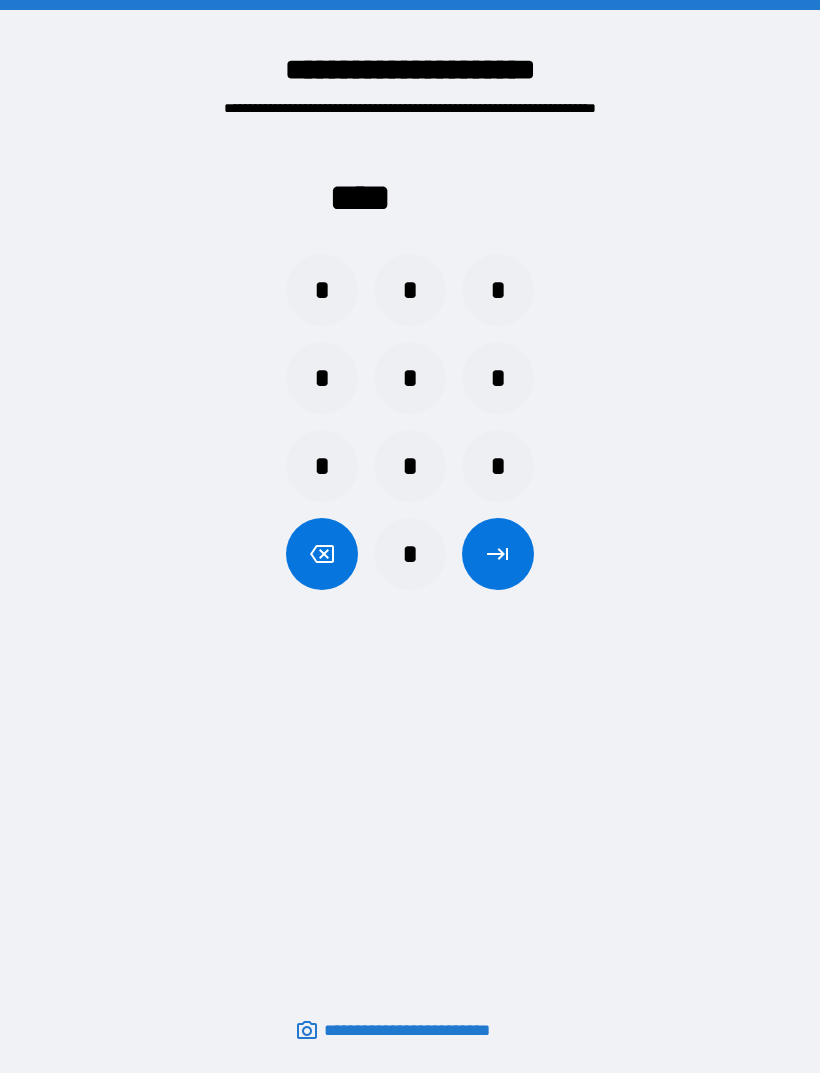 scroll, scrollTop: 0, scrollLeft: 0, axis: both 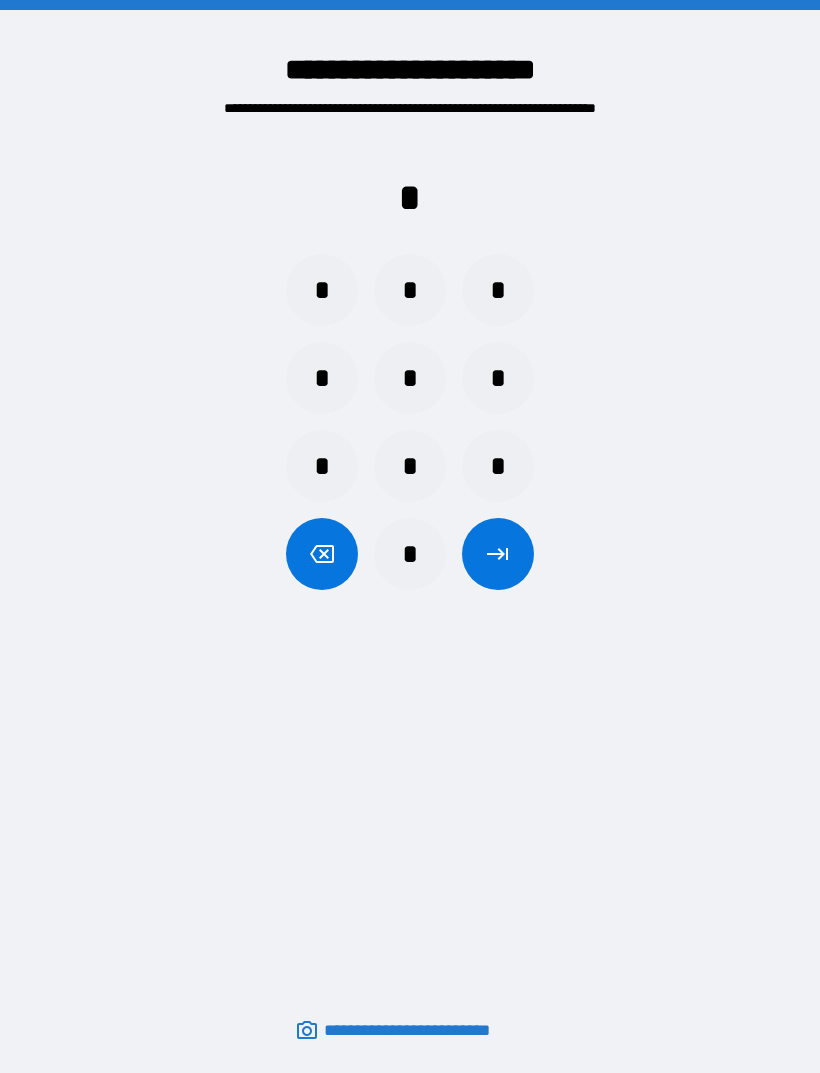 click on "*" at bounding box center (410, 290) 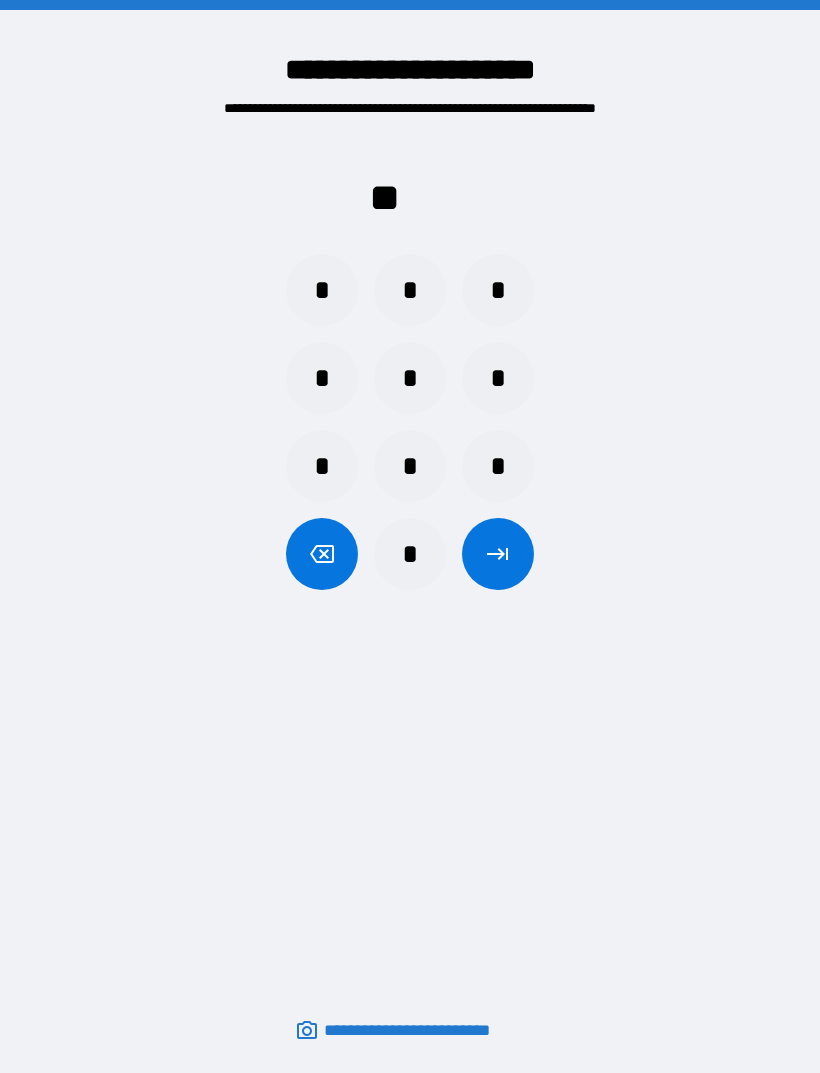 click on "*" at bounding box center [498, 290] 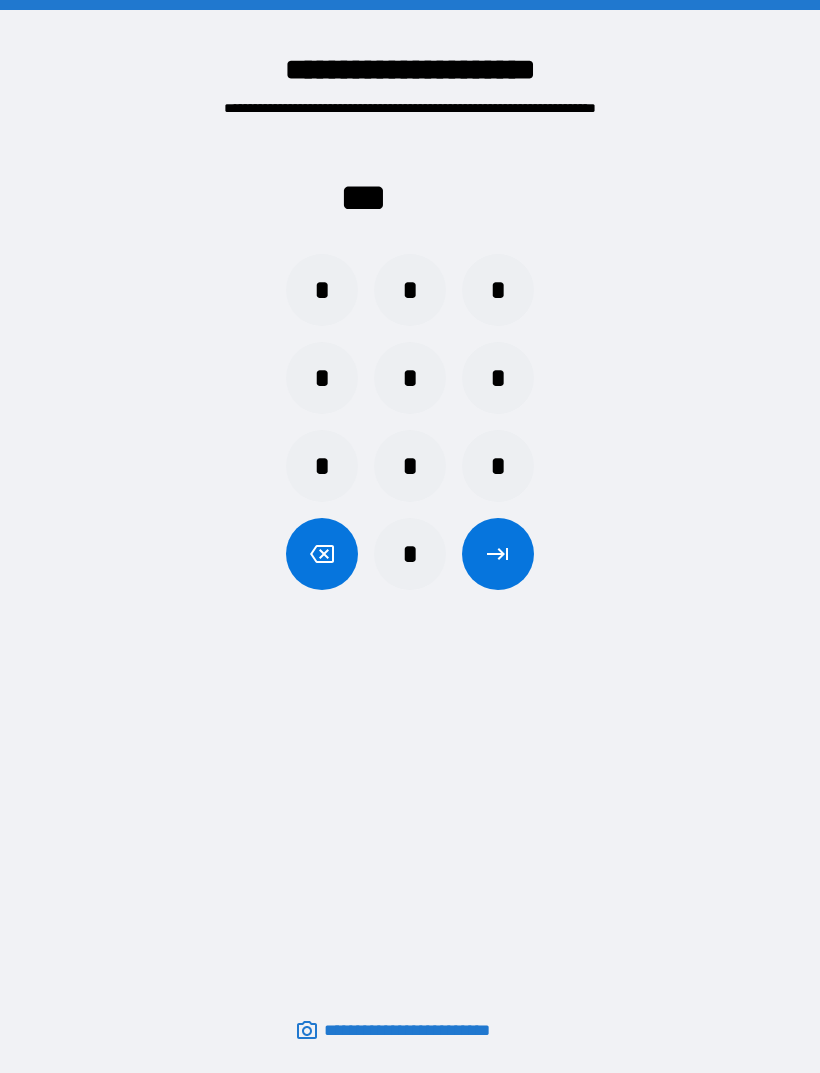 click on "*" at bounding box center [322, 378] 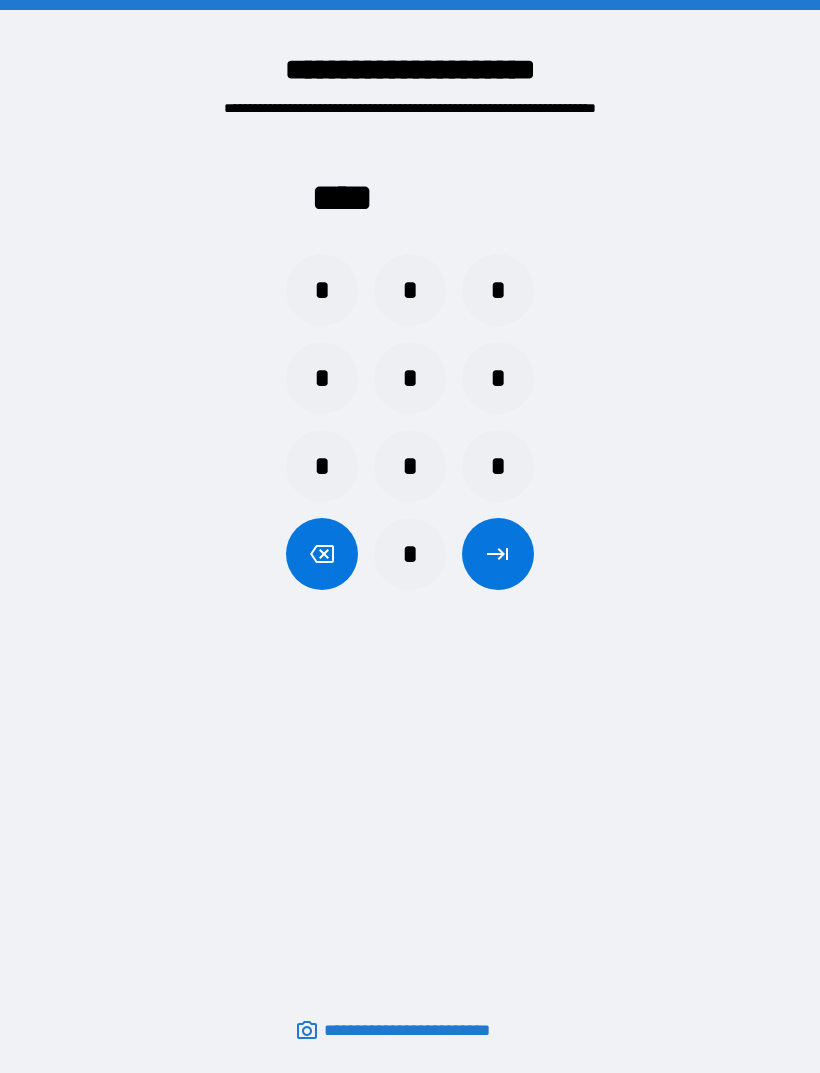 click on "**** * * * * * * * * * *" at bounding box center (410, 358) 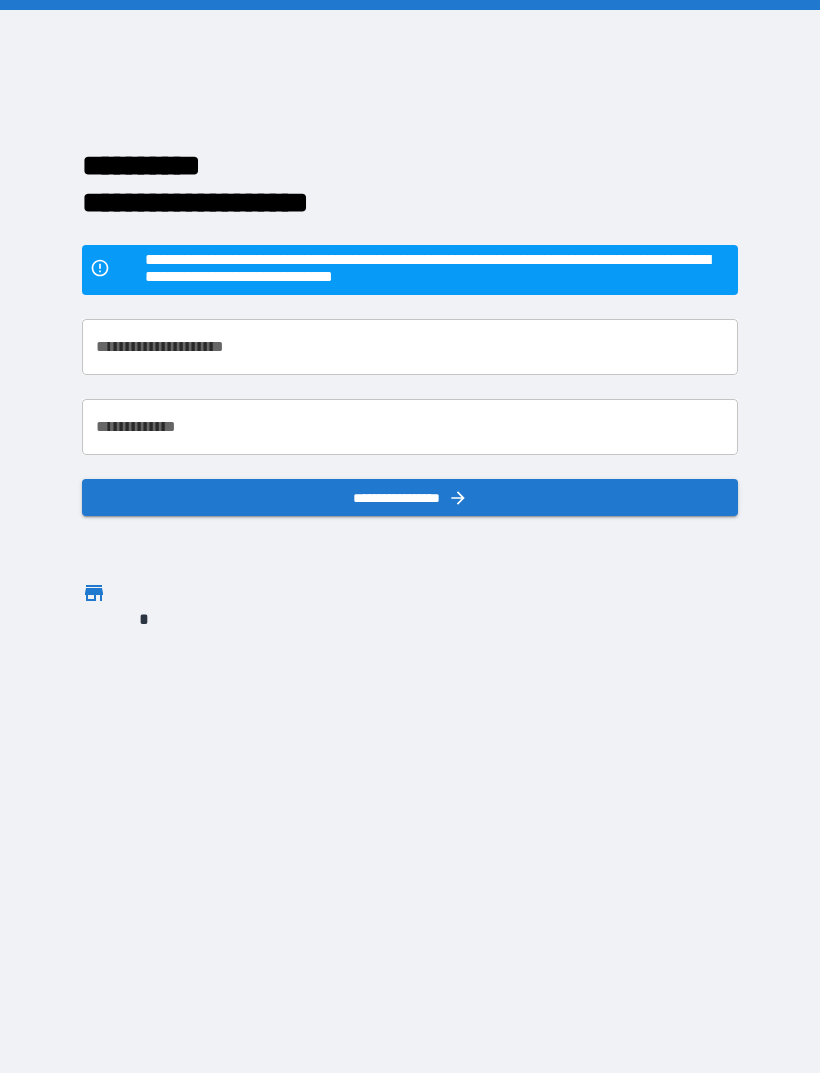 click on "**********" at bounding box center (410, 347) 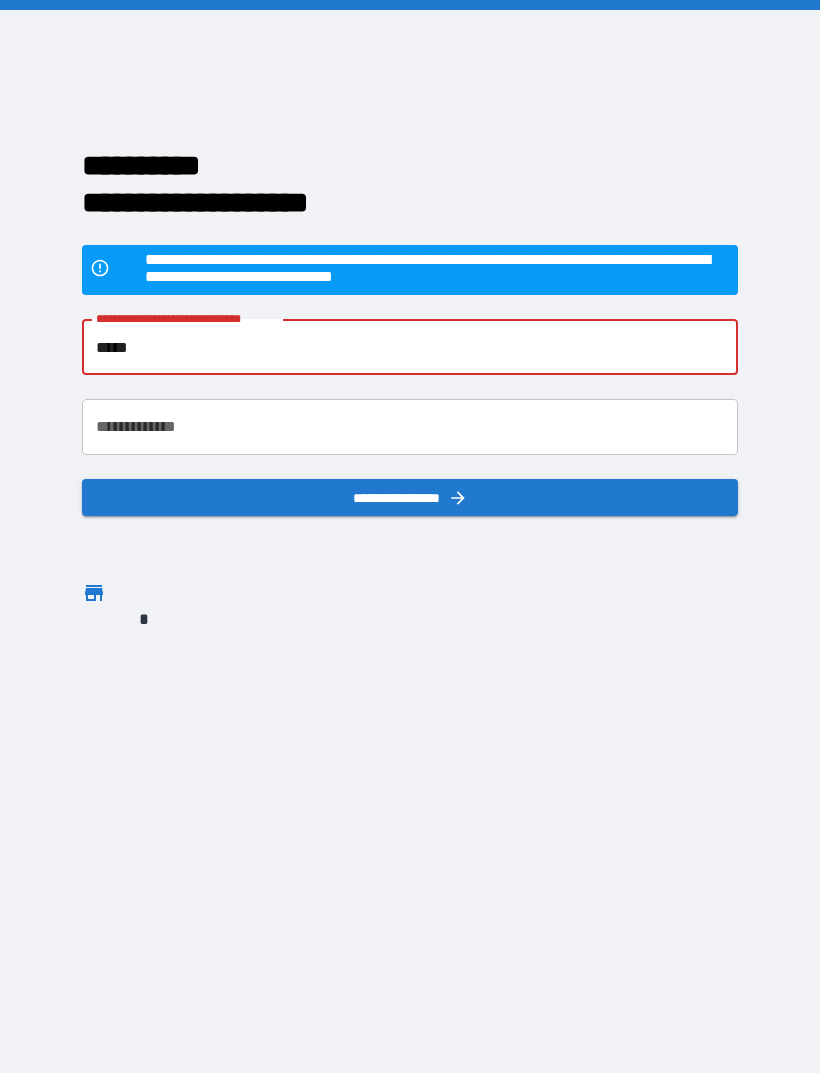 click on "**********" at bounding box center (410, 427) 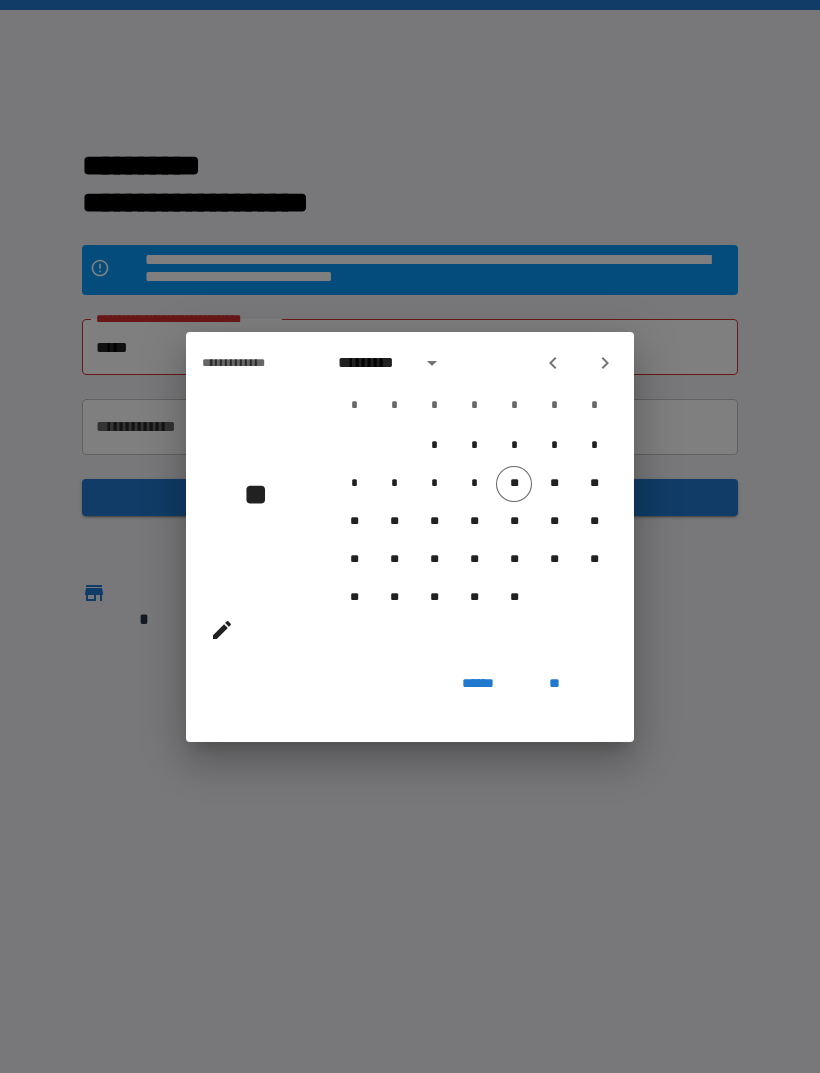 click on "**" at bounding box center (554, 684) 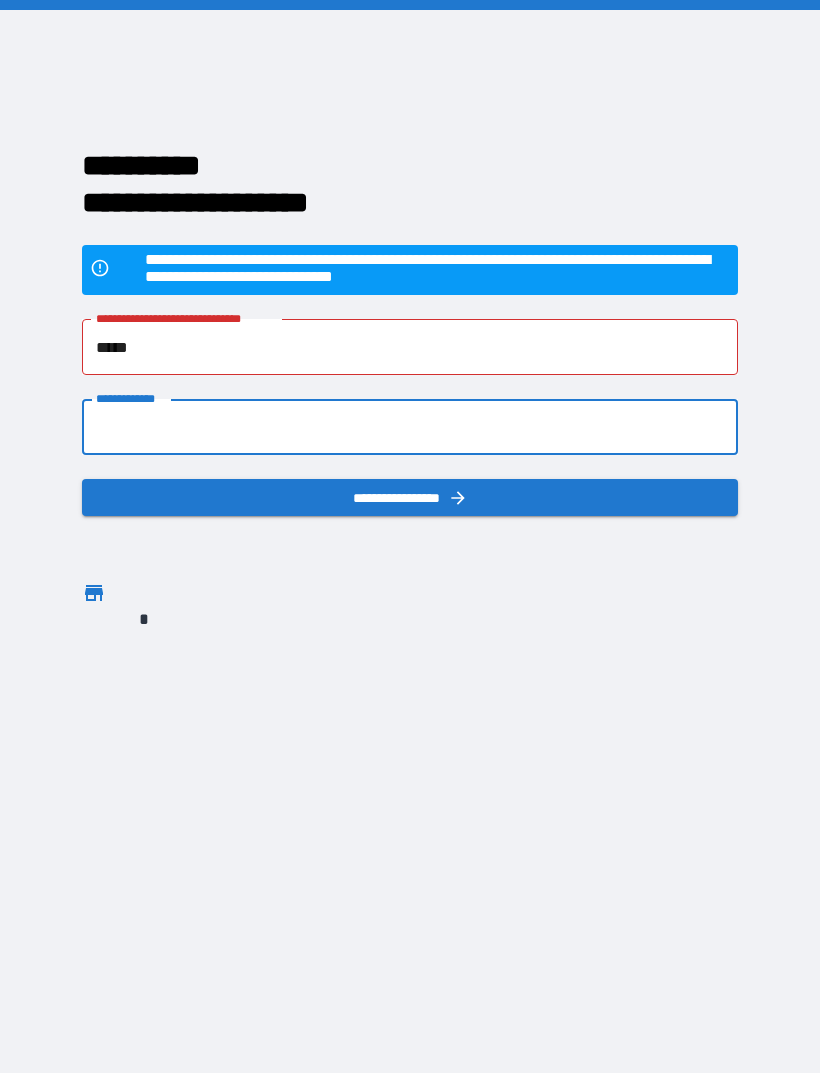 click on "*****" at bounding box center (410, 347) 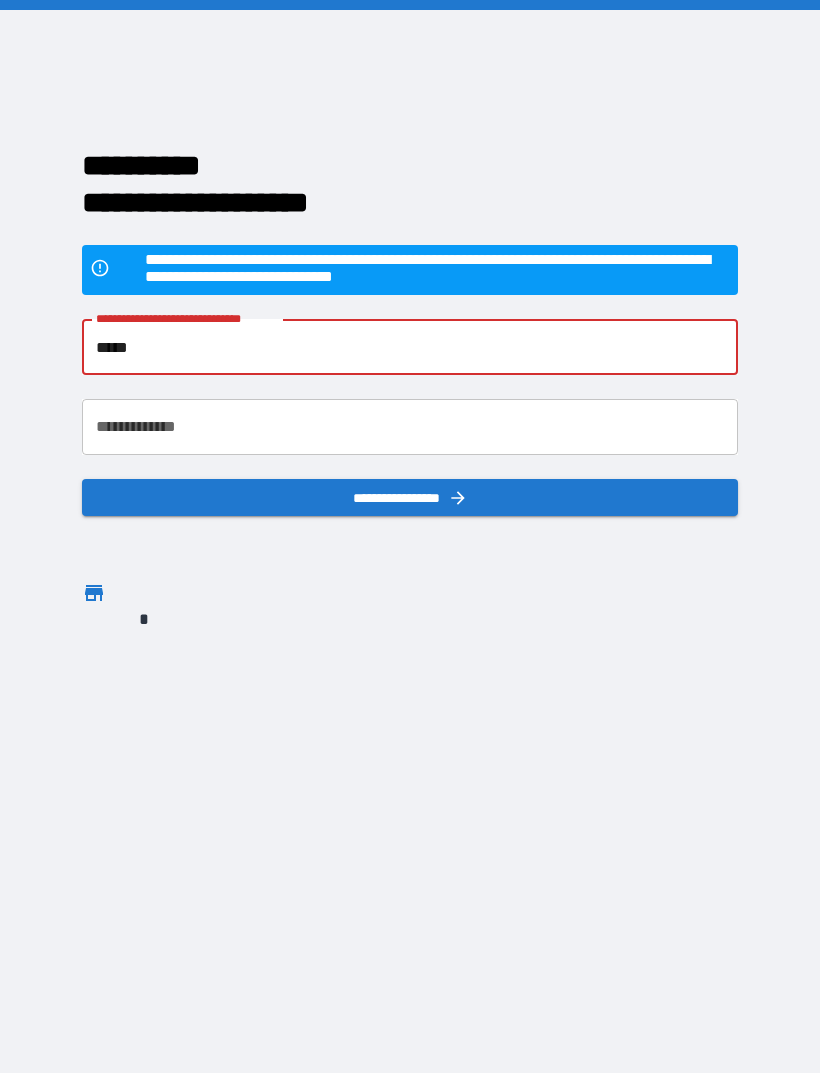 click on "*****" at bounding box center [410, 347] 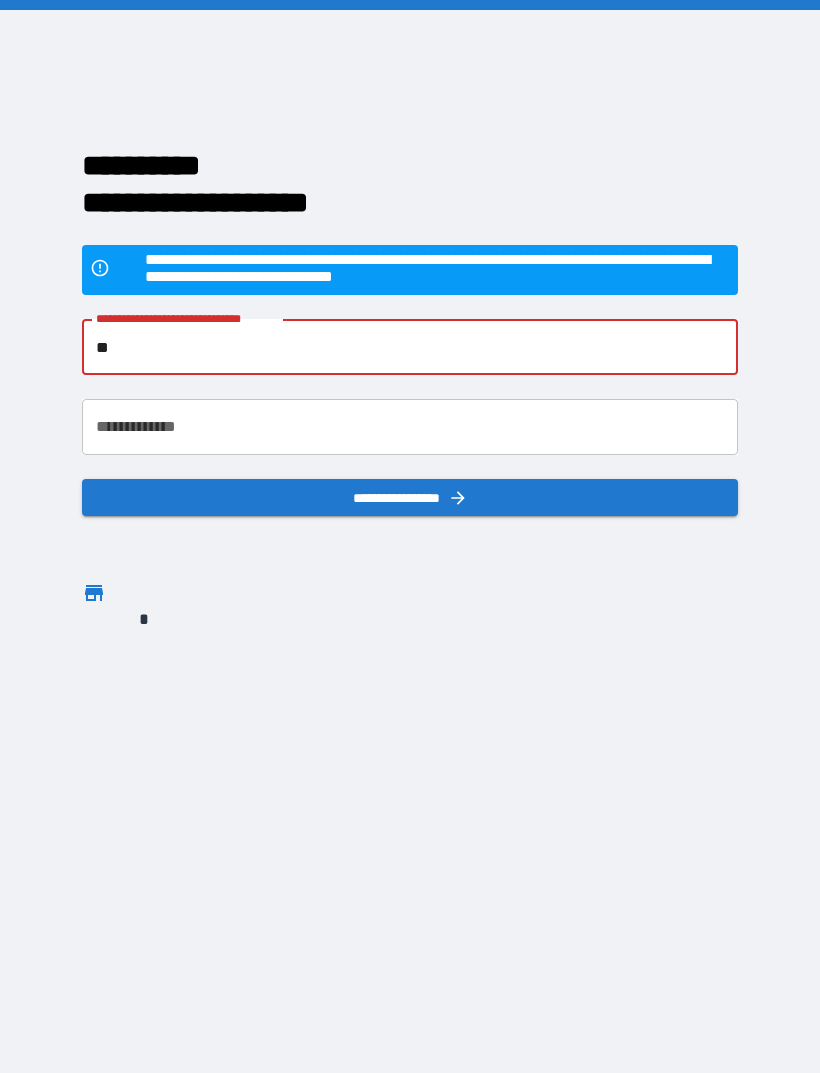 type on "*" 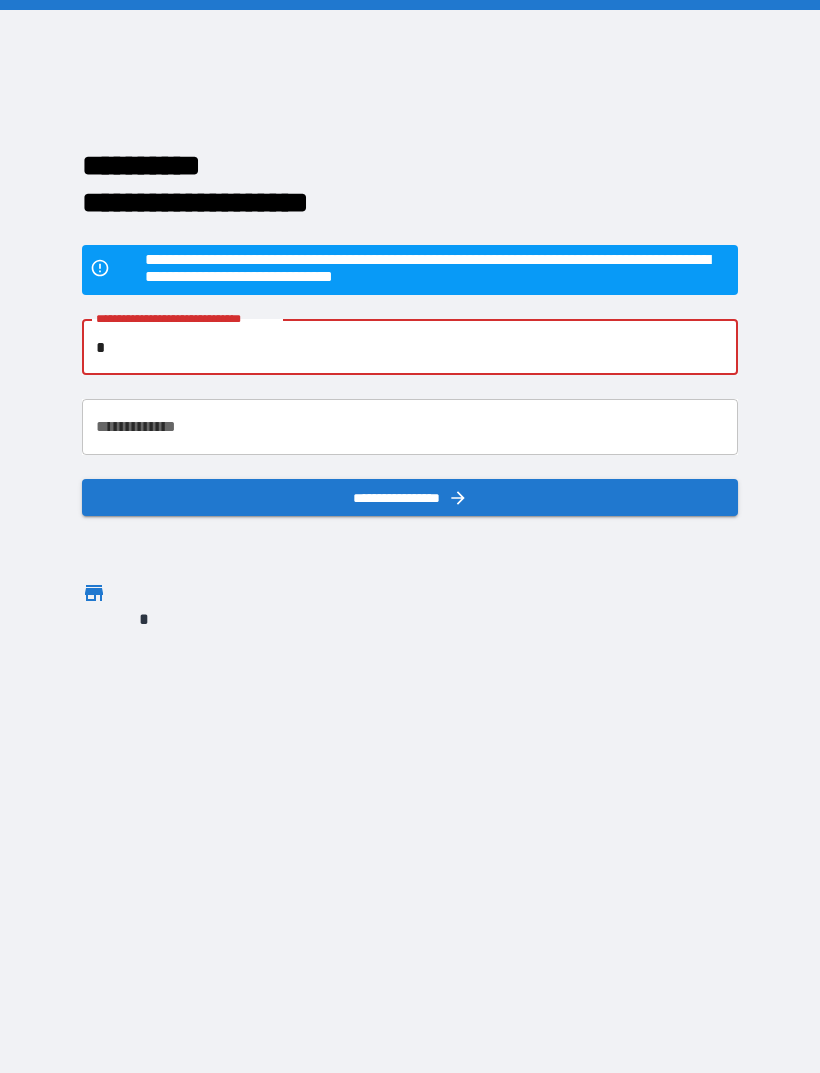 type 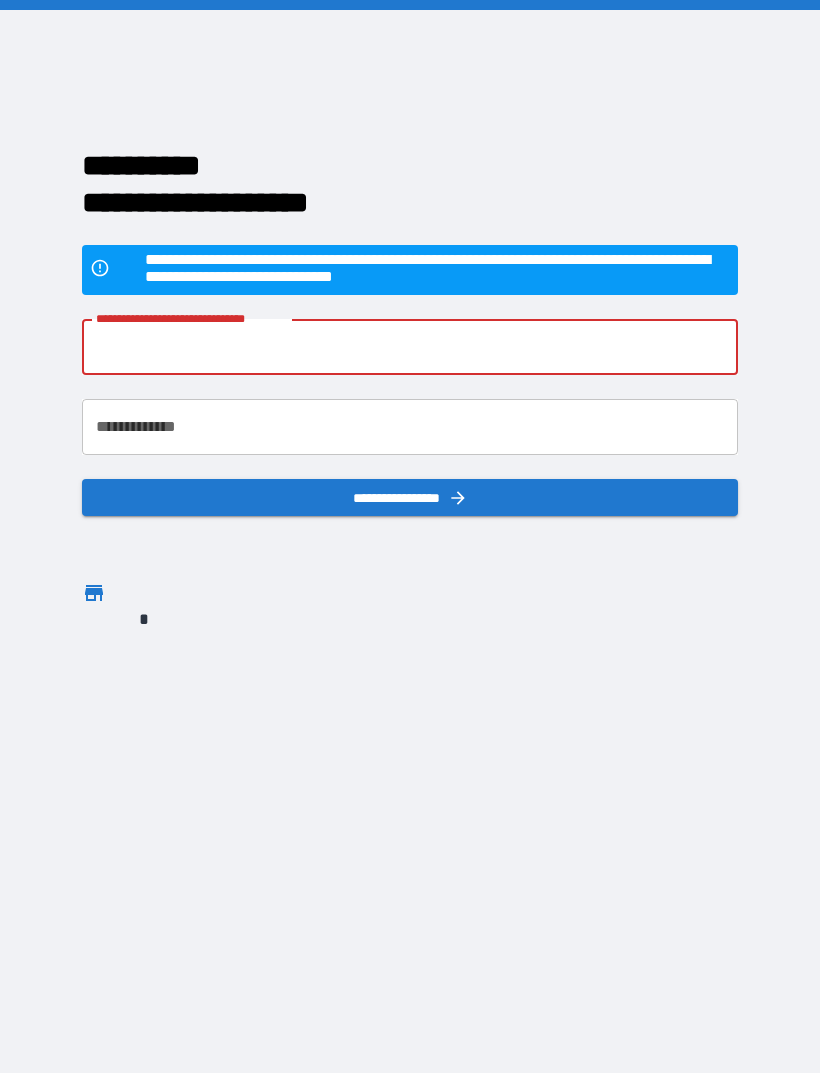 scroll, scrollTop: 64, scrollLeft: 0, axis: vertical 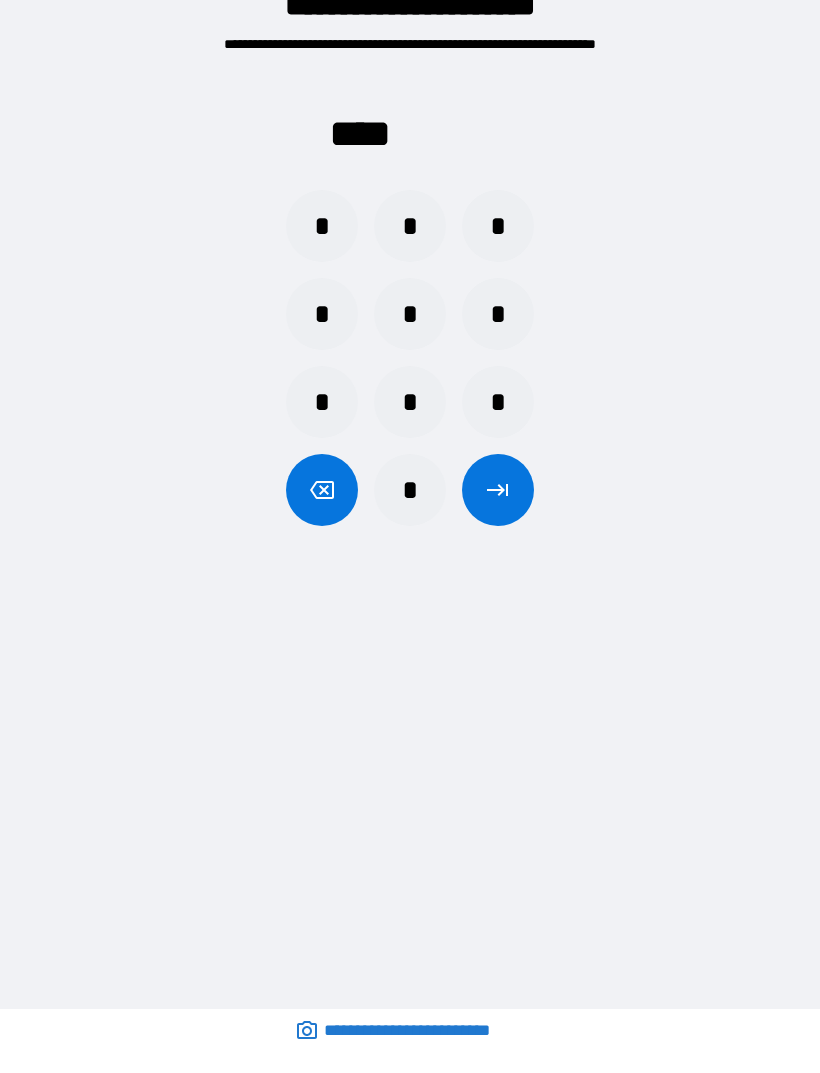 click on "*" at bounding box center (322, 226) 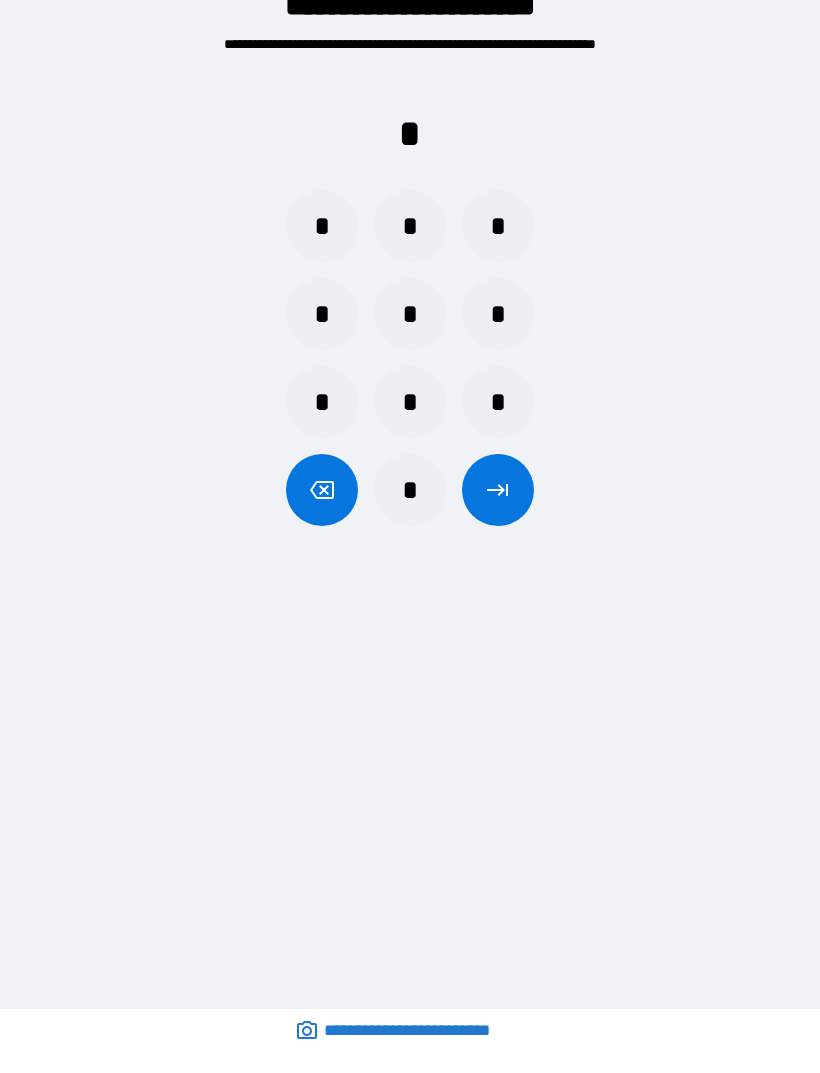 scroll, scrollTop: 0, scrollLeft: 0, axis: both 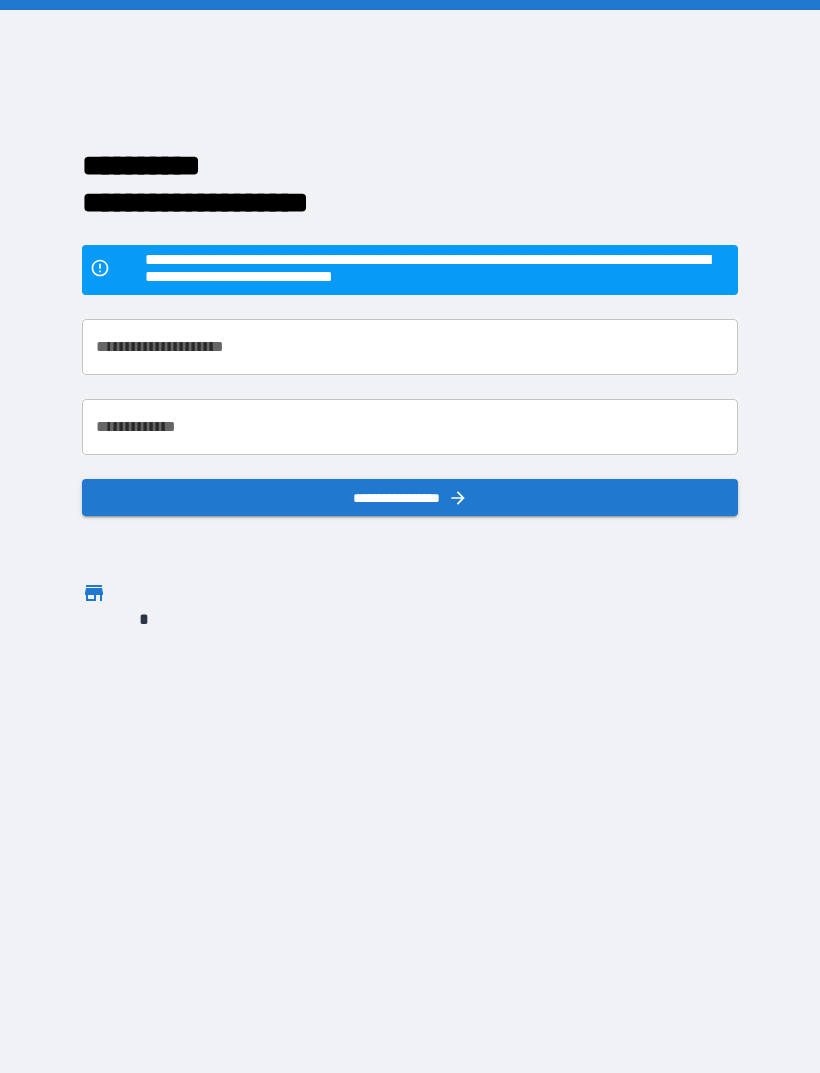 click on "**********" at bounding box center [410, 497] 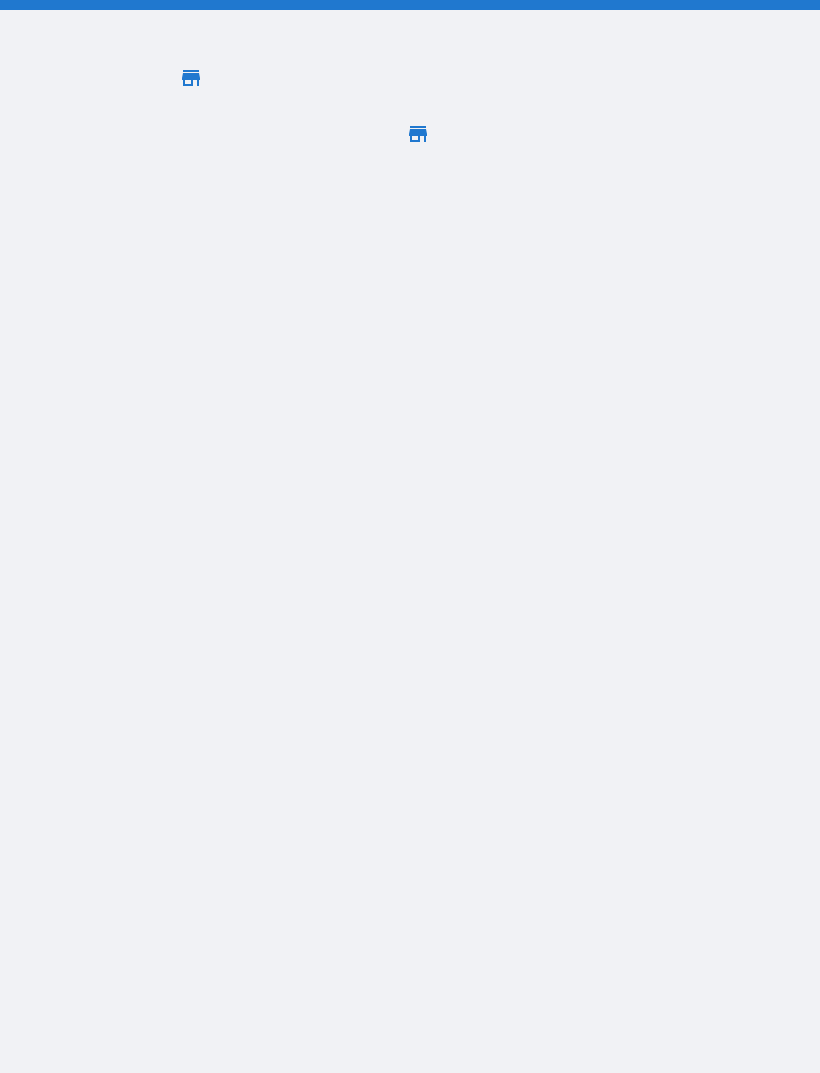 scroll, scrollTop: 64, scrollLeft: 0, axis: vertical 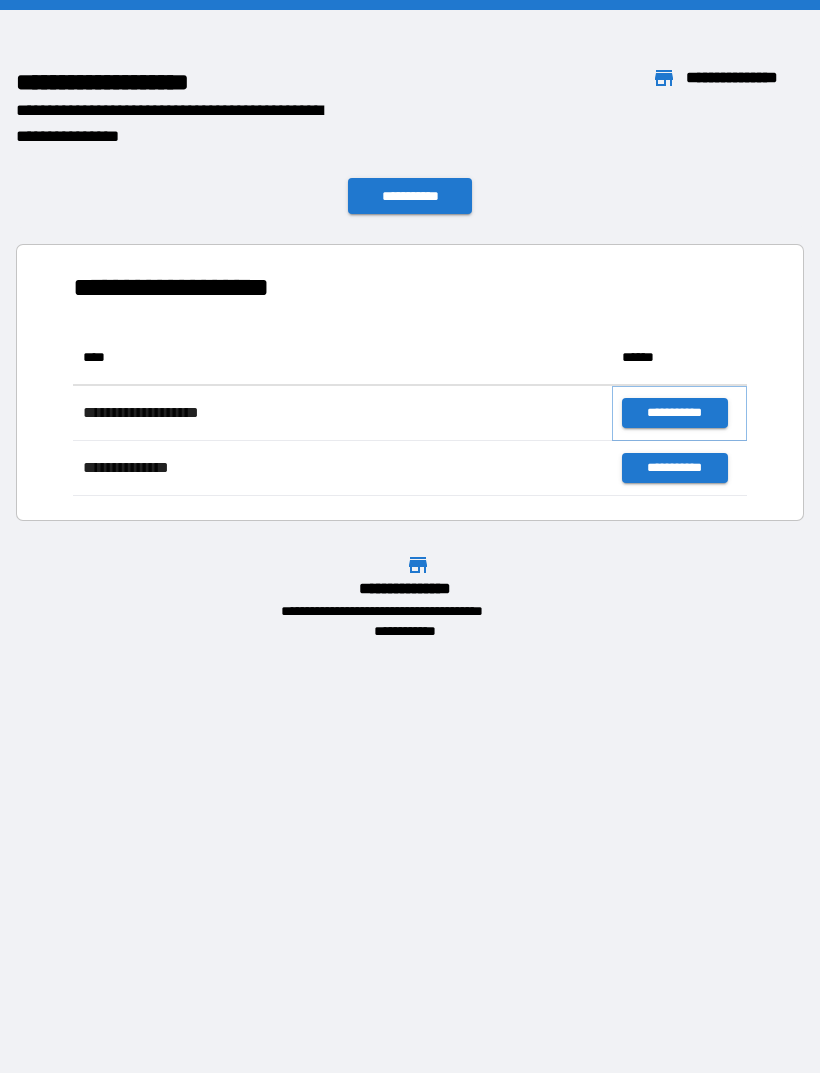 click on "**********" at bounding box center [674, 413] 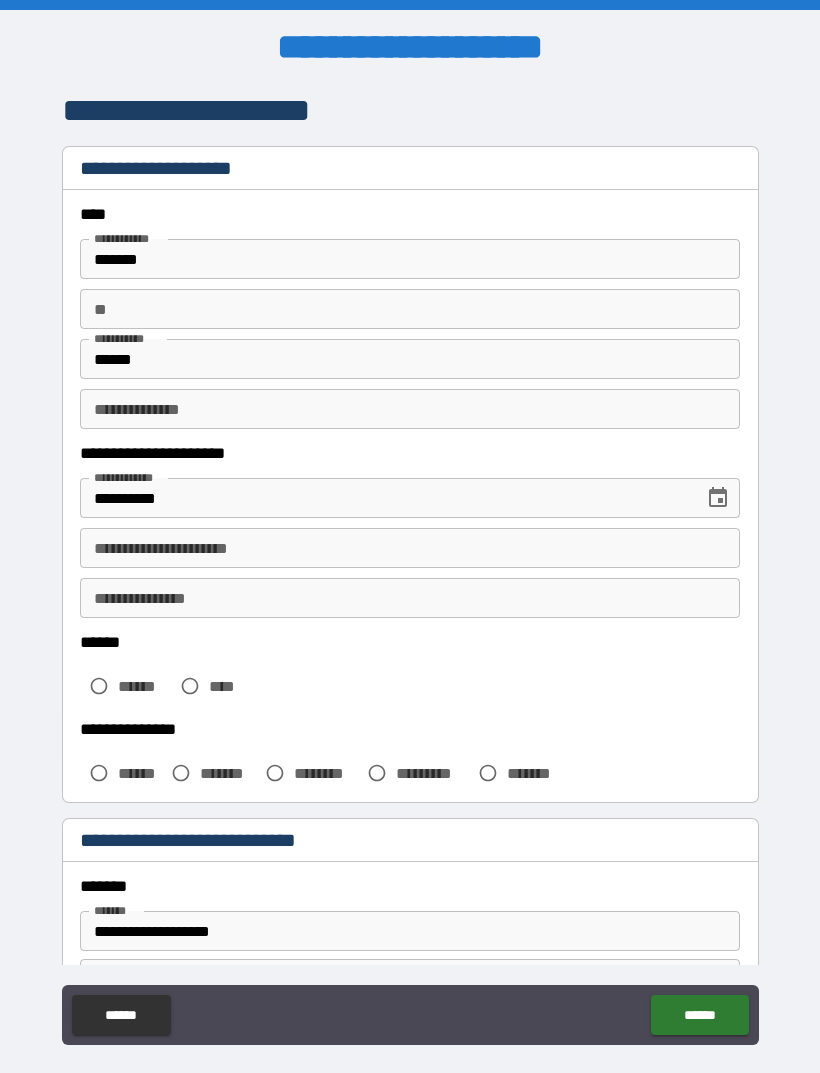 click on "**********" at bounding box center [410, 548] 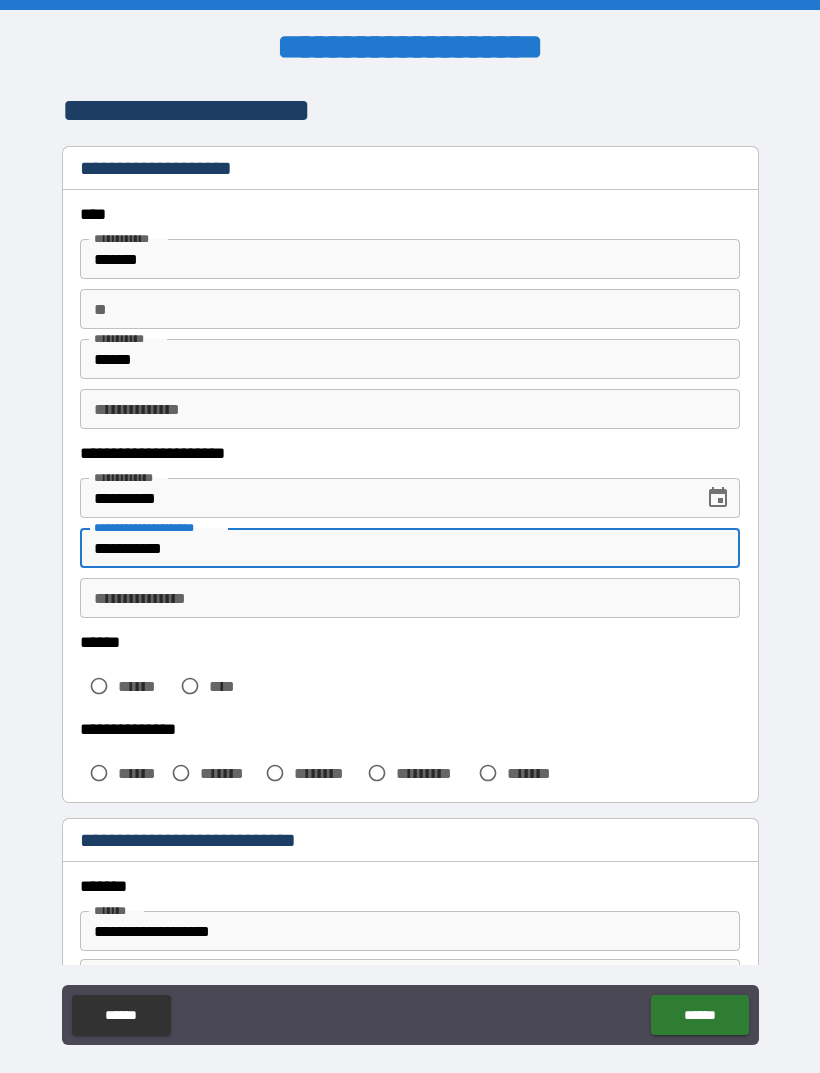 type on "**********" 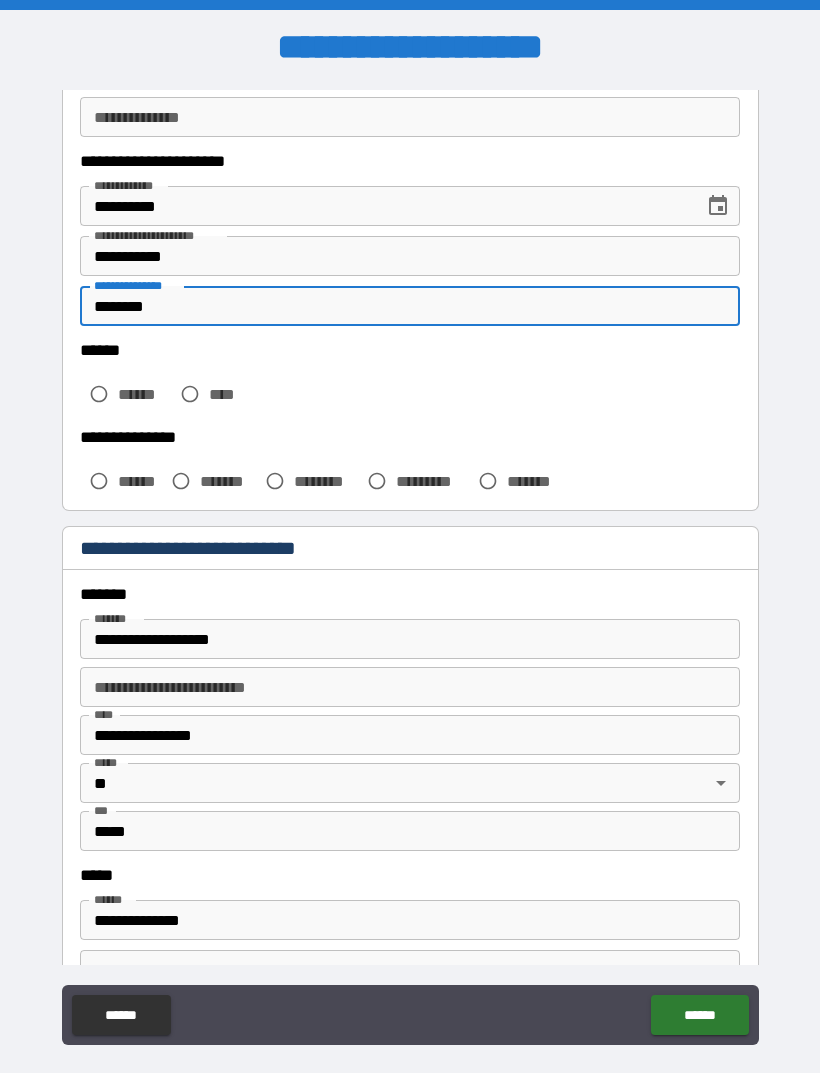 scroll, scrollTop: 292, scrollLeft: 0, axis: vertical 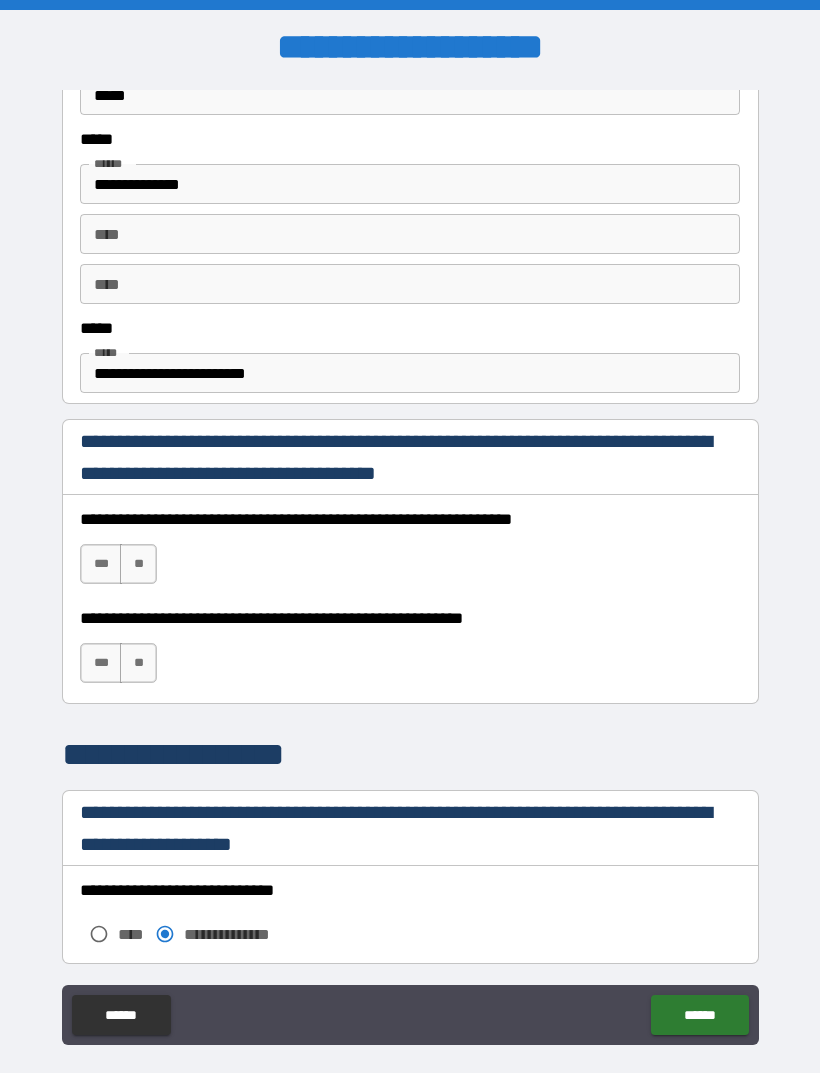click on "**********" at bounding box center [410, 373] 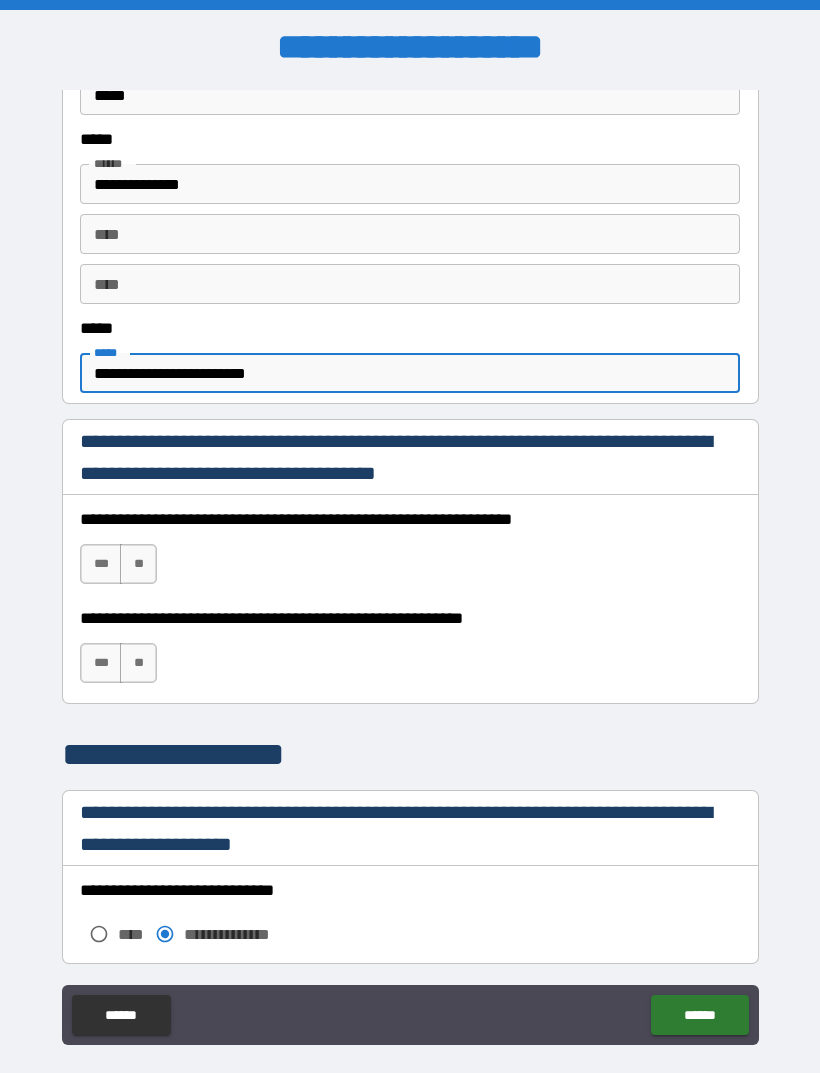 click on "**********" at bounding box center (410, 373) 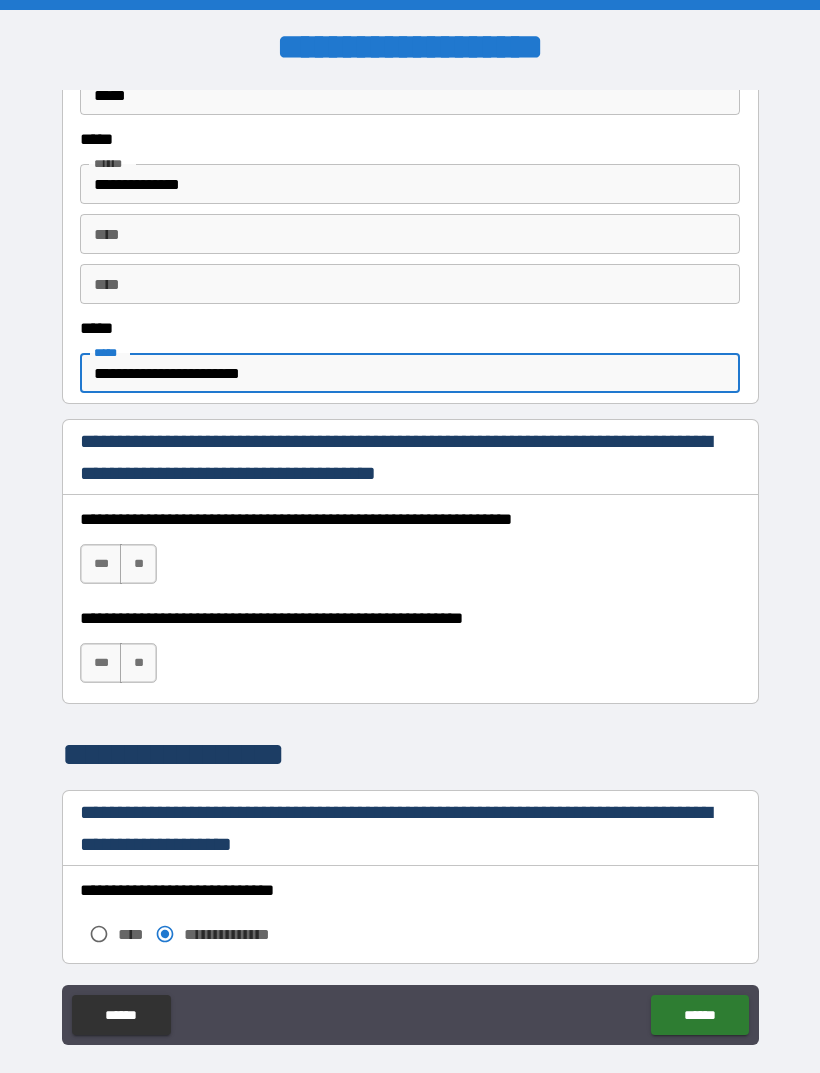 click on "**********" at bounding box center (410, 373) 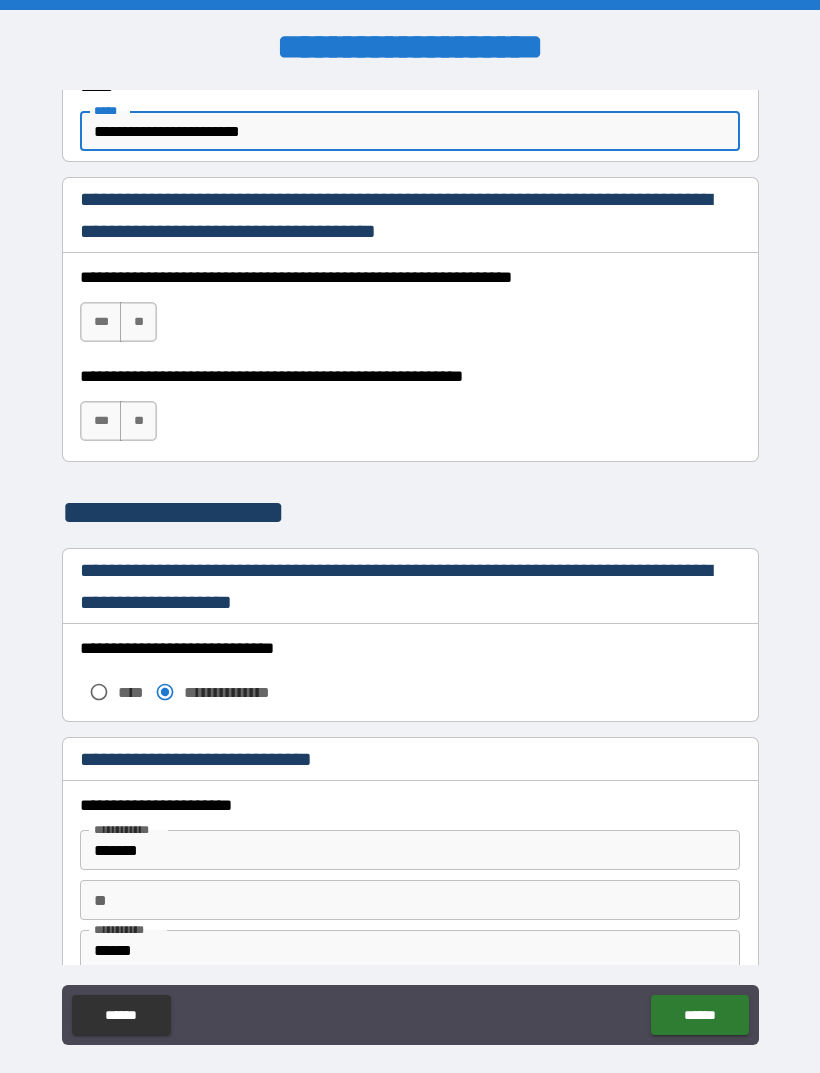 scroll, scrollTop: 1269, scrollLeft: 0, axis: vertical 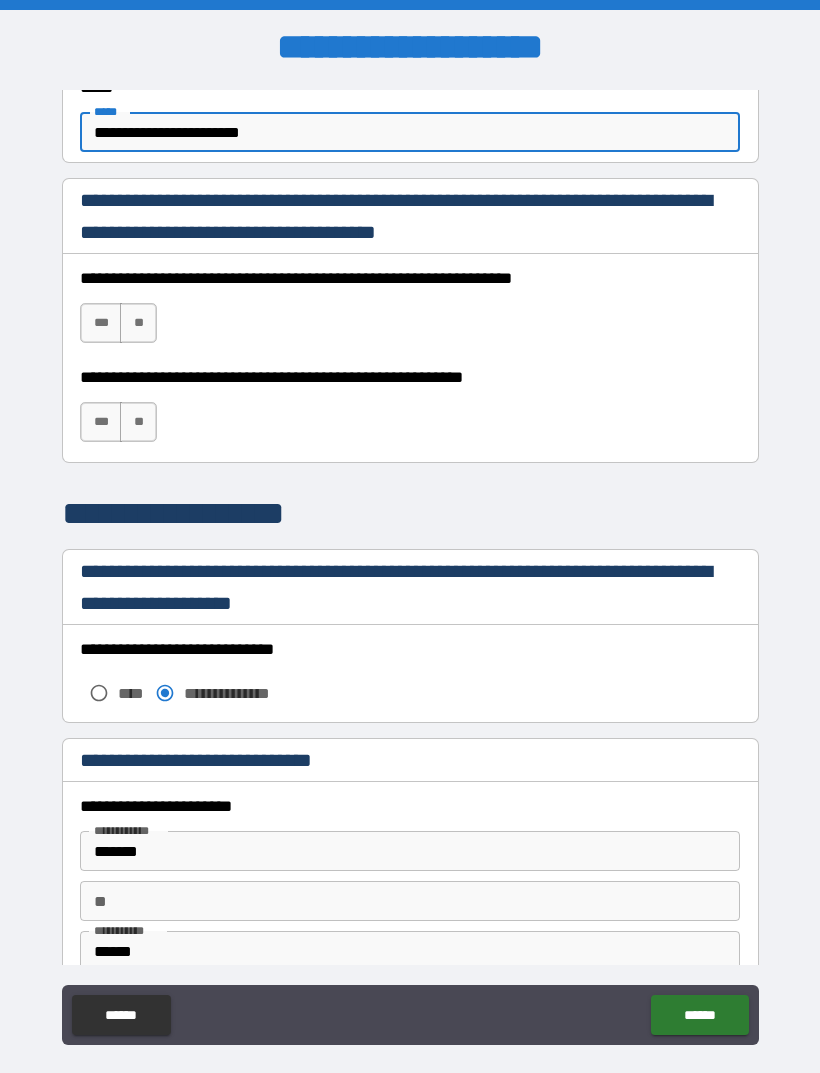 type on "**********" 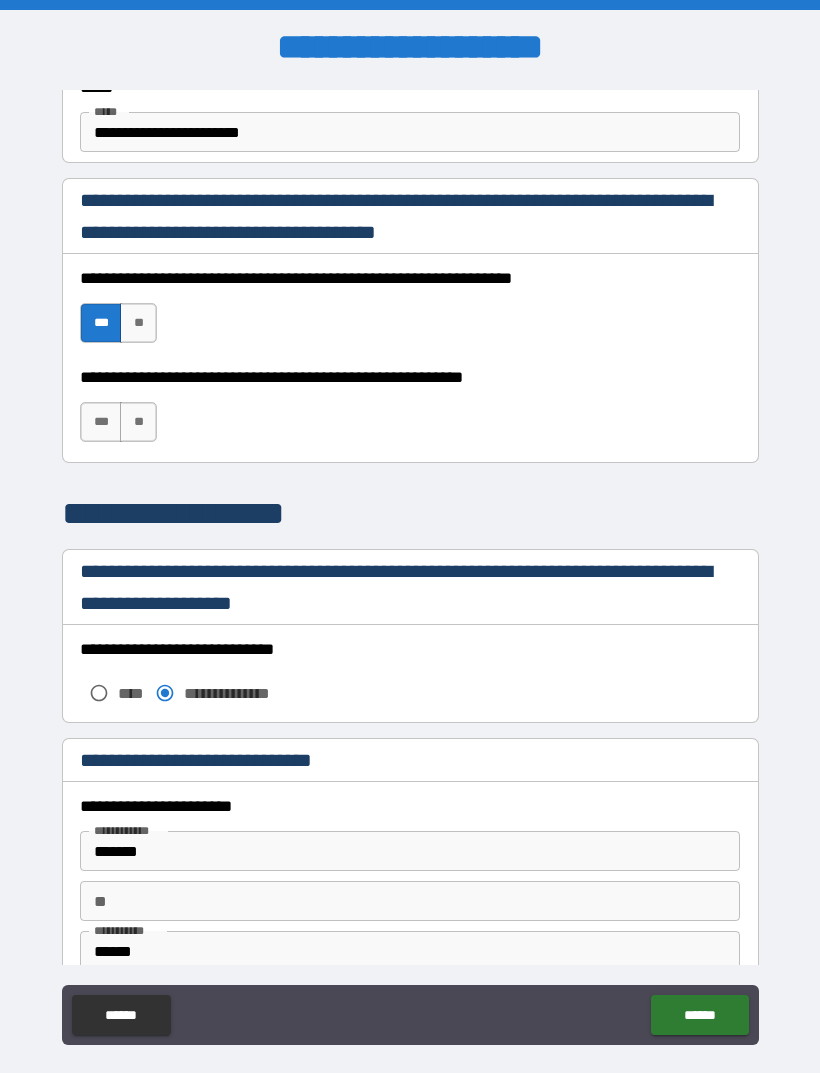 click on "***" at bounding box center [101, 422] 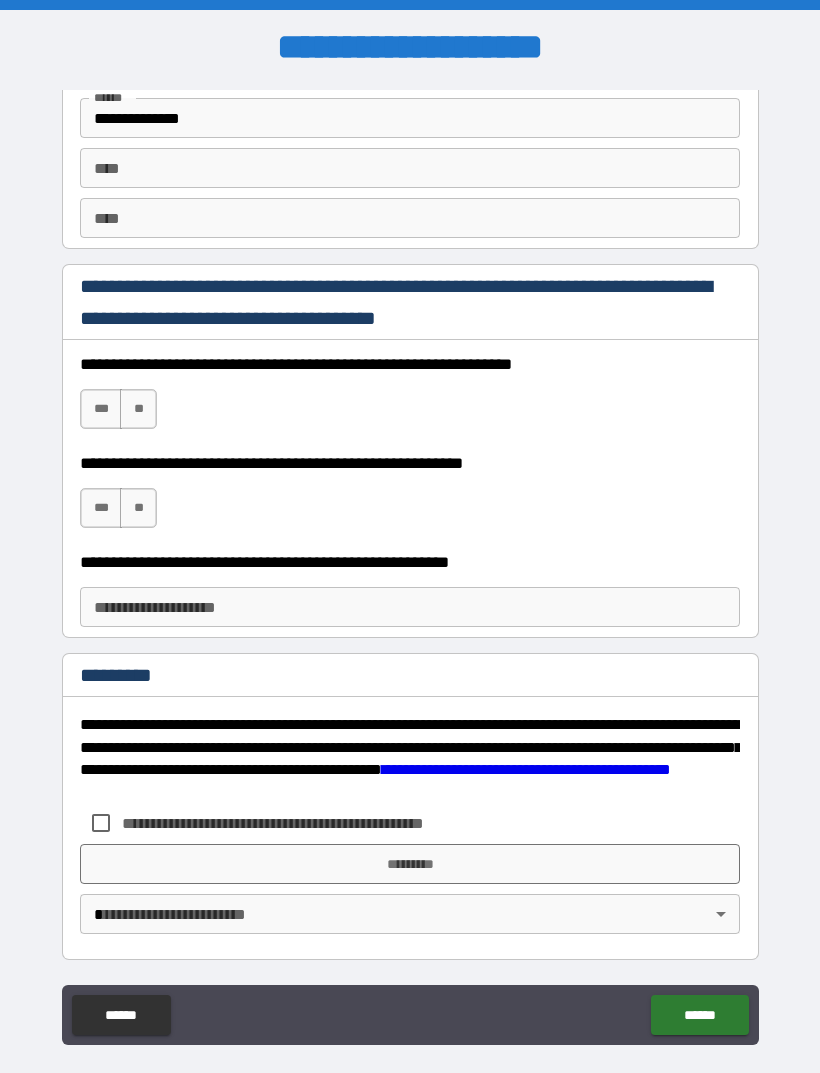 scroll, scrollTop: 2820, scrollLeft: 0, axis: vertical 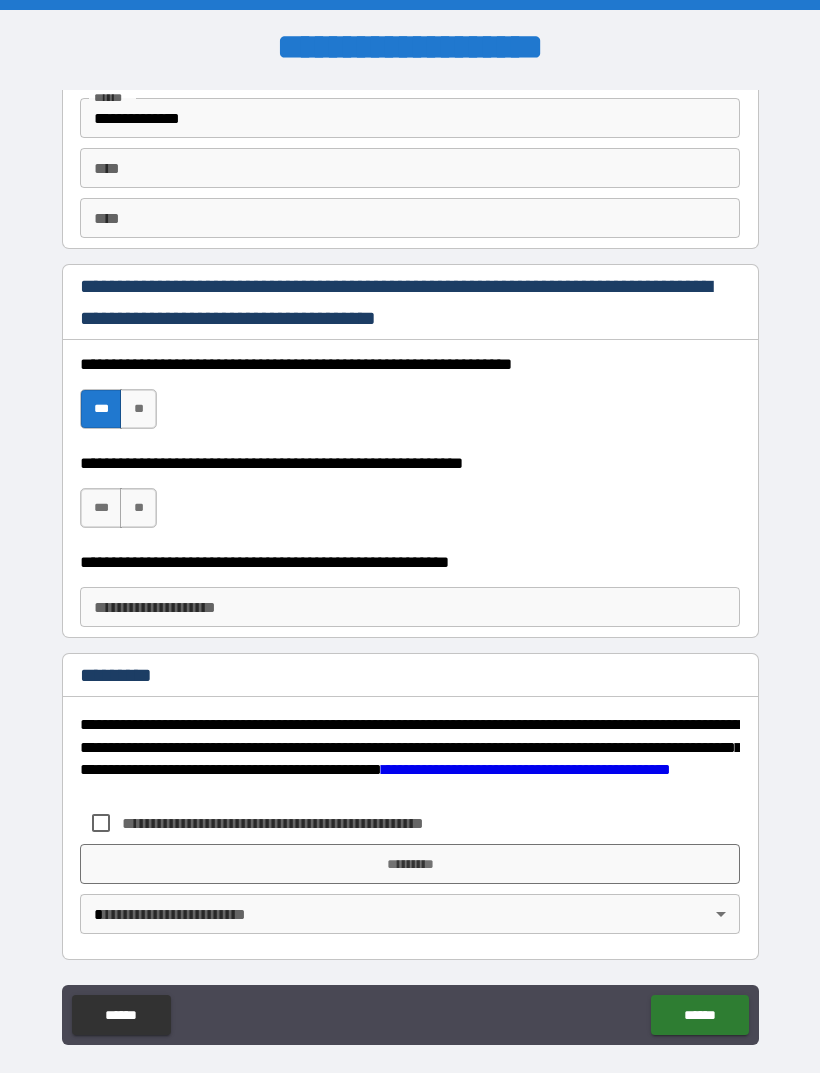 click on "***" at bounding box center [101, 508] 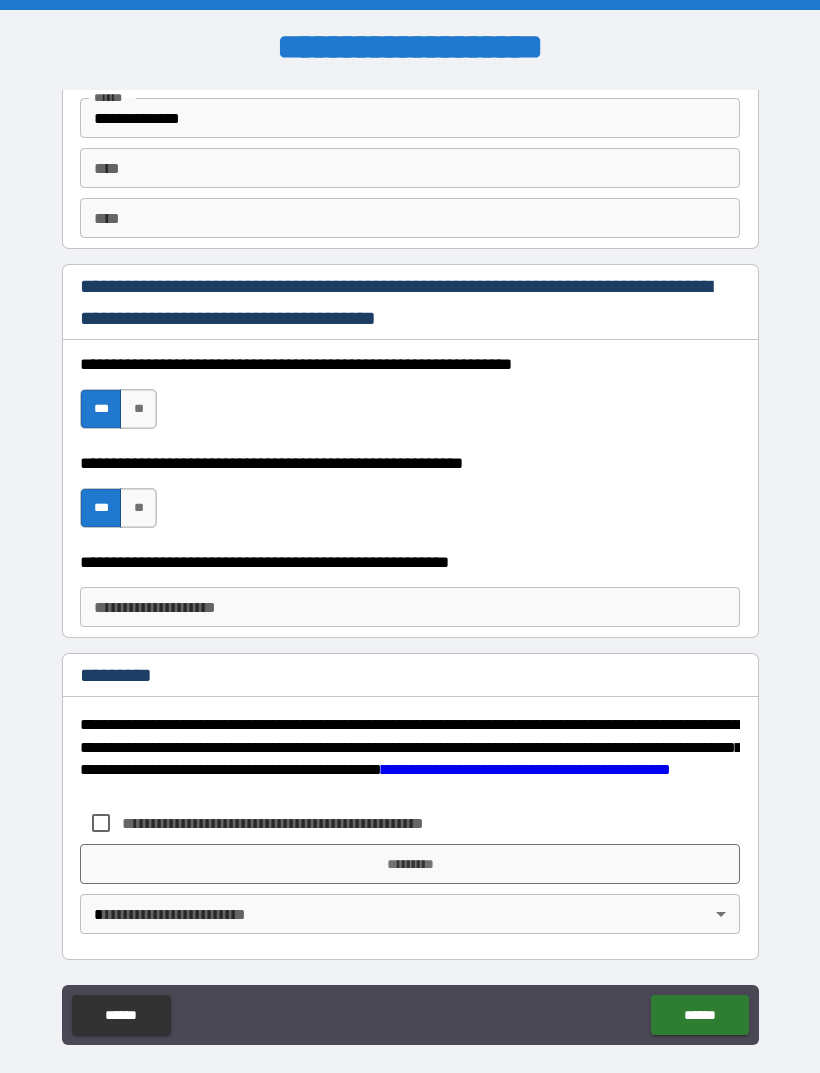 scroll, scrollTop: 2820, scrollLeft: 0, axis: vertical 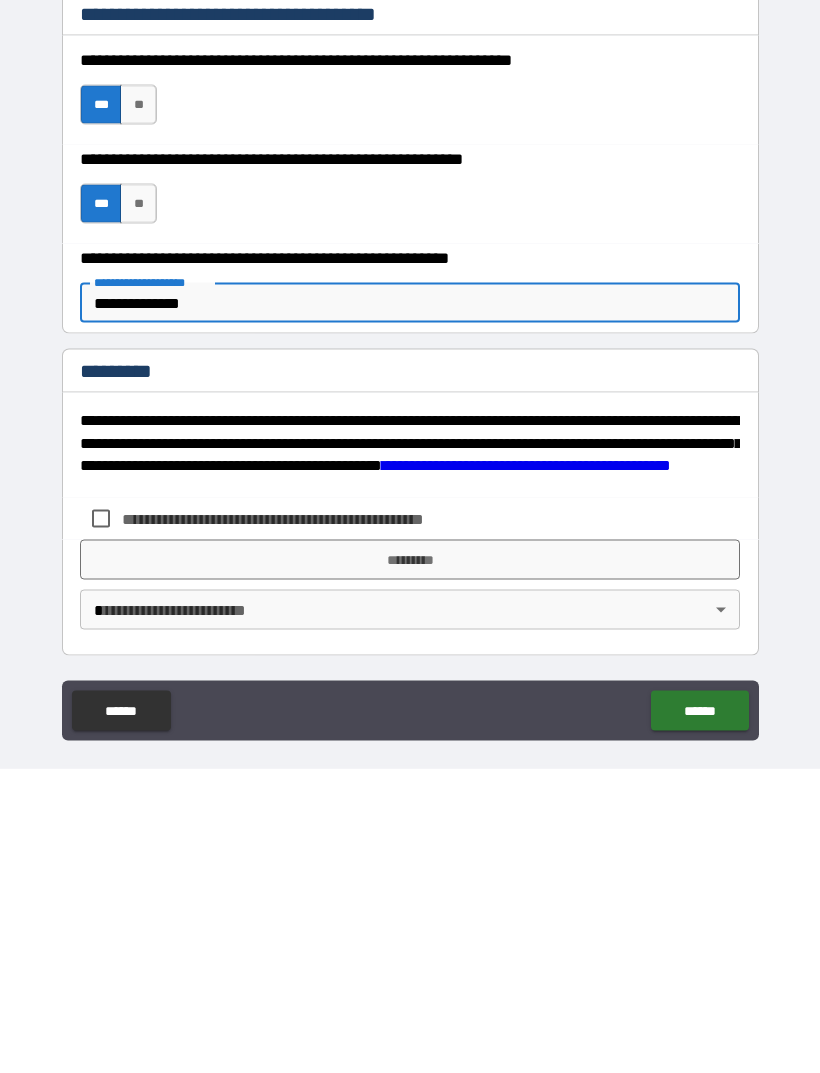 type on "**********" 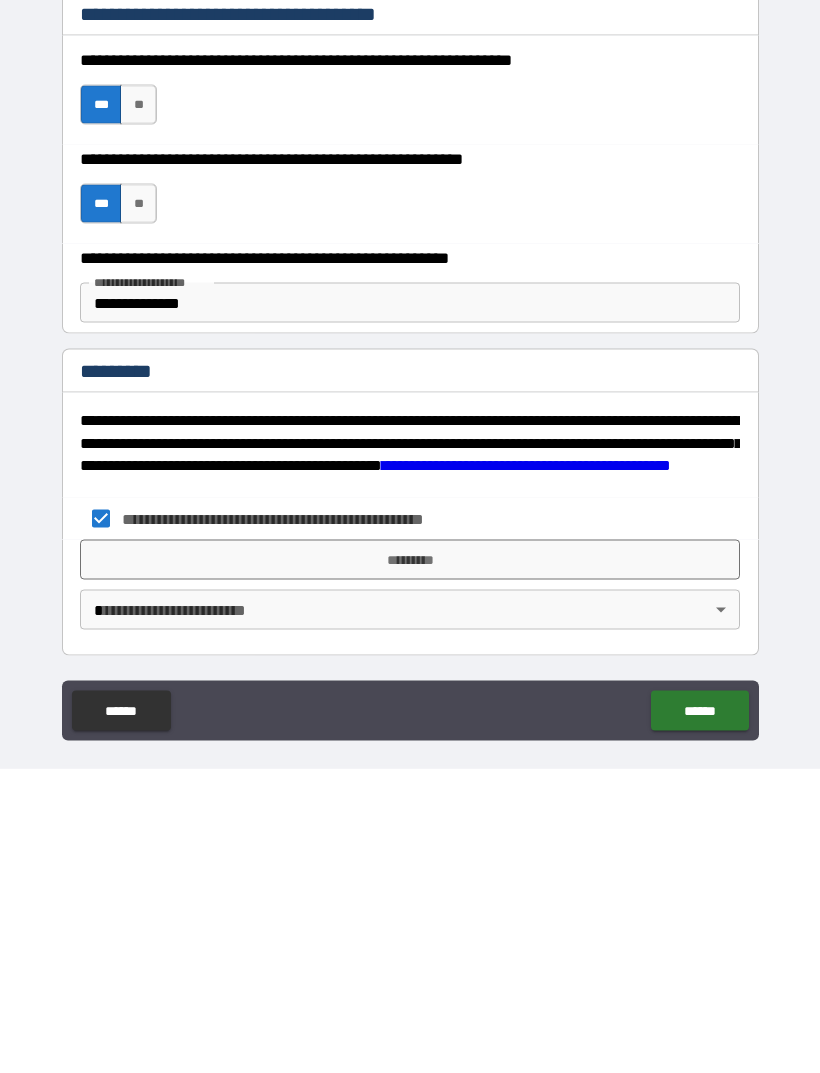 scroll, scrollTop: 64, scrollLeft: 0, axis: vertical 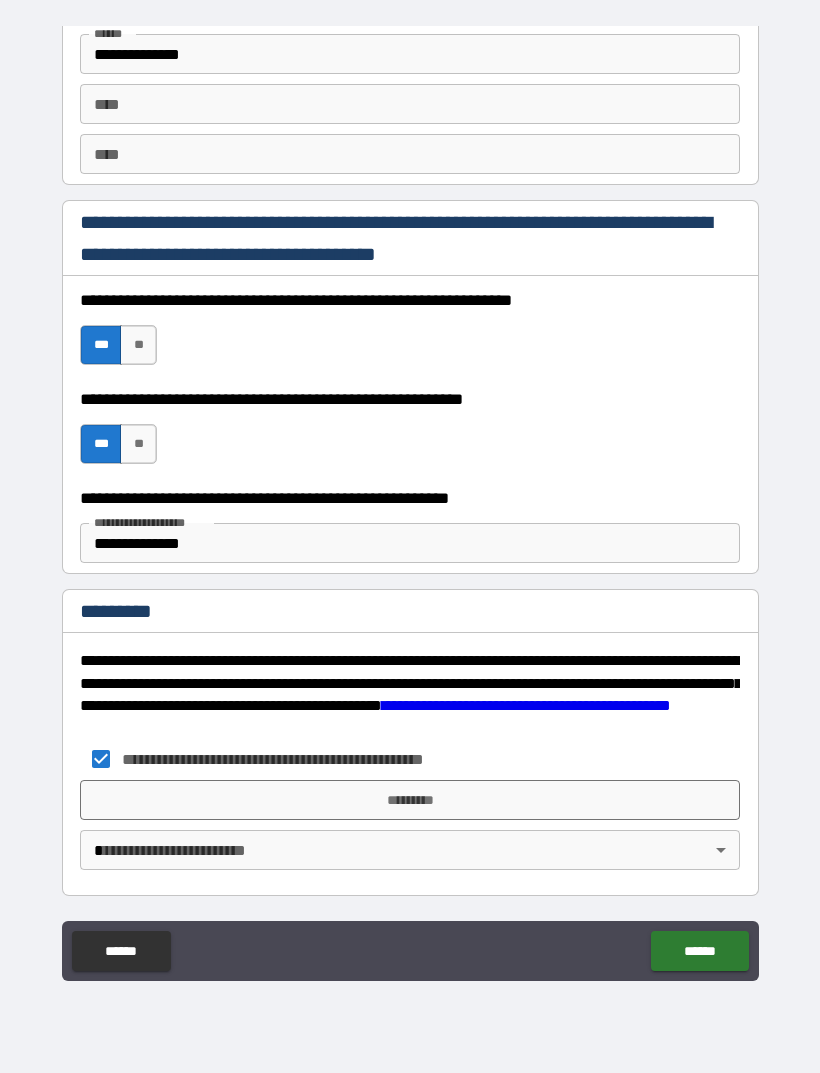 click on "*********" at bounding box center [410, 800] 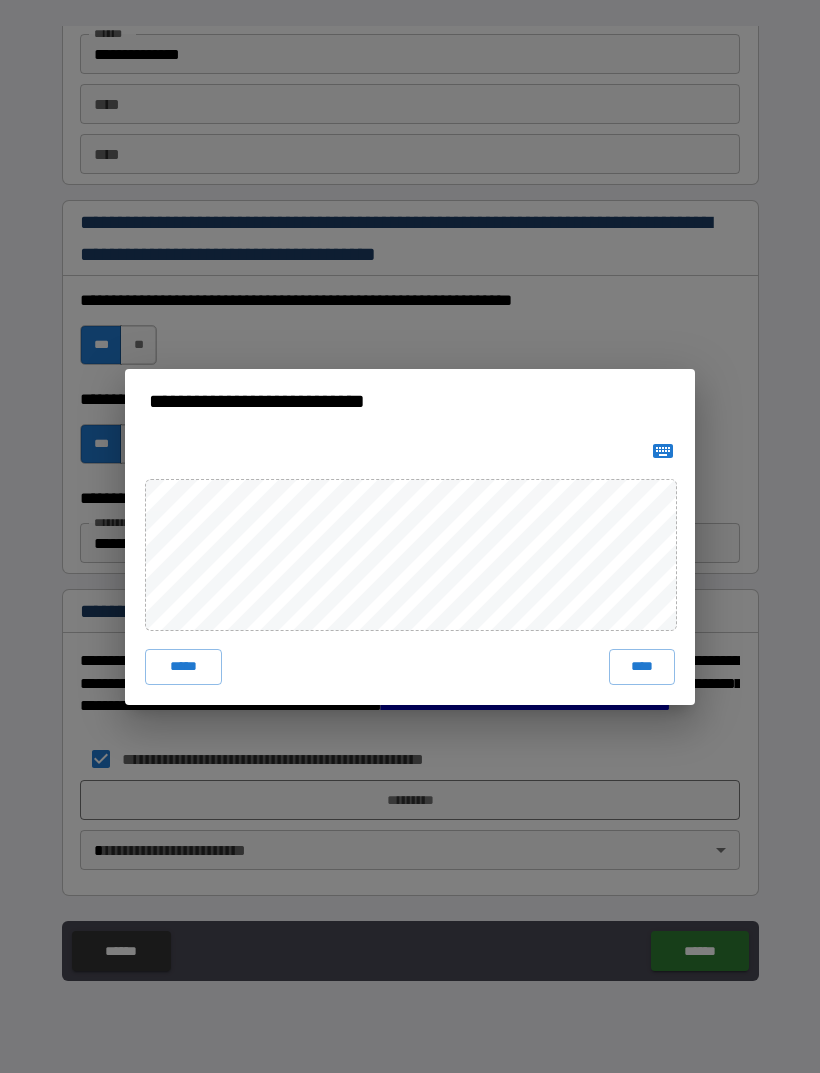 click on "****" at bounding box center (642, 667) 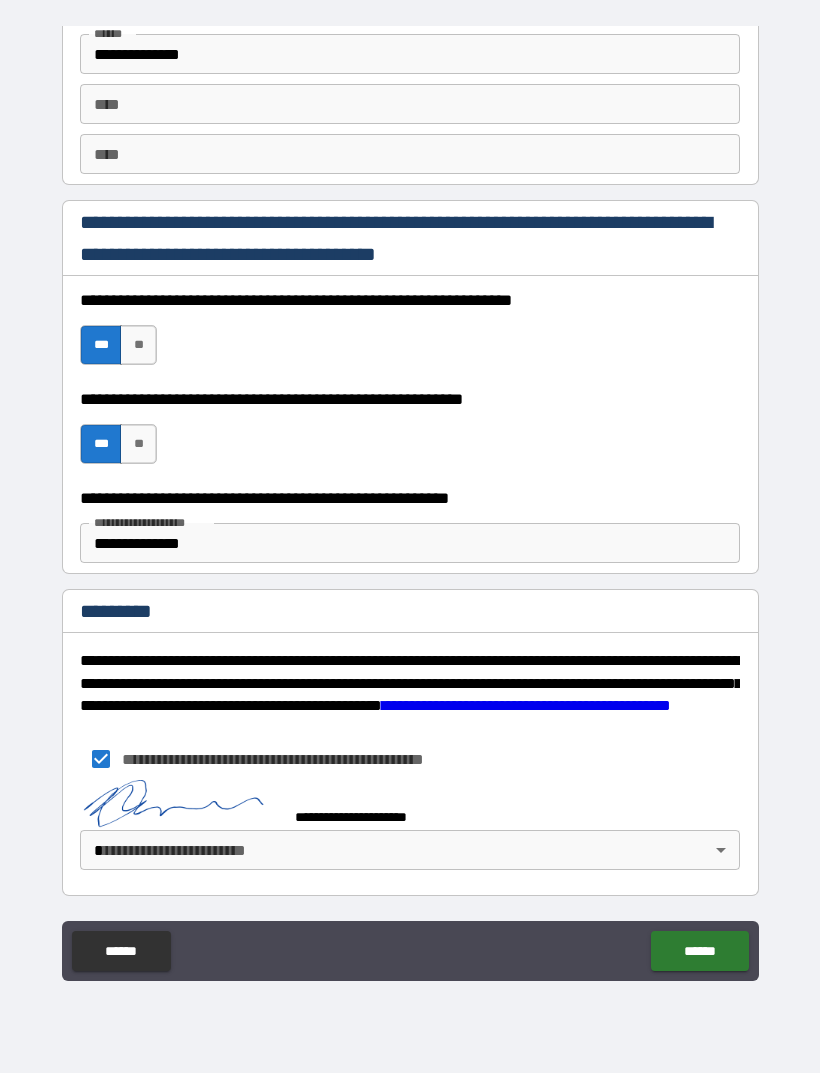 scroll, scrollTop: 2810, scrollLeft: 0, axis: vertical 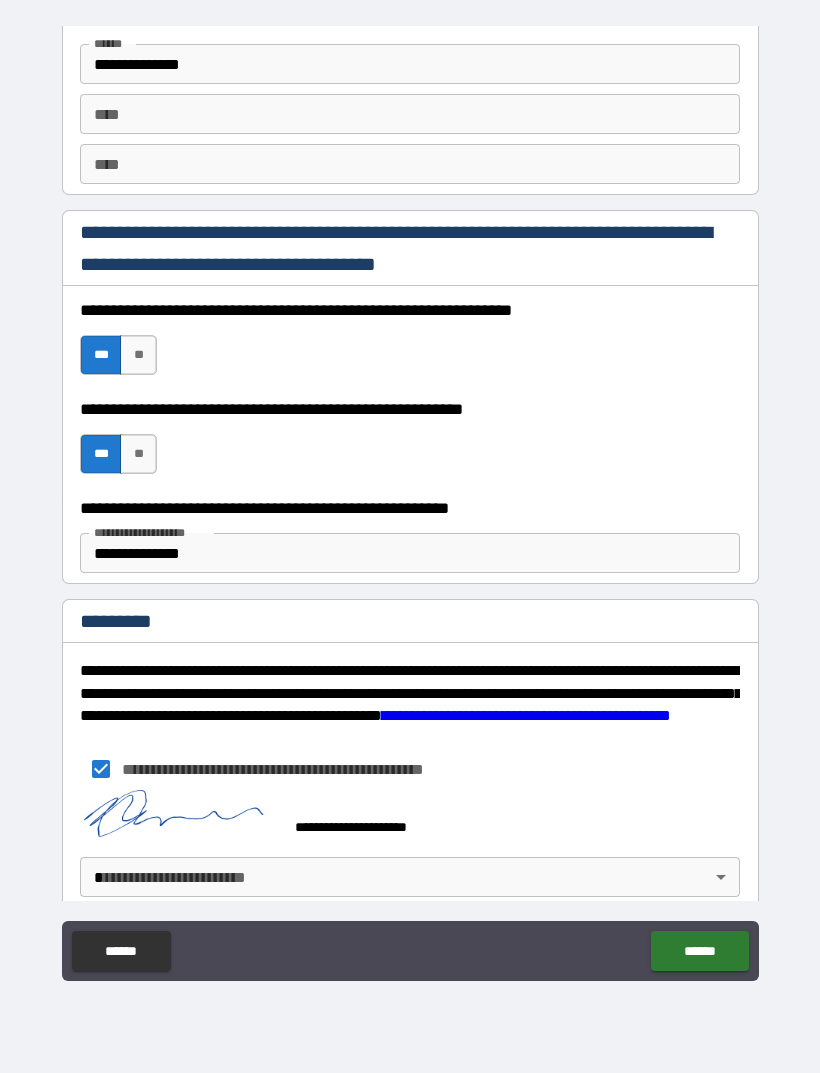 click on "**********" at bounding box center (410, 504) 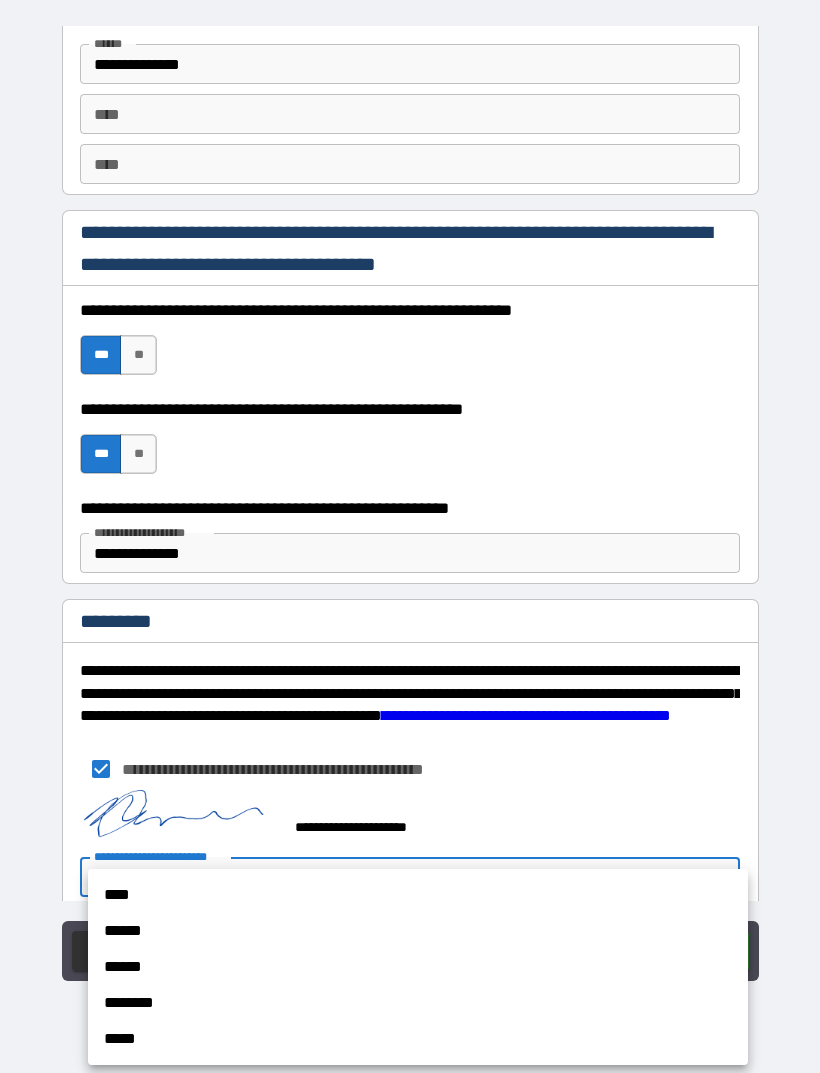 click on "******" at bounding box center [418, 967] 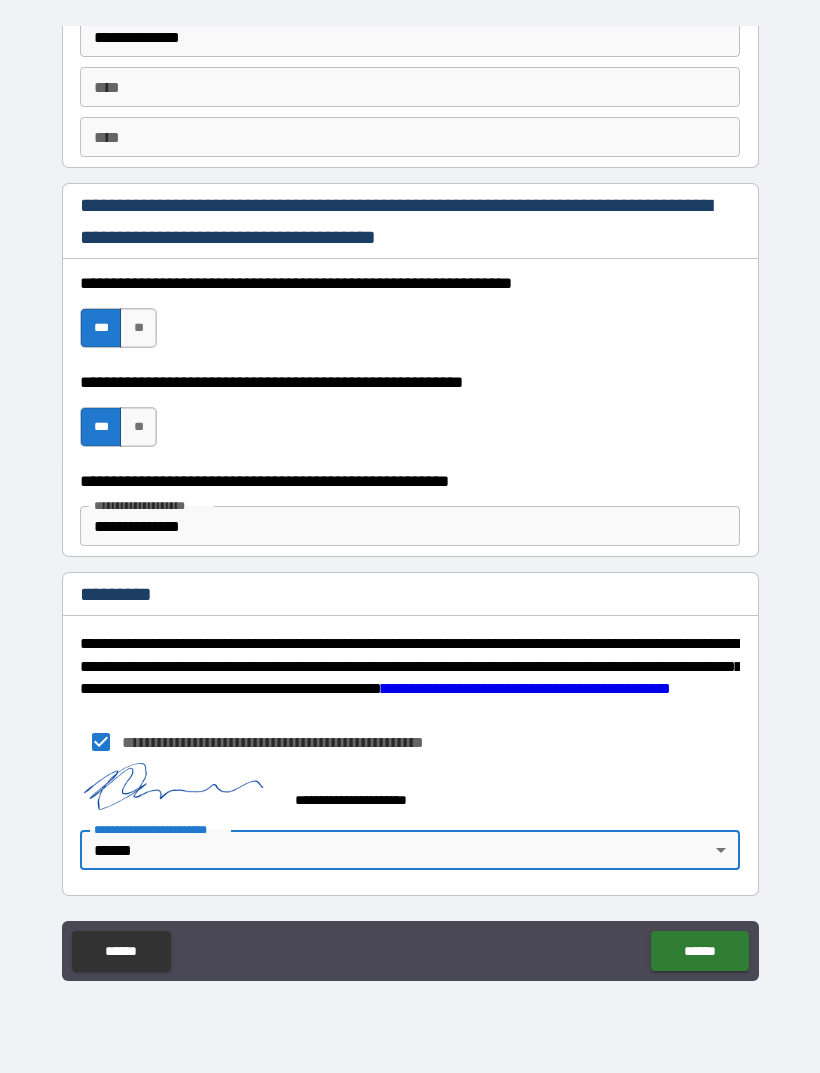 scroll, scrollTop: 2837, scrollLeft: 0, axis: vertical 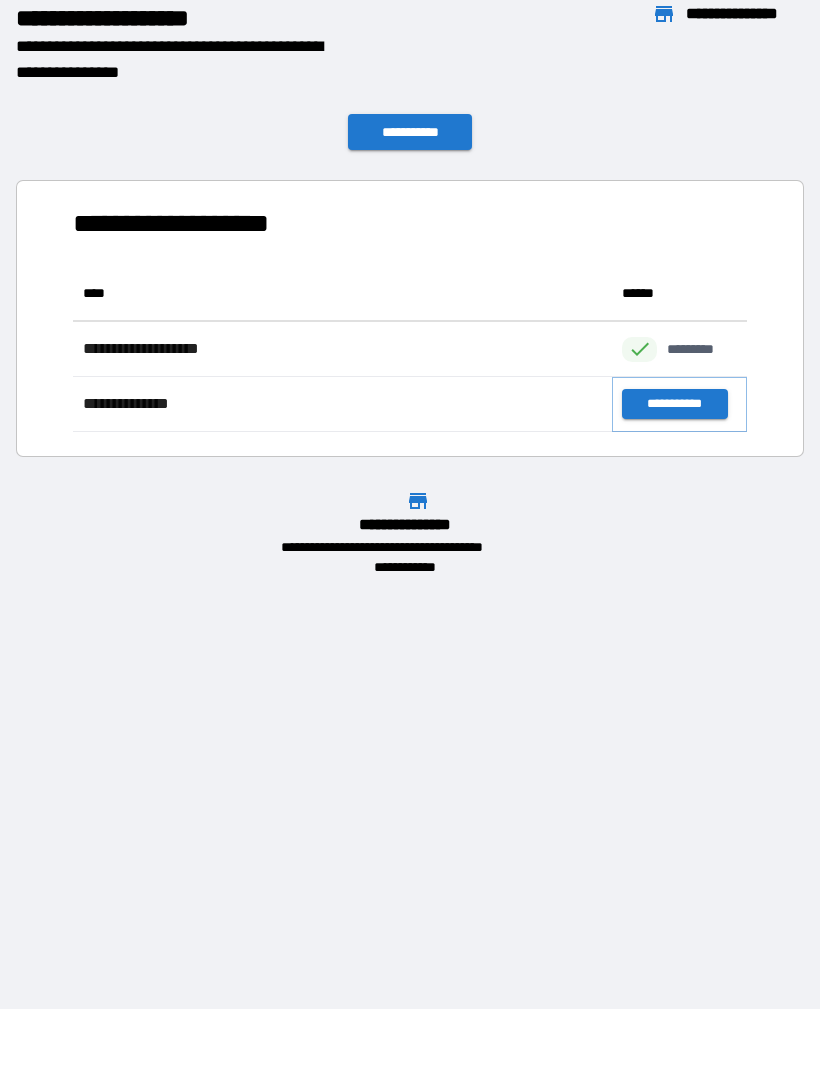 click on "**********" at bounding box center (674, 404) 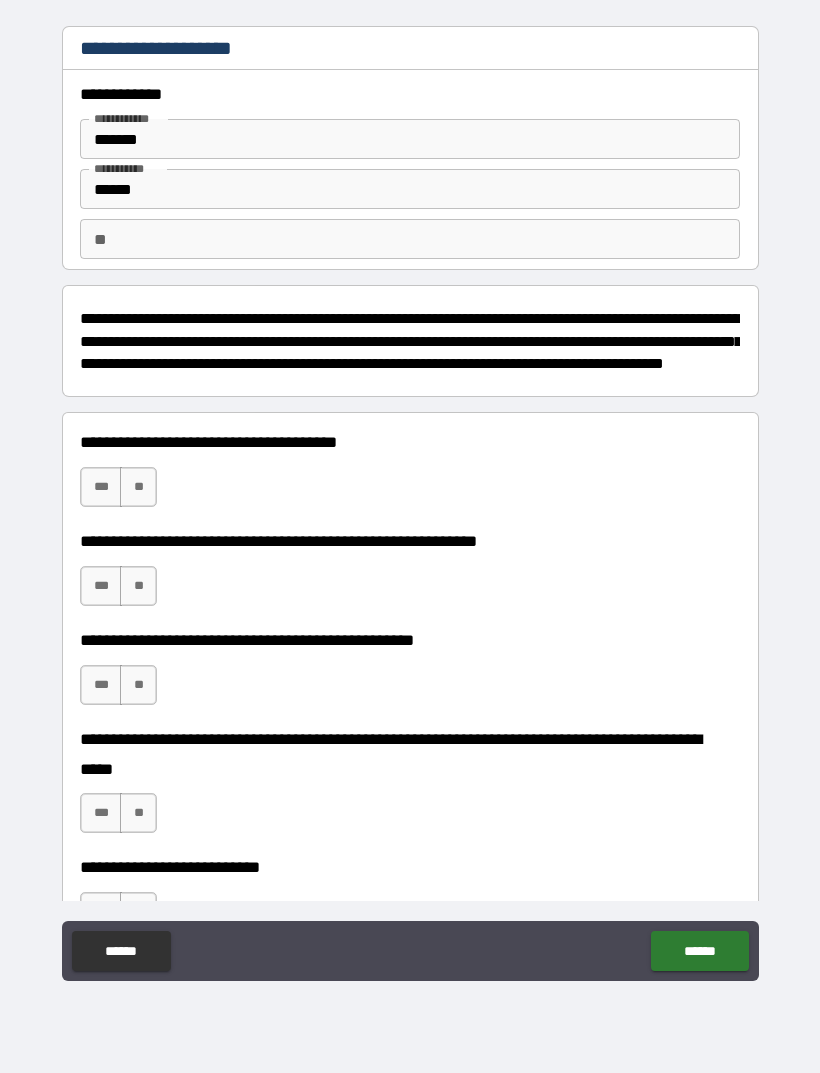 click on "**" at bounding box center [410, 239] 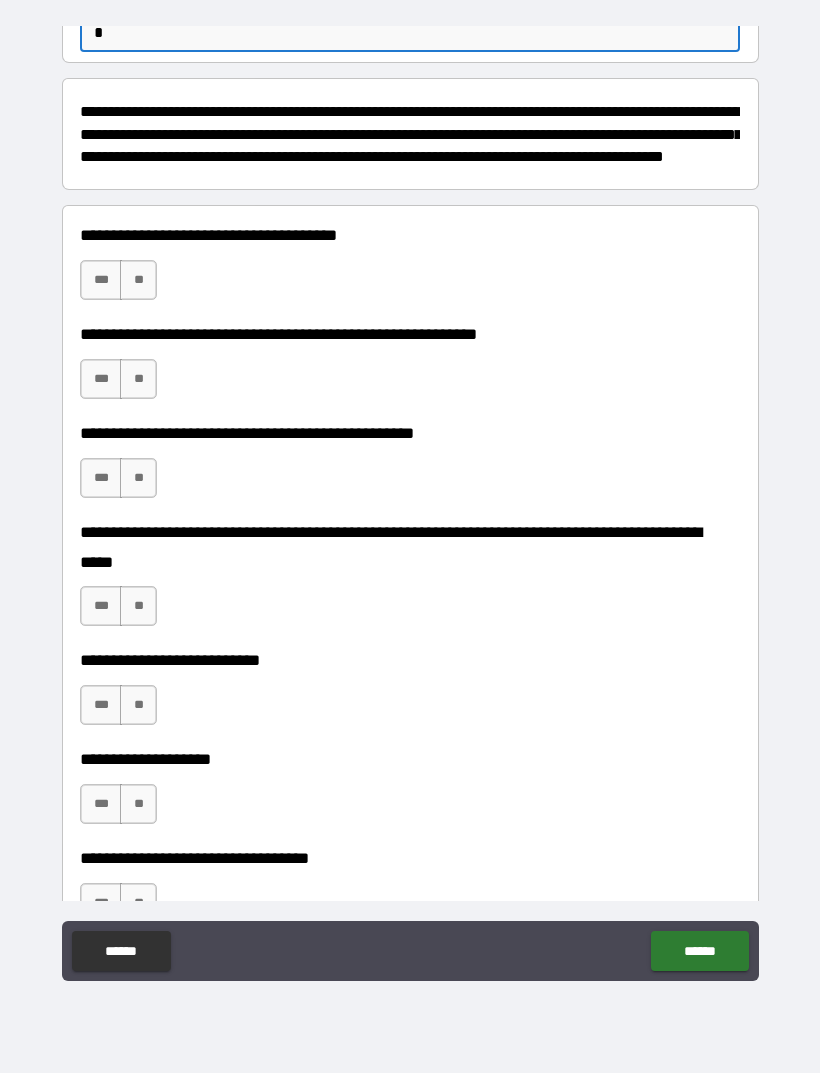 scroll, scrollTop: 206, scrollLeft: 0, axis: vertical 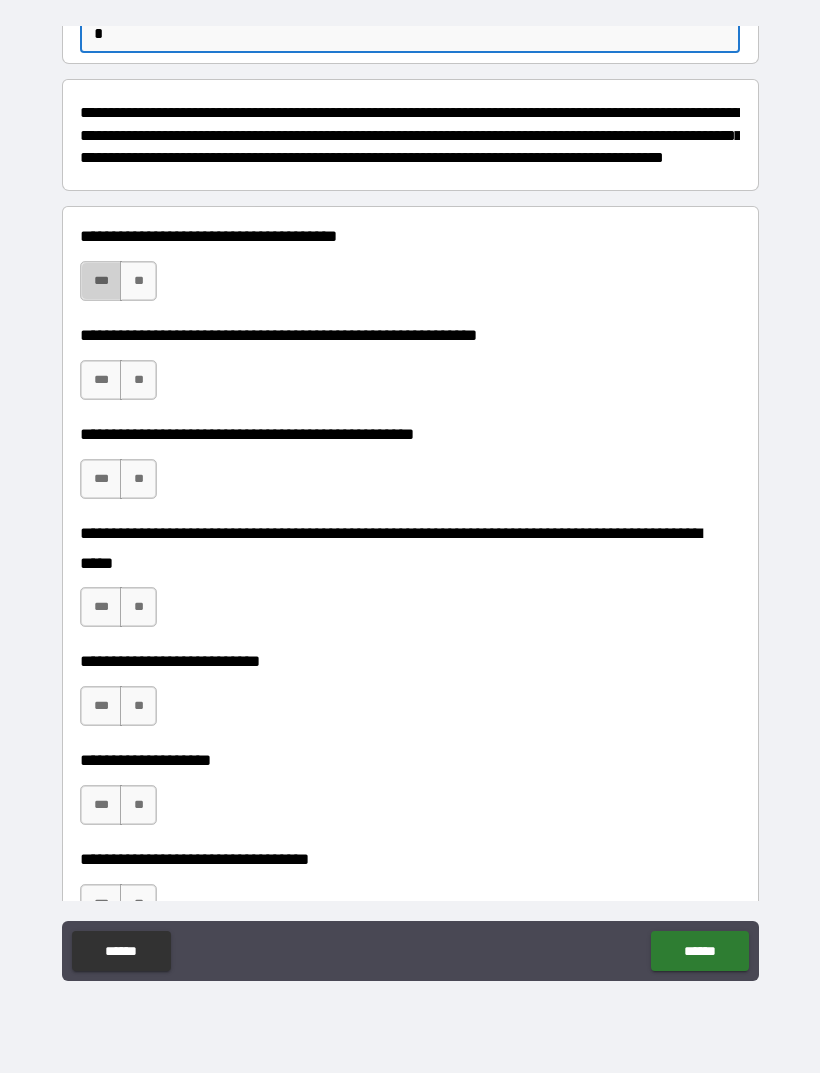 type on "*" 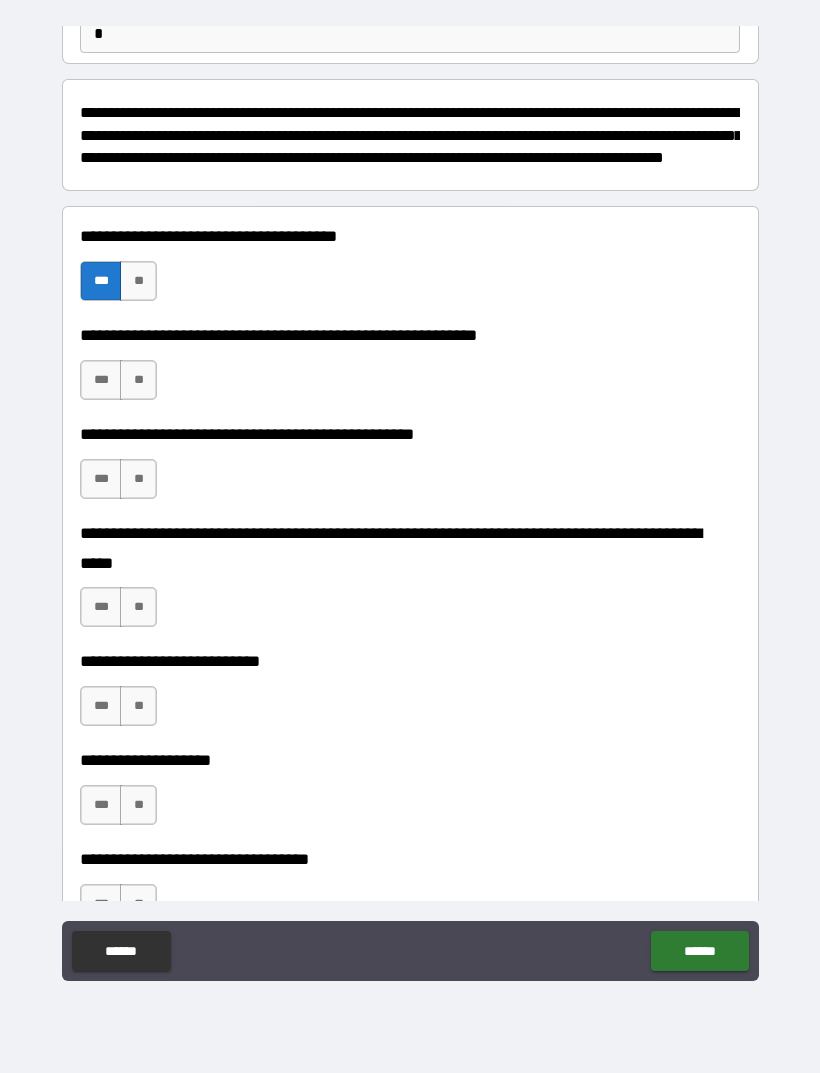 click on "**" at bounding box center (138, 380) 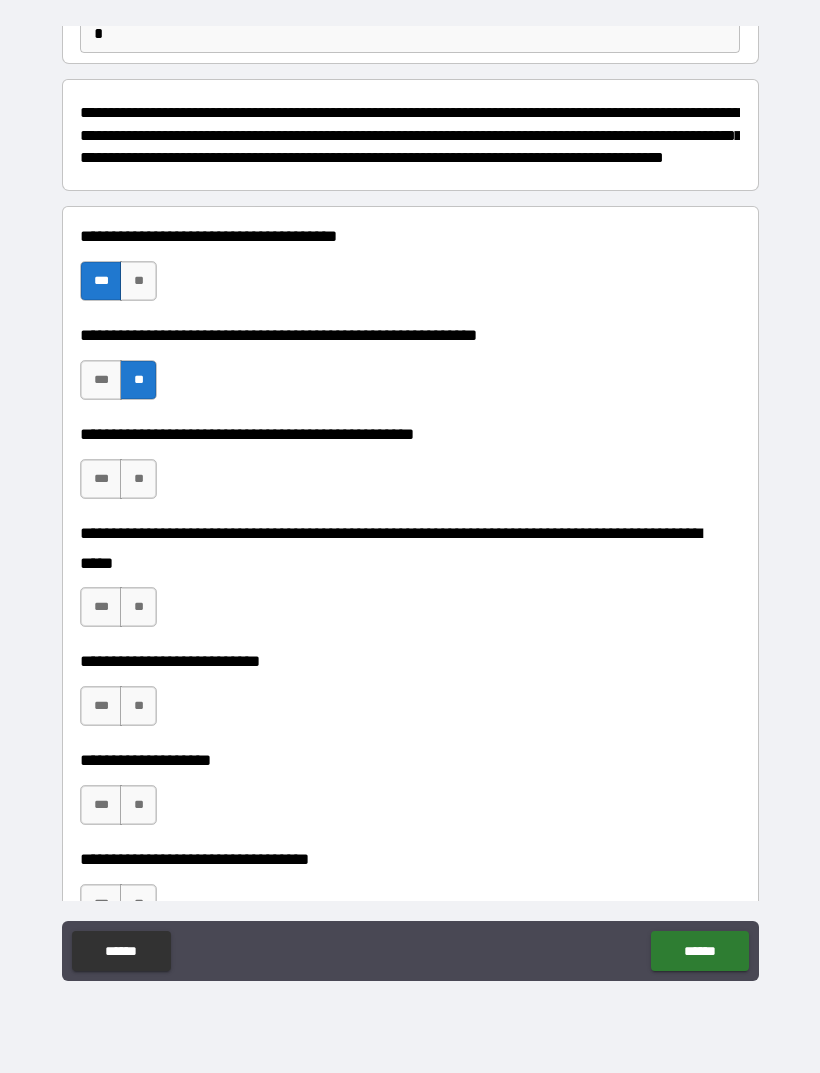click on "**" at bounding box center [138, 479] 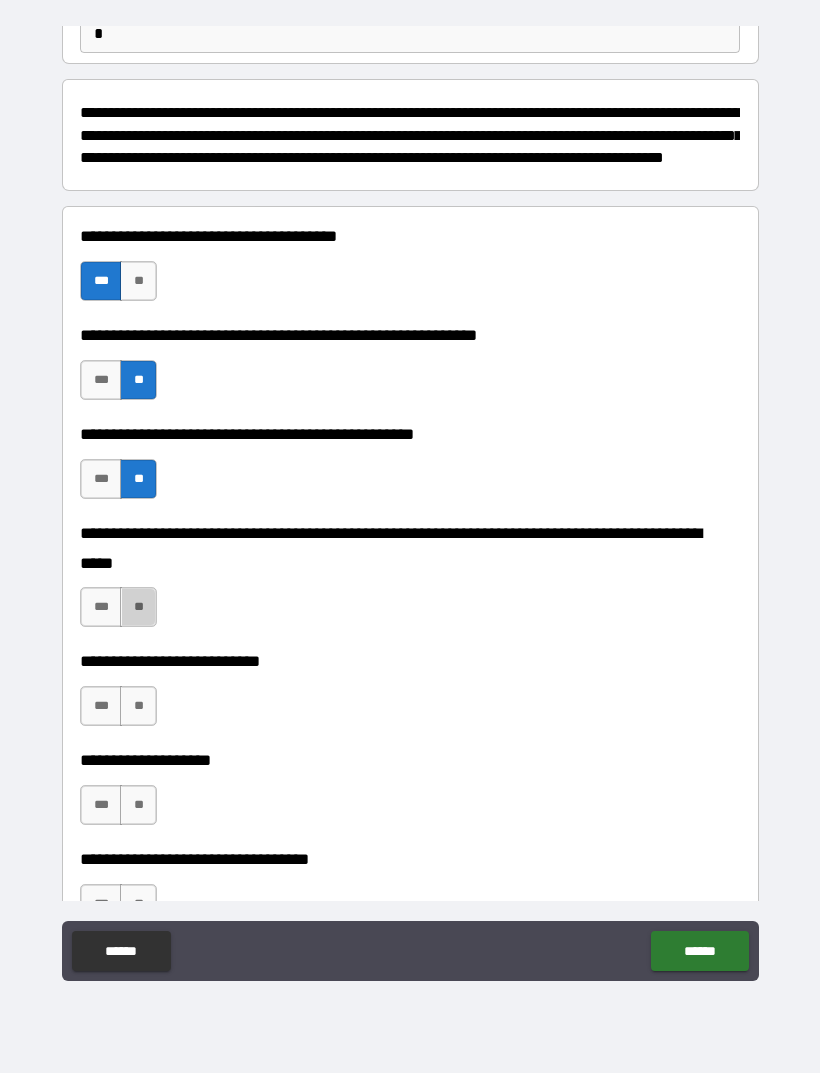 click on "**" at bounding box center [138, 607] 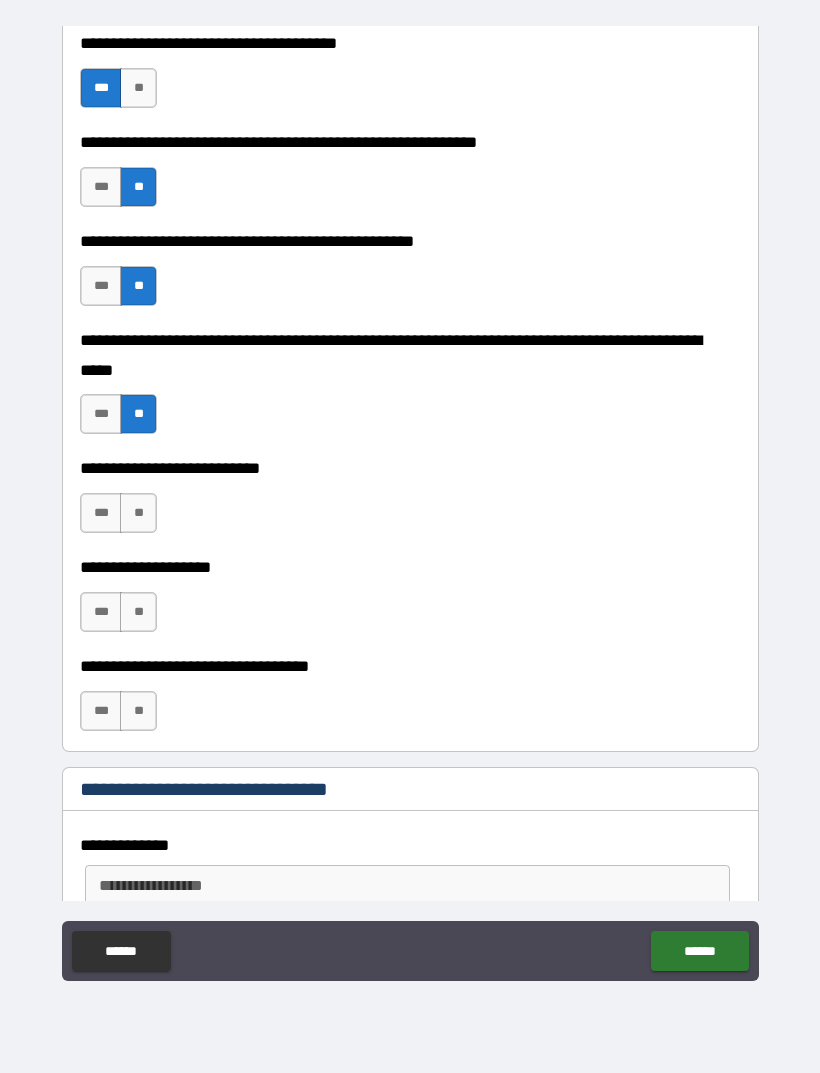 scroll, scrollTop: 403, scrollLeft: 0, axis: vertical 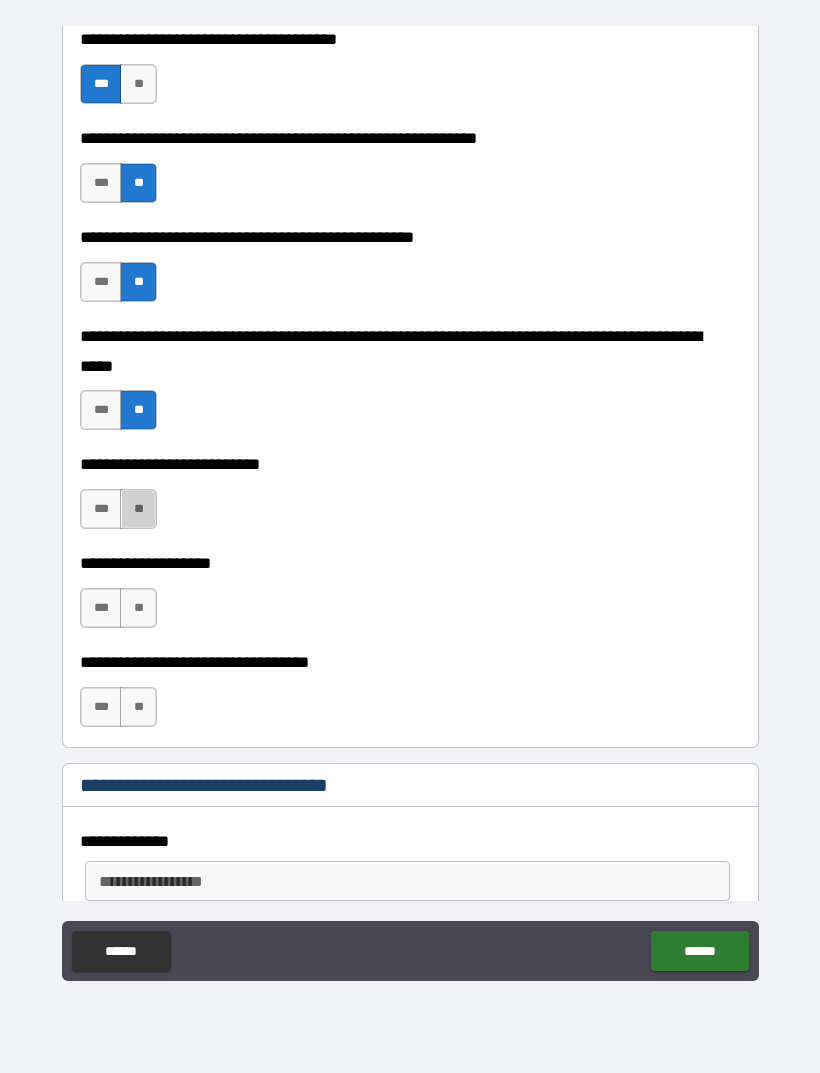 click on "**" at bounding box center [138, 509] 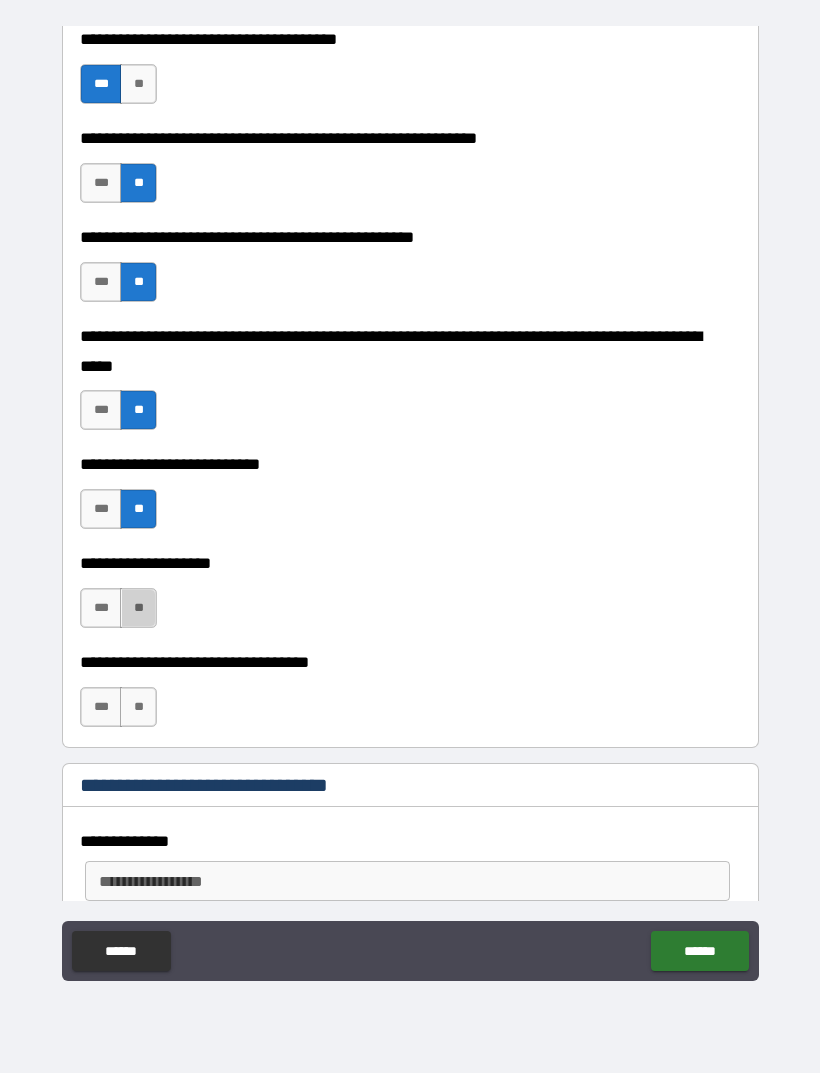 click on "**" at bounding box center (138, 608) 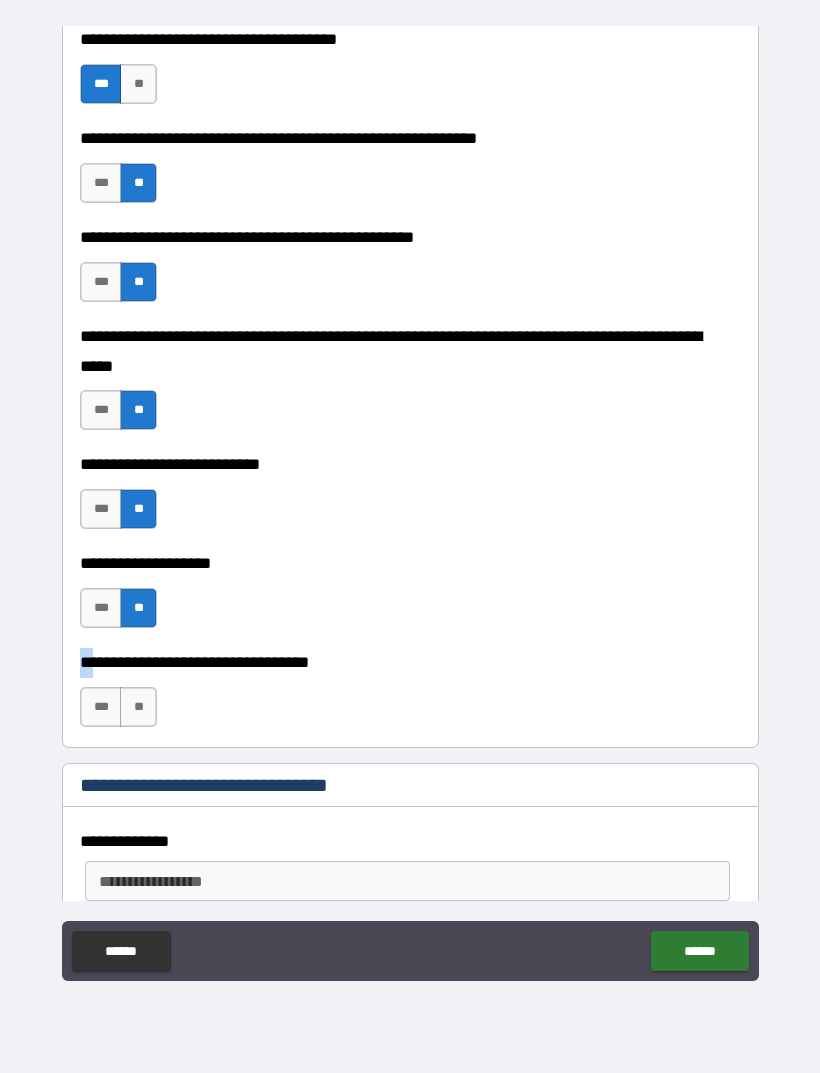 click on "**" at bounding box center [138, 707] 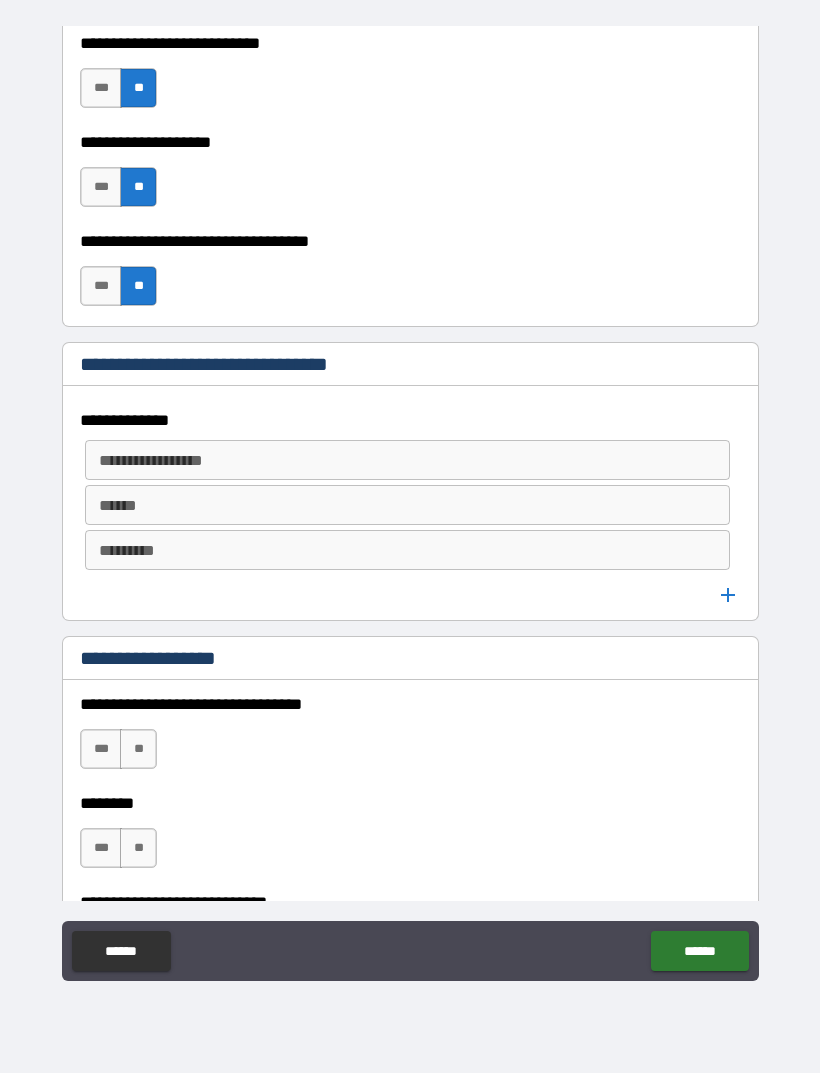 scroll, scrollTop: 825, scrollLeft: 0, axis: vertical 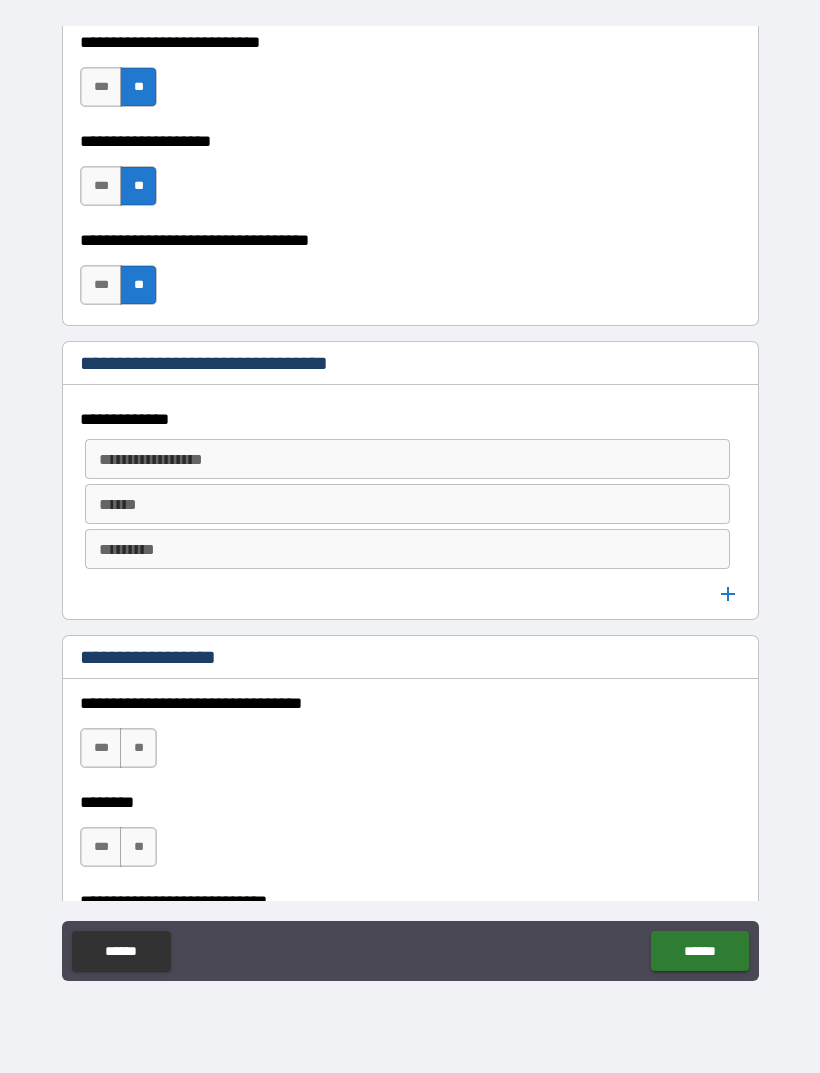 click on "***" at bounding box center (101, 285) 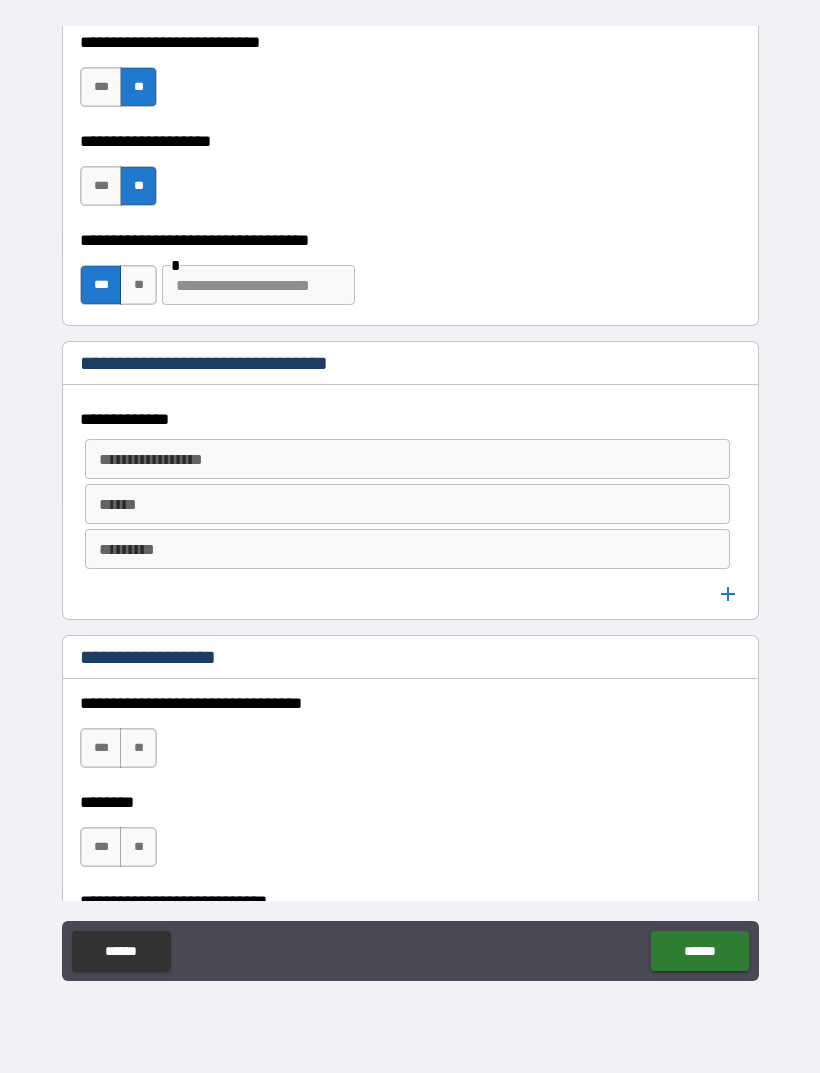 click on "**" at bounding box center [138, 285] 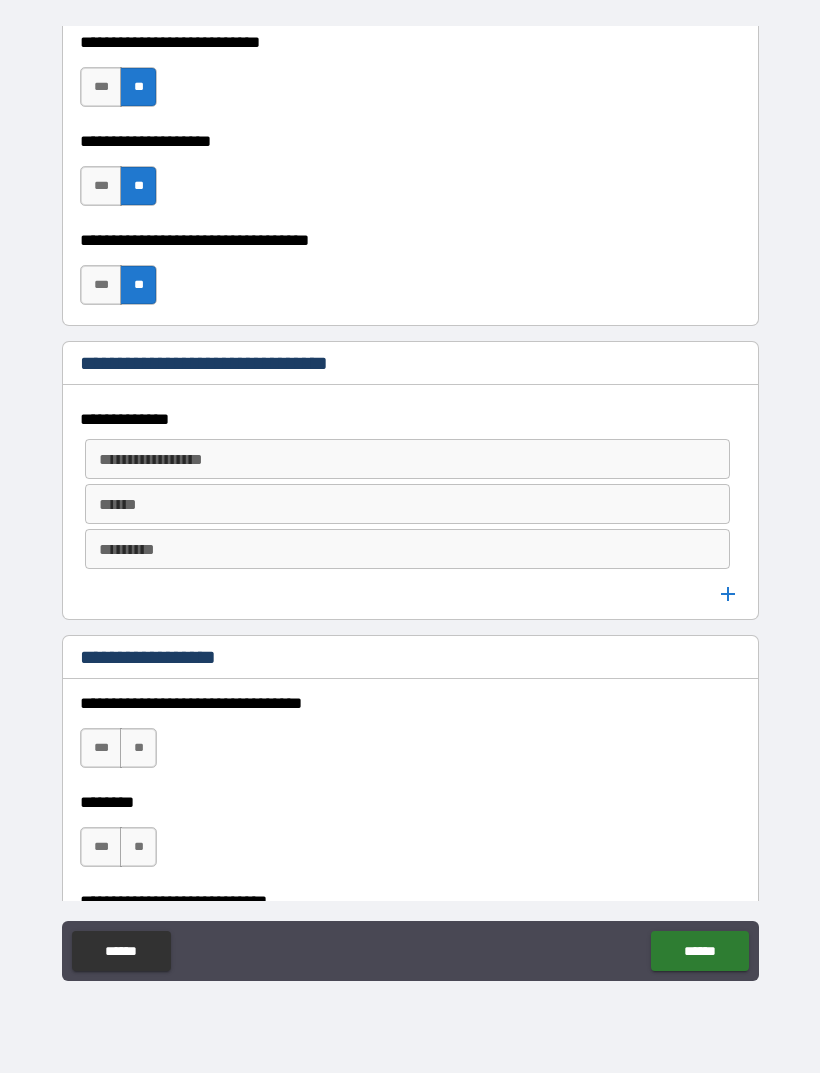 click on "***" at bounding box center (101, 285) 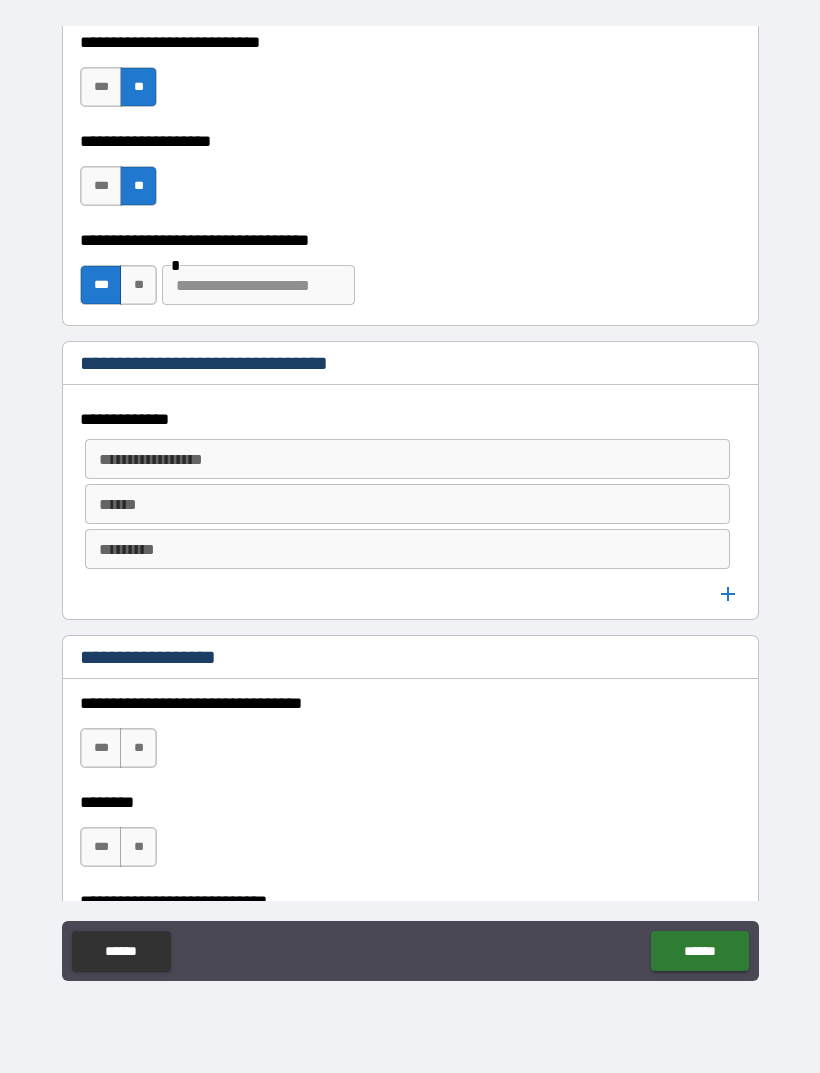 click at bounding box center [258, 285] 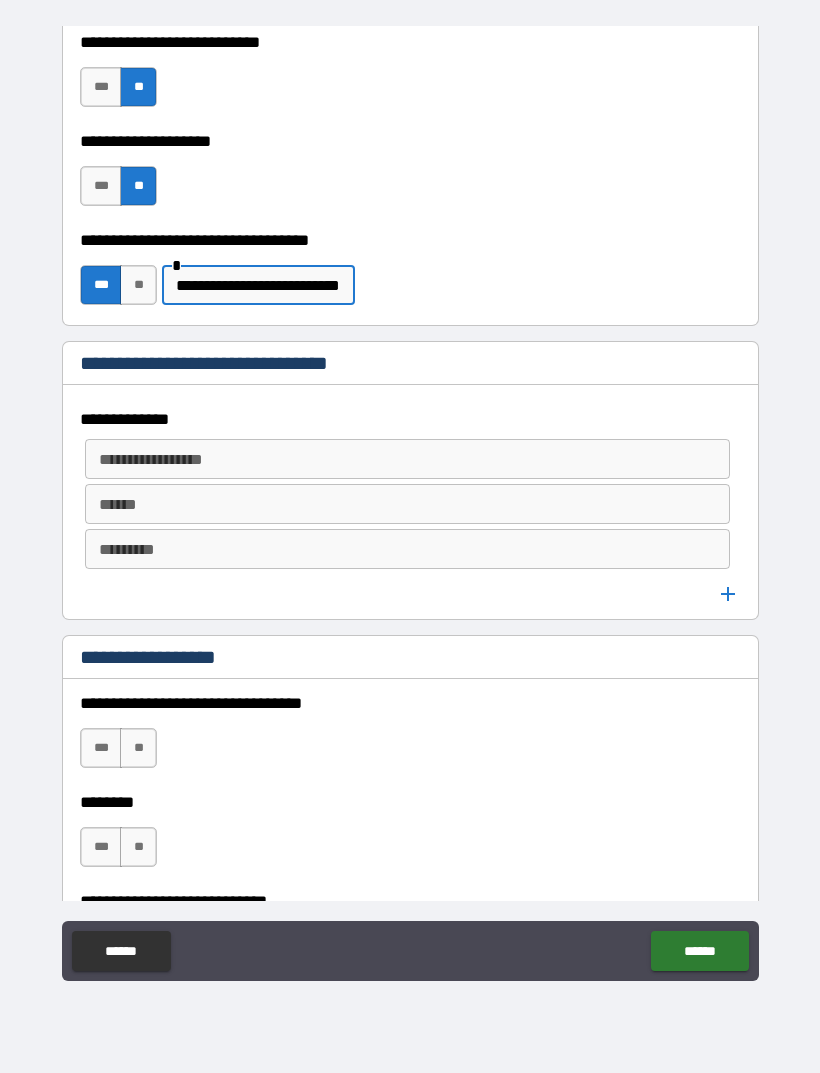 click on "**********" at bounding box center [258, 285] 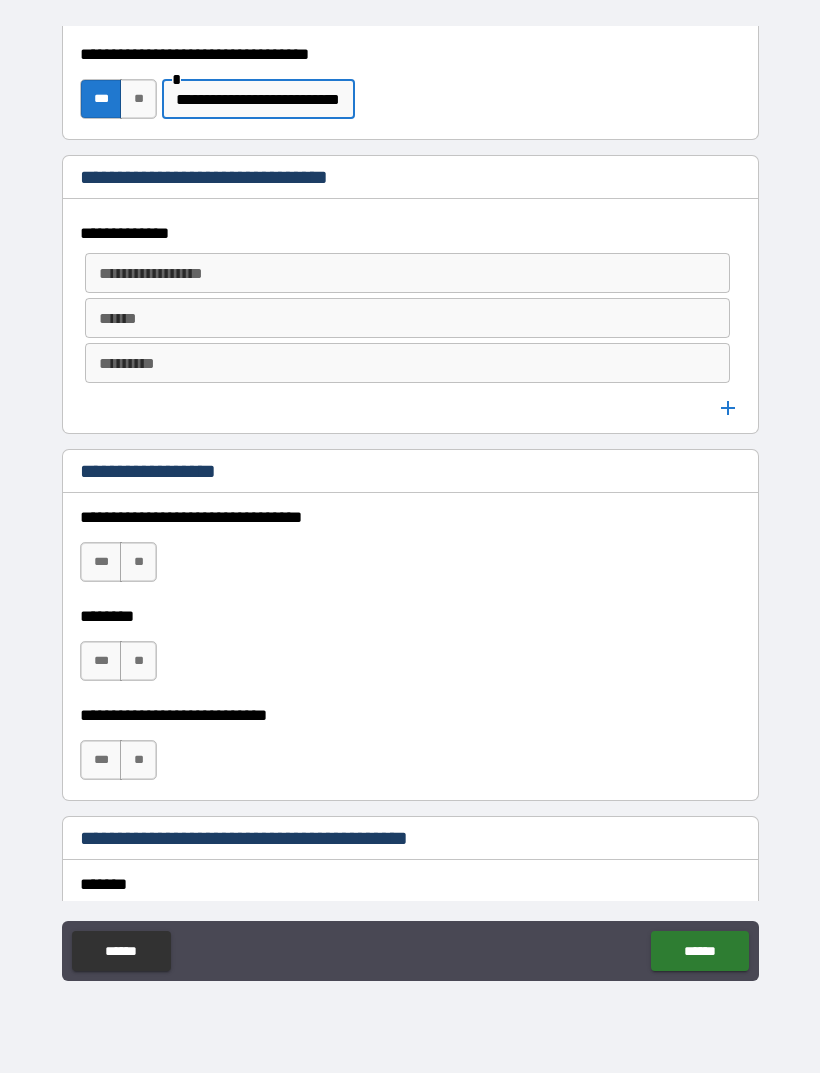 scroll, scrollTop: 1010, scrollLeft: 0, axis: vertical 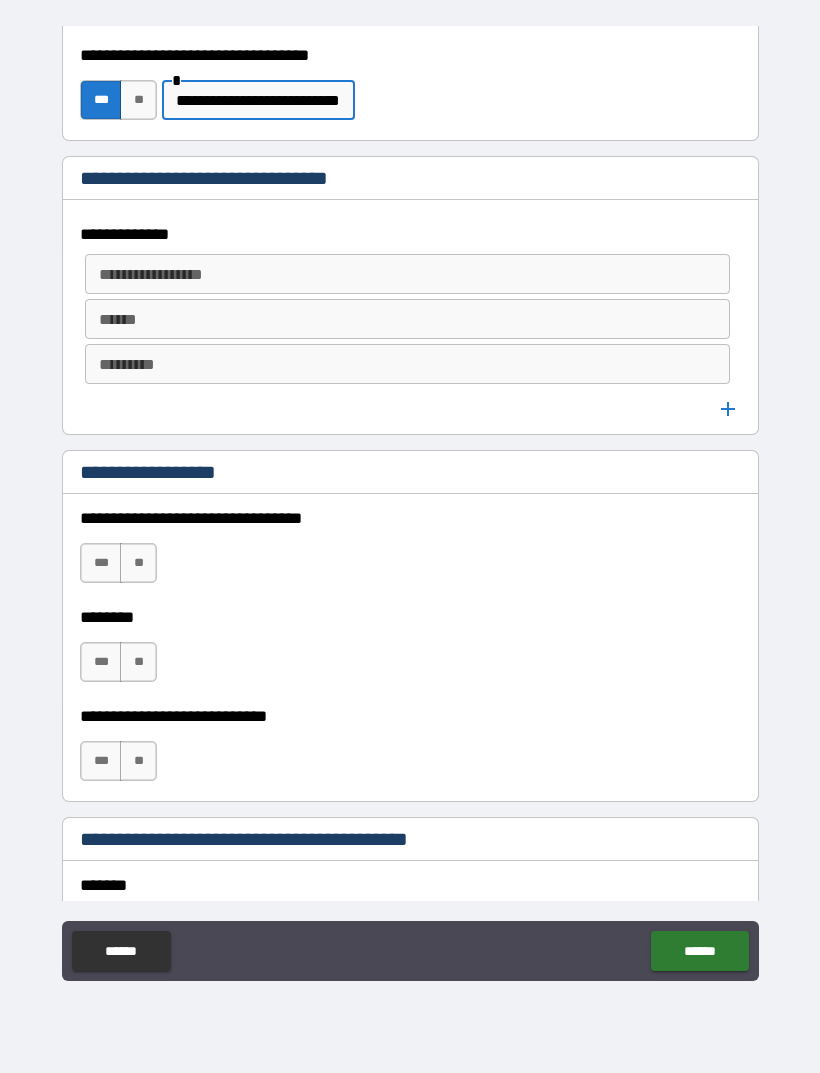type on "**********" 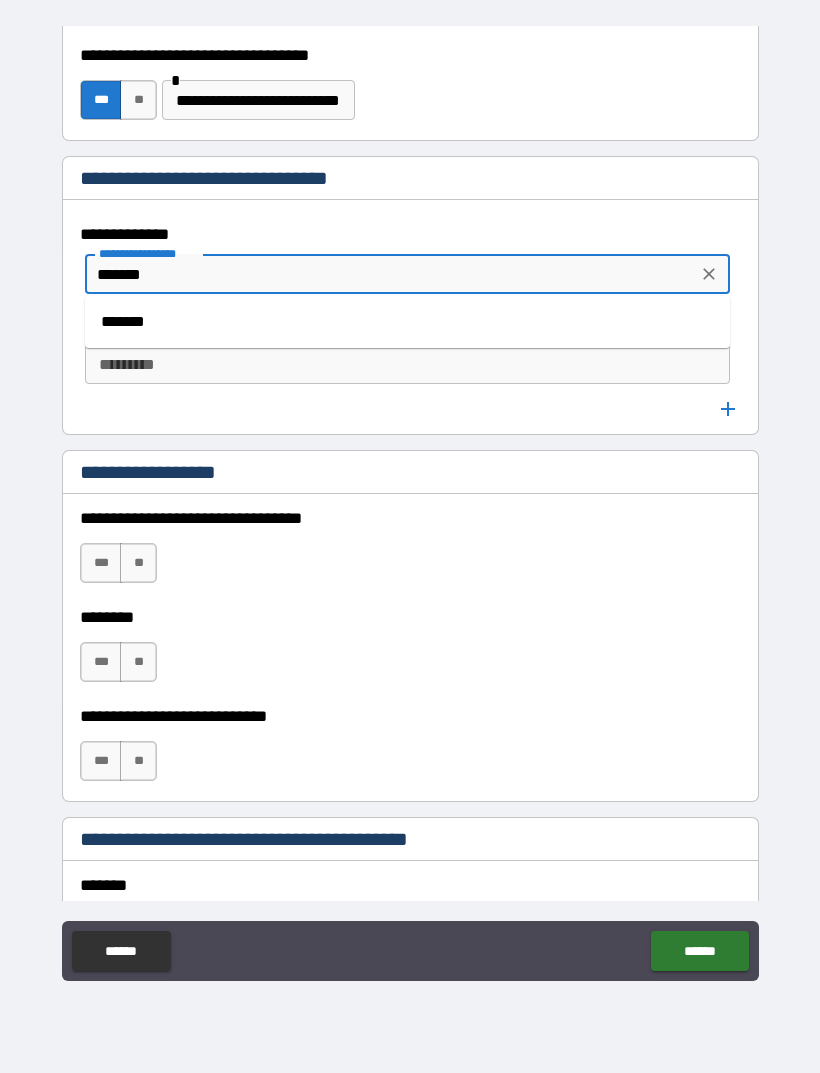 type on "*******" 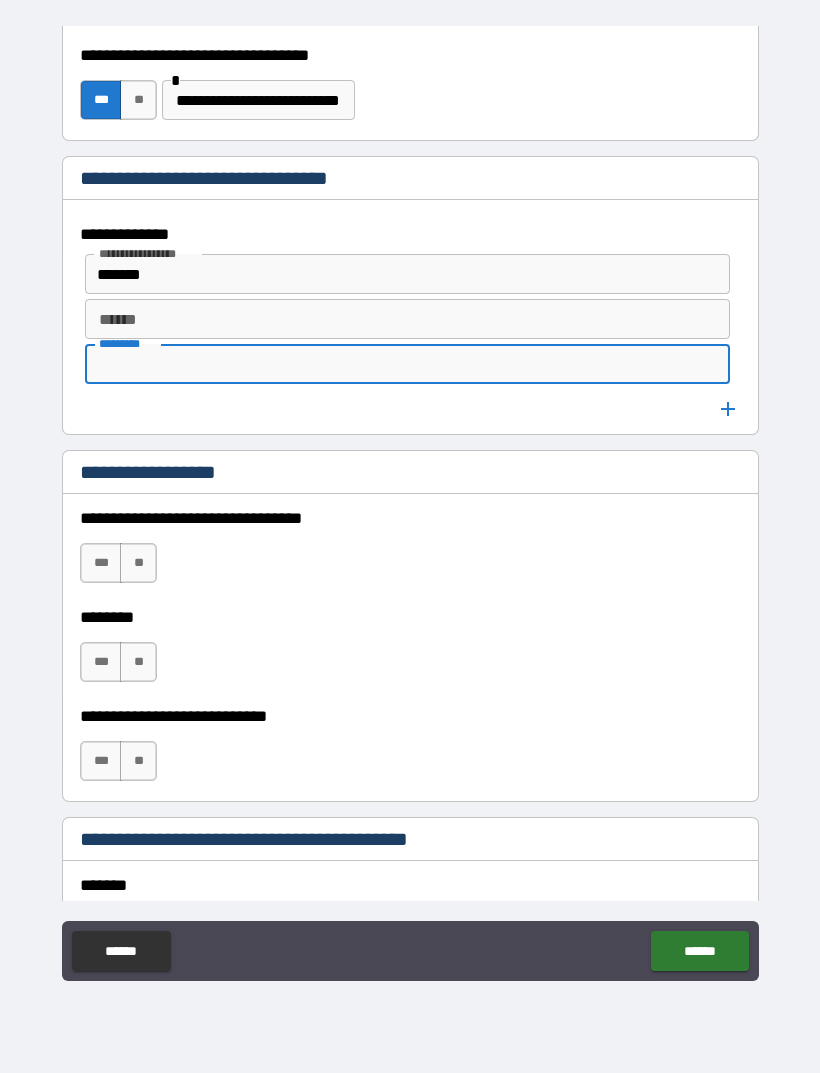 click on "******" at bounding box center (407, 319) 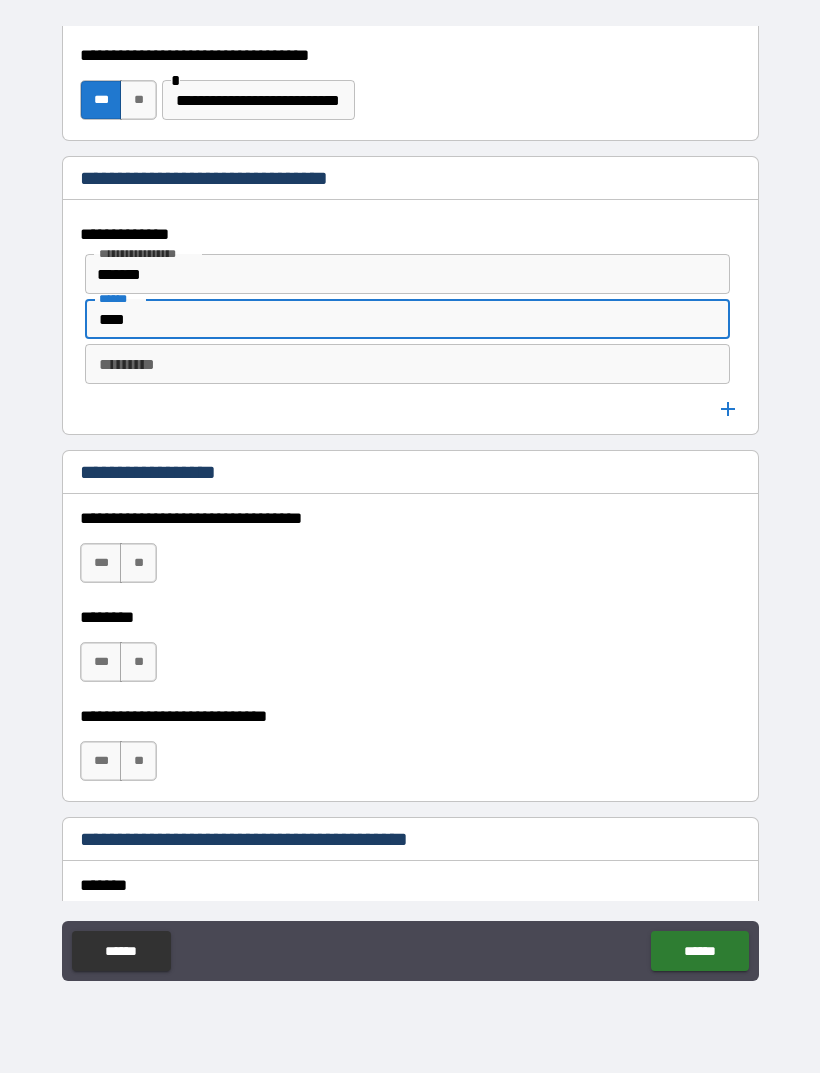 type on "****" 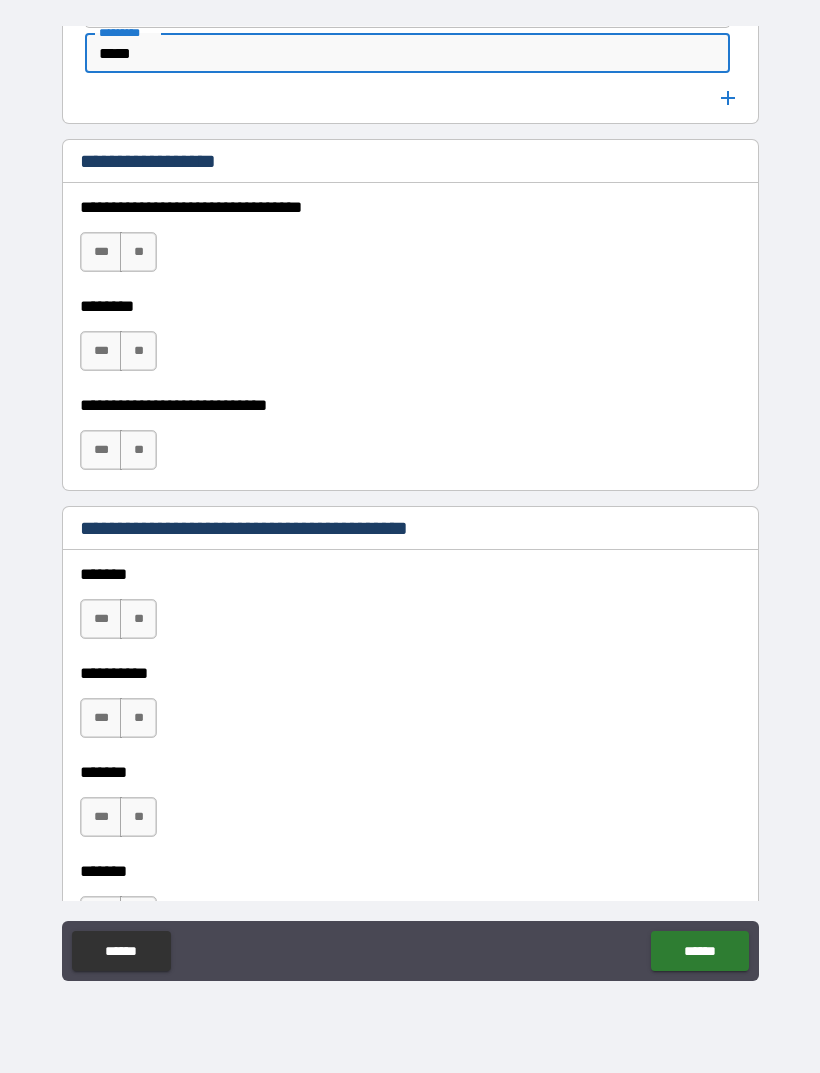 scroll, scrollTop: 1344, scrollLeft: 0, axis: vertical 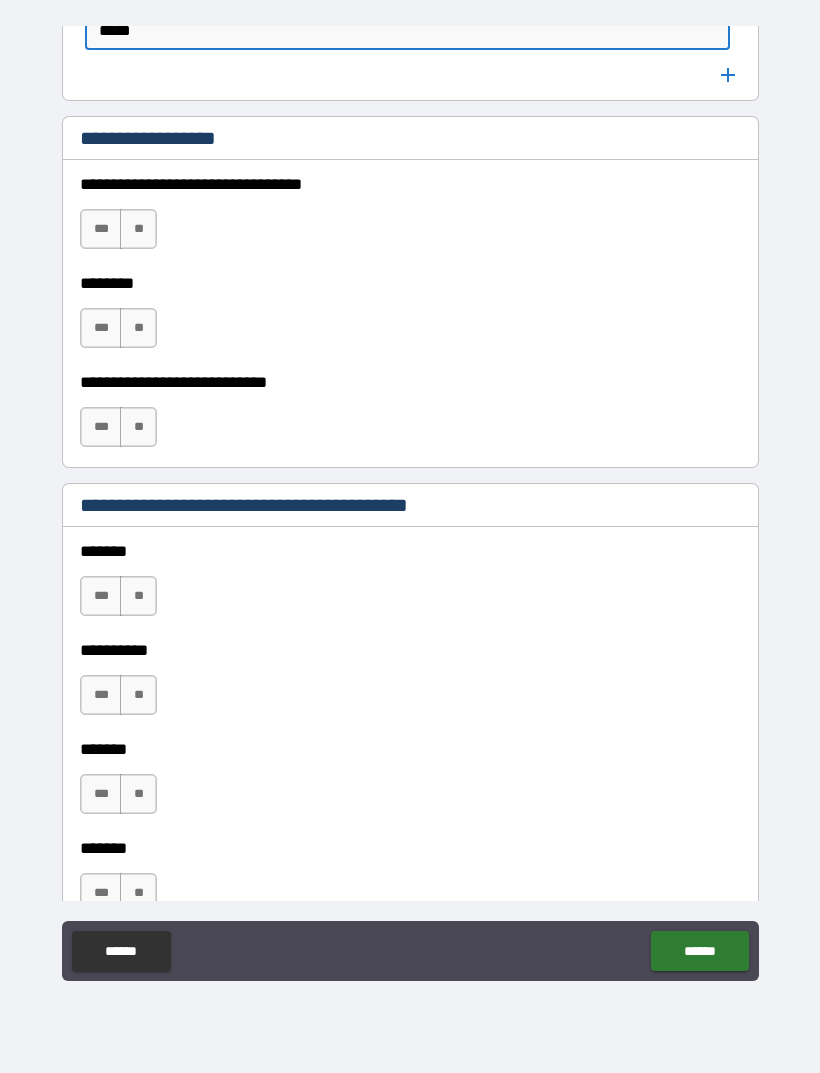 type on "*****" 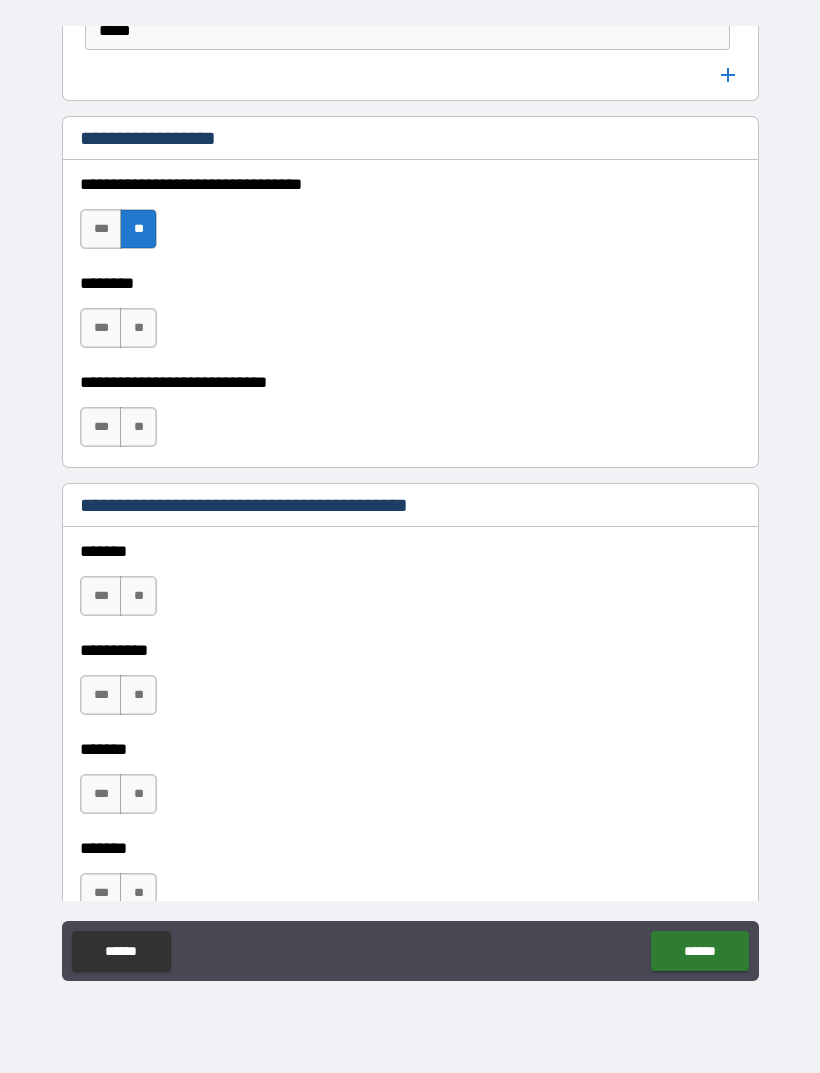 click on "**" at bounding box center [138, 328] 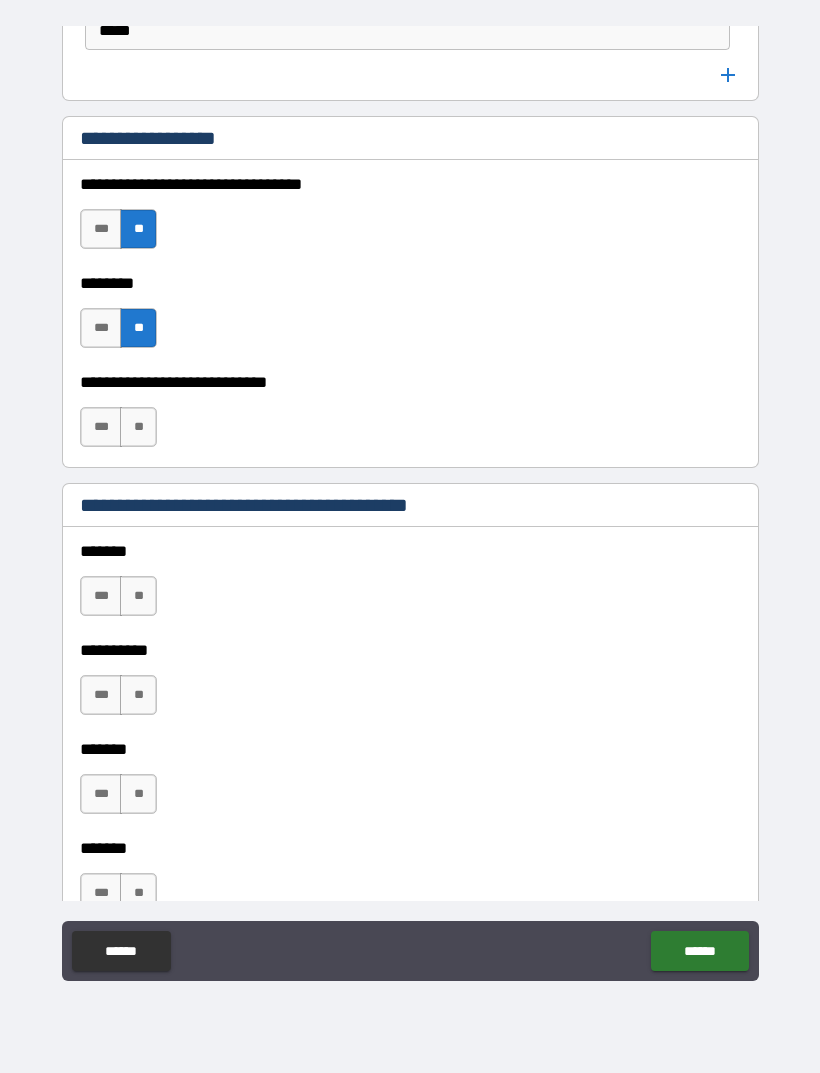 click on "**" at bounding box center (138, 427) 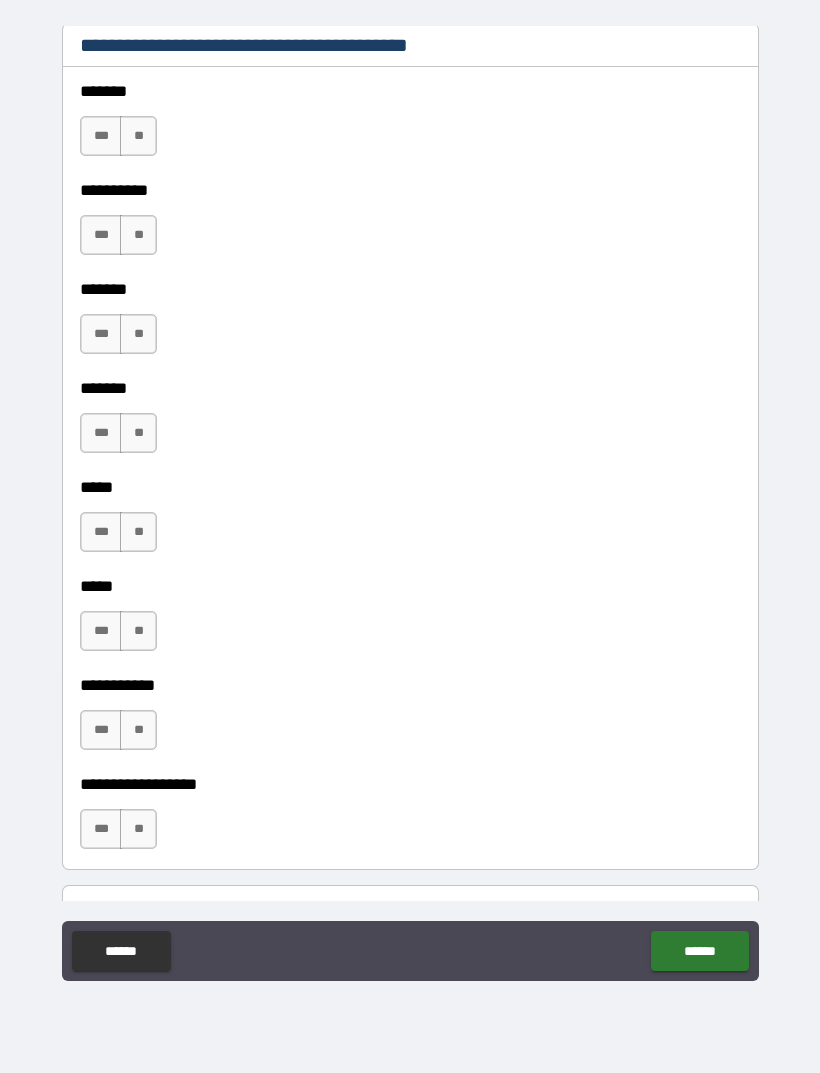 scroll, scrollTop: 1800, scrollLeft: 0, axis: vertical 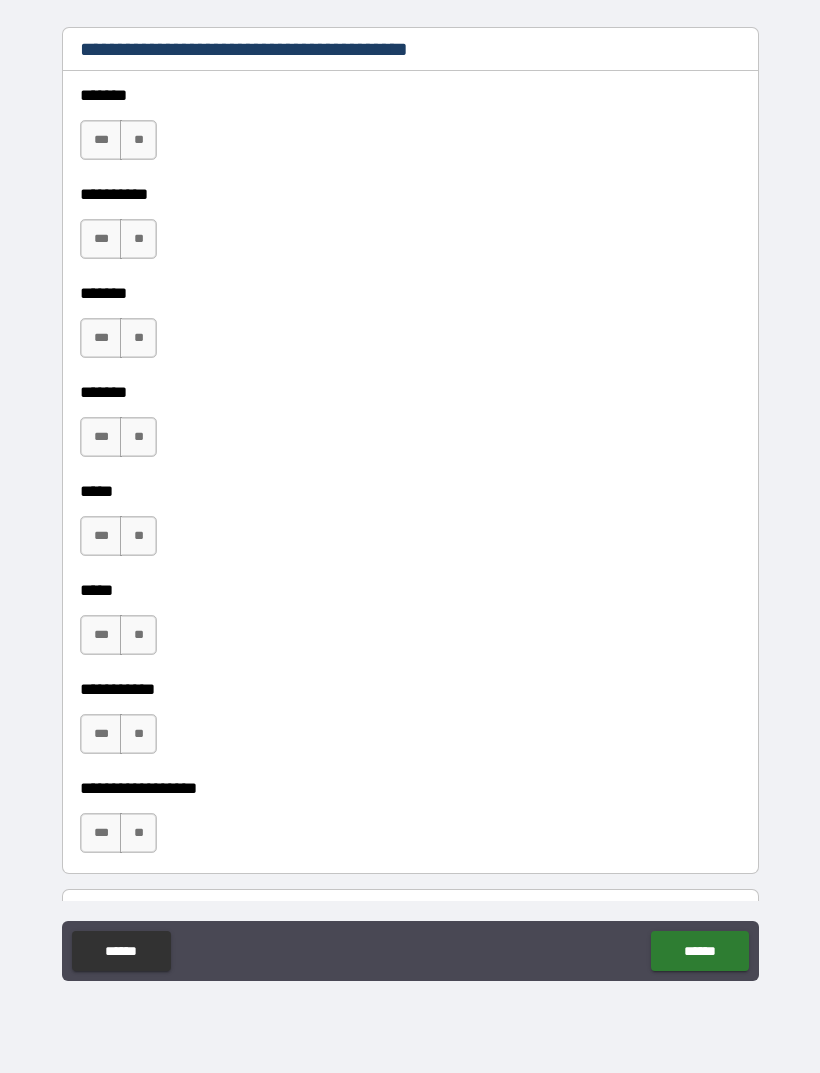 click on "**" at bounding box center (138, 140) 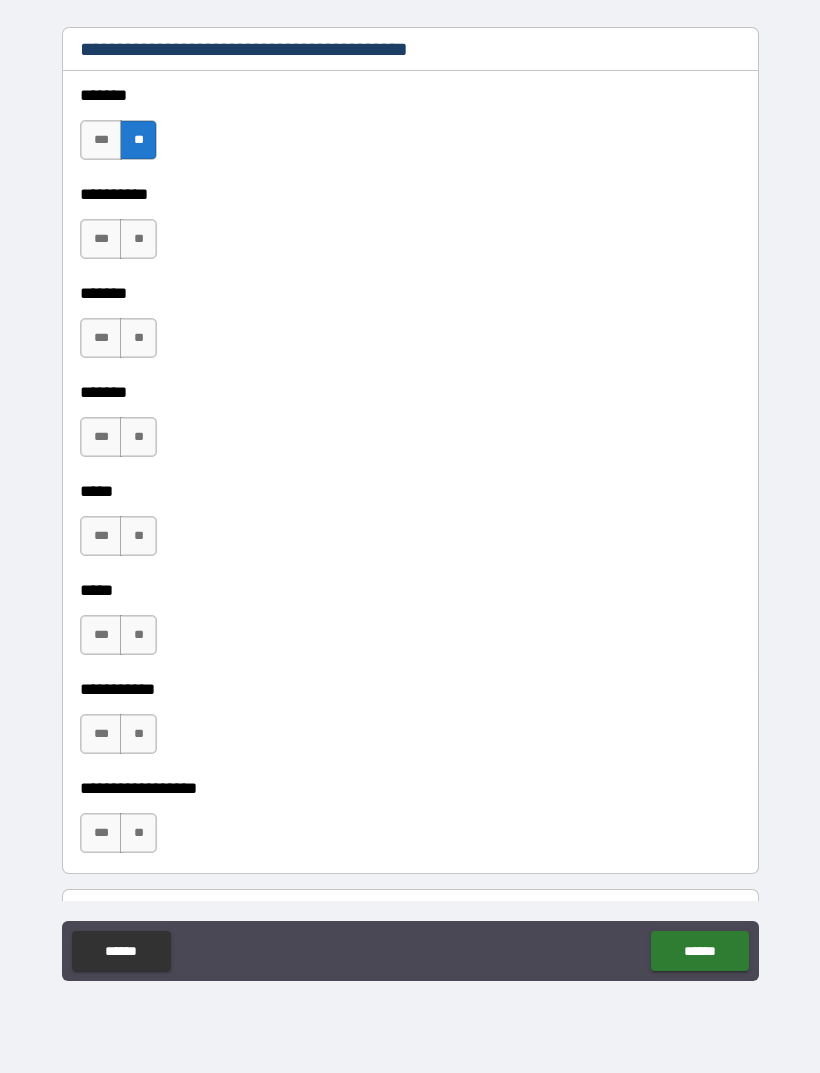 click on "**" at bounding box center [138, 239] 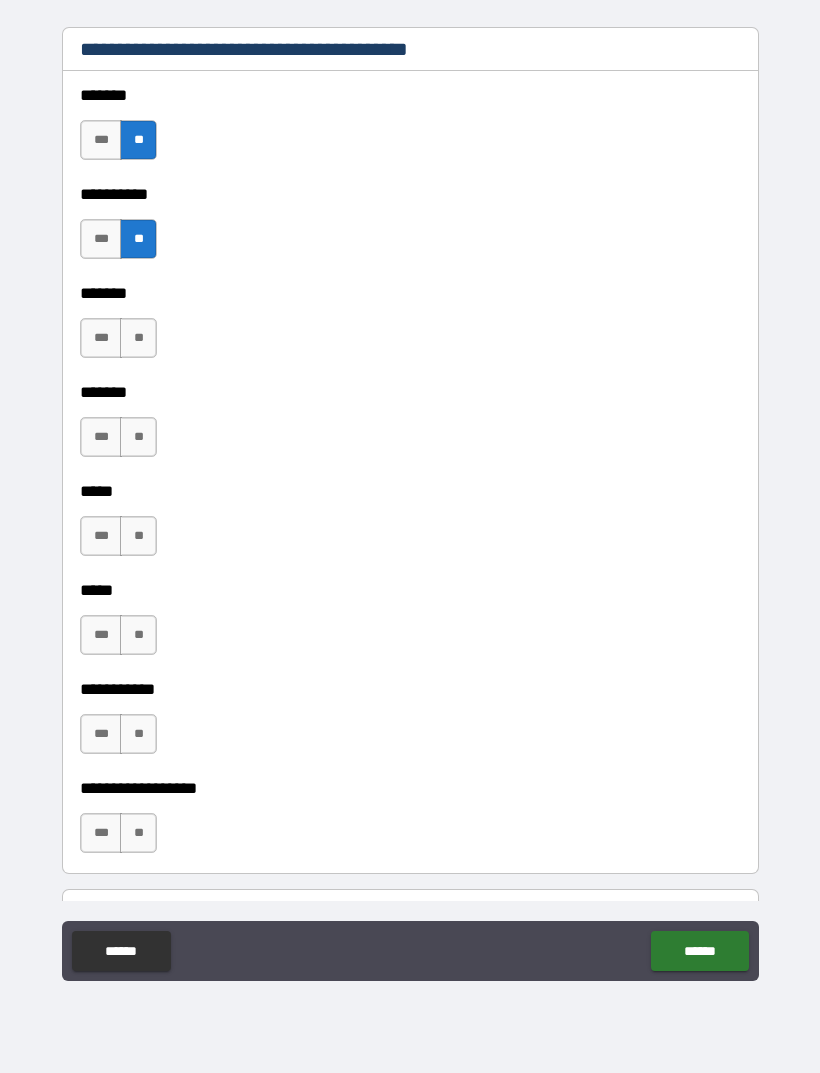 click on "**" at bounding box center [138, 338] 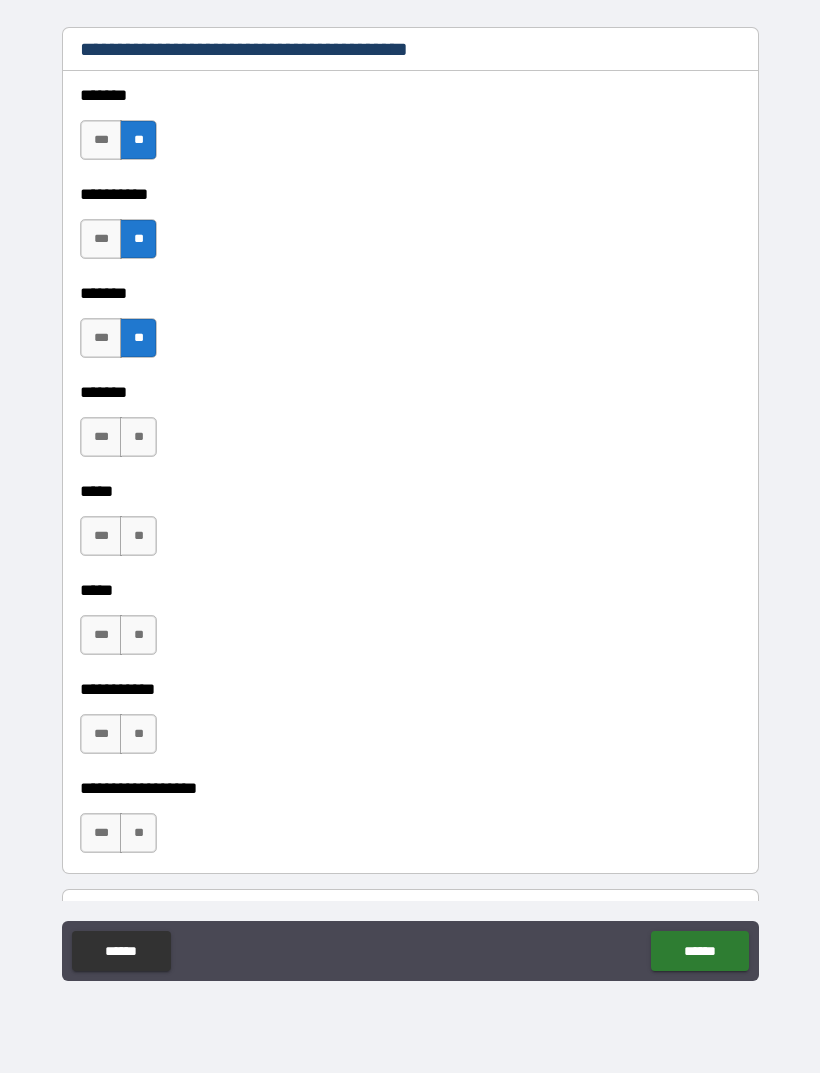click on "******* *** ** ******* *** **" at bounding box center (410, 378) 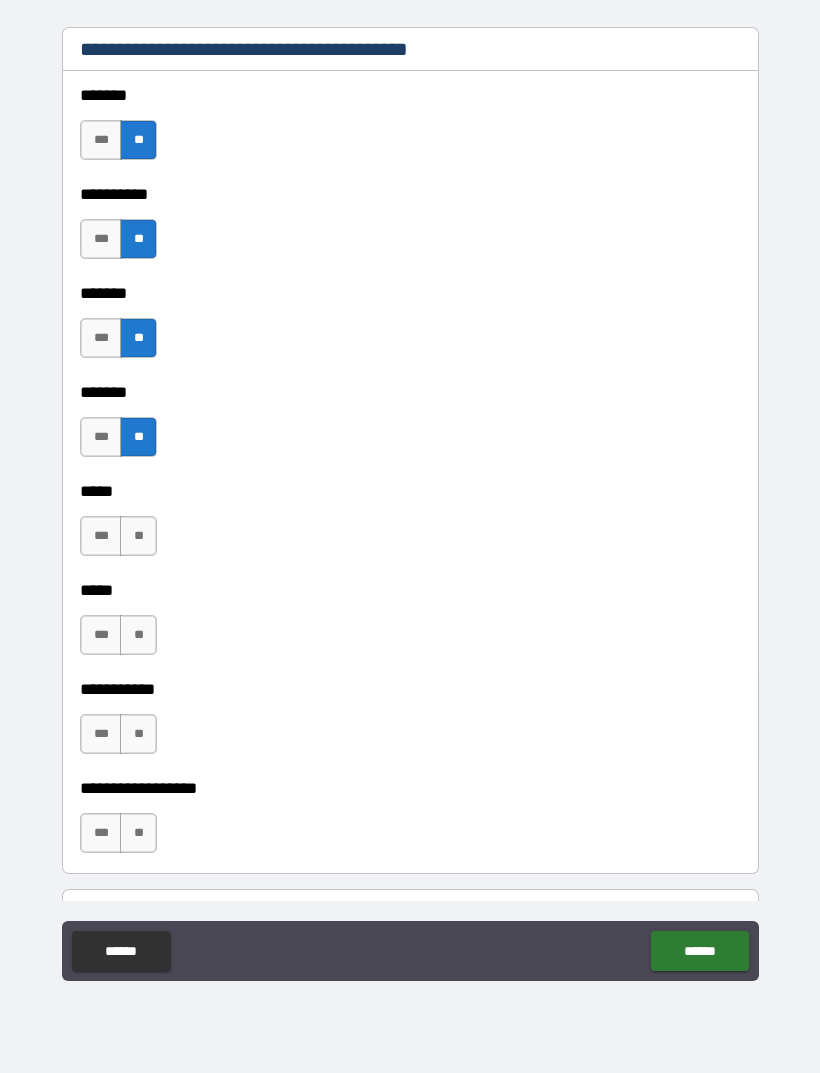 click on "**" at bounding box center (138, 536) 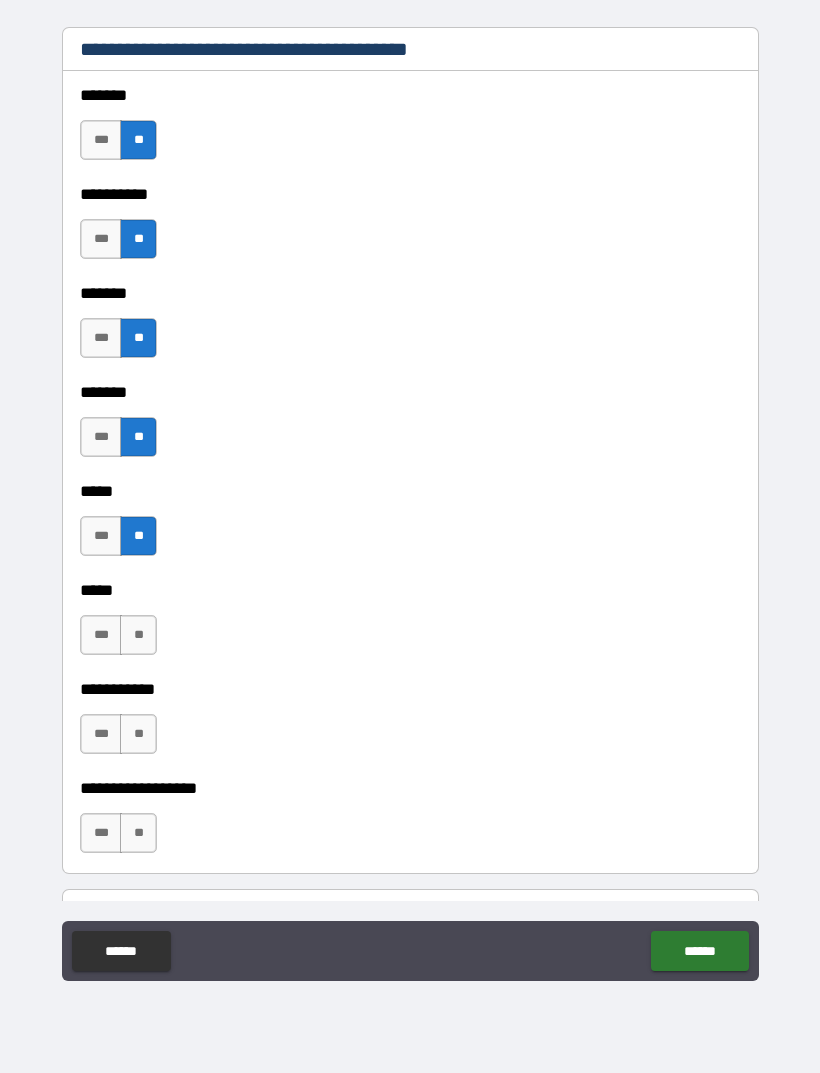 click on "**" at bounding box center (138, 635) 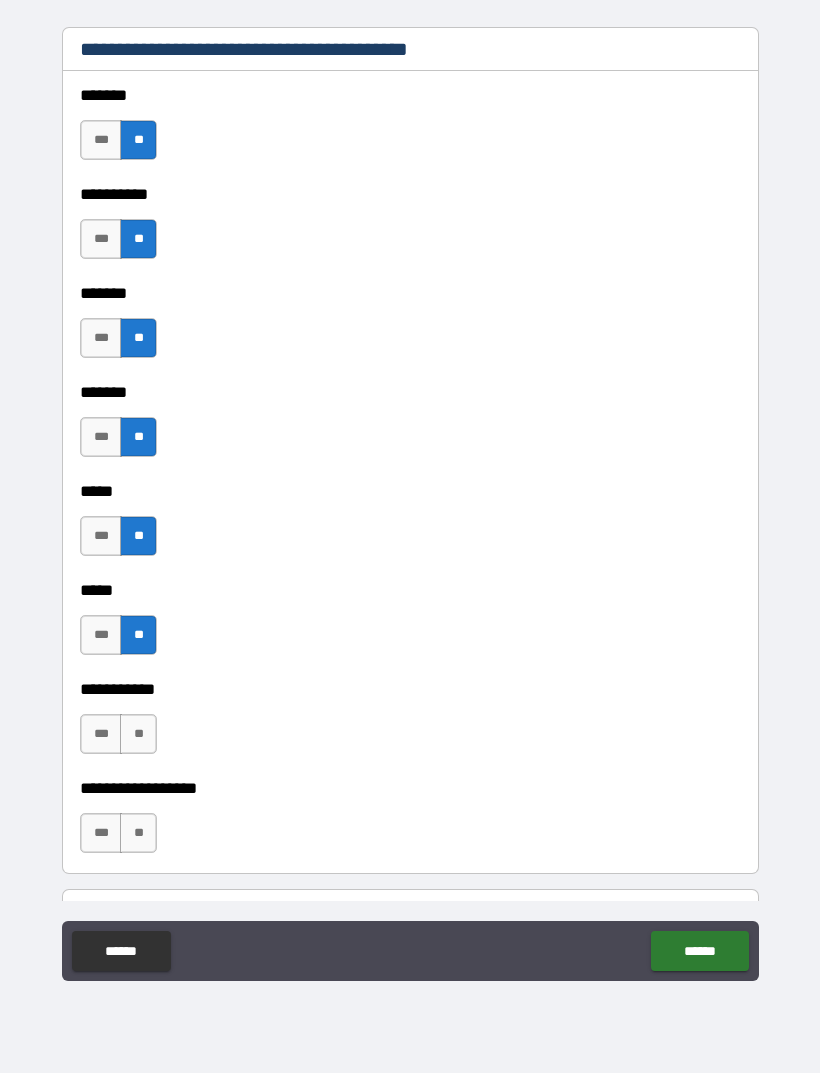 click on "**" at bounding box center [138, 734] 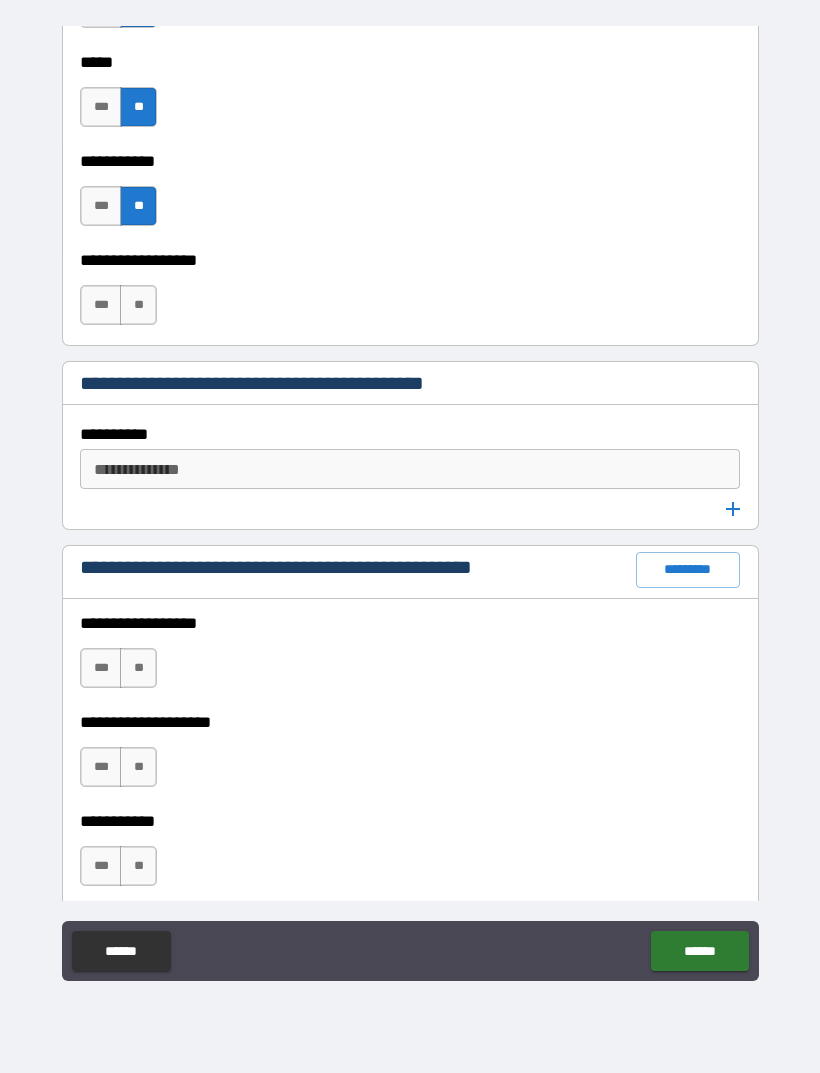 scroll, scrollTop: 2331, scrollLeft: 0, axis: vertical 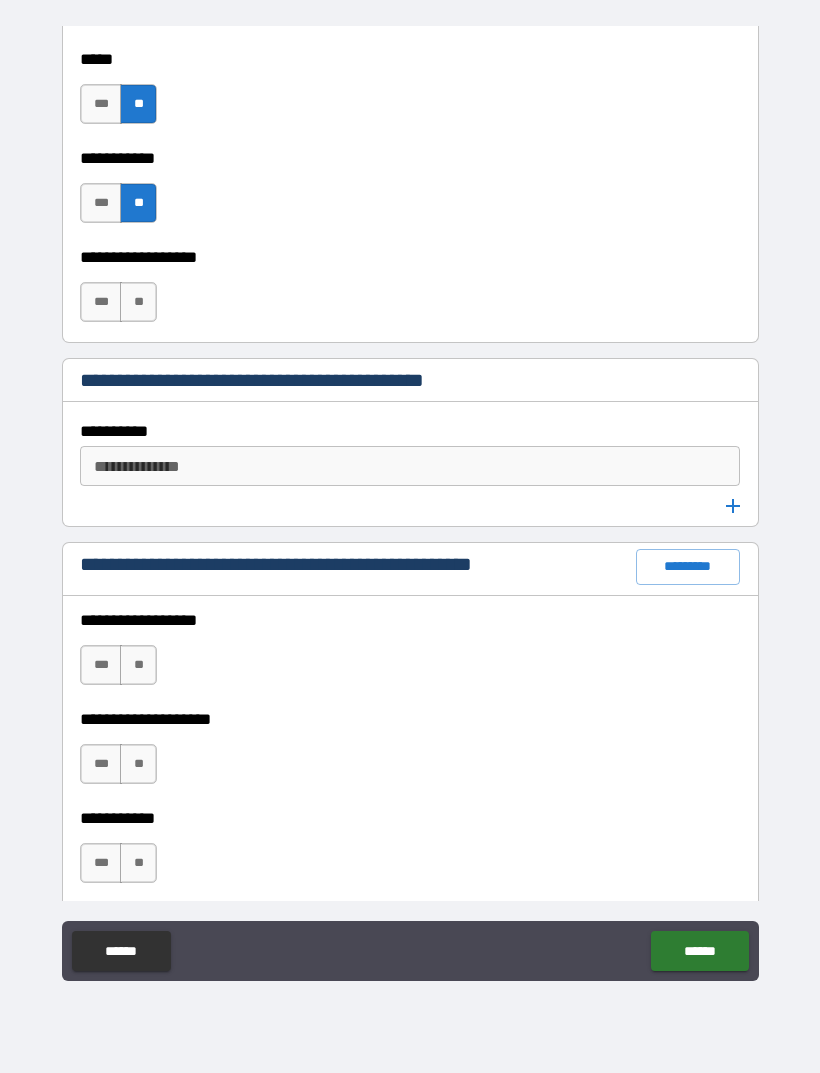 click on "**" at bounding box center (138, 302) 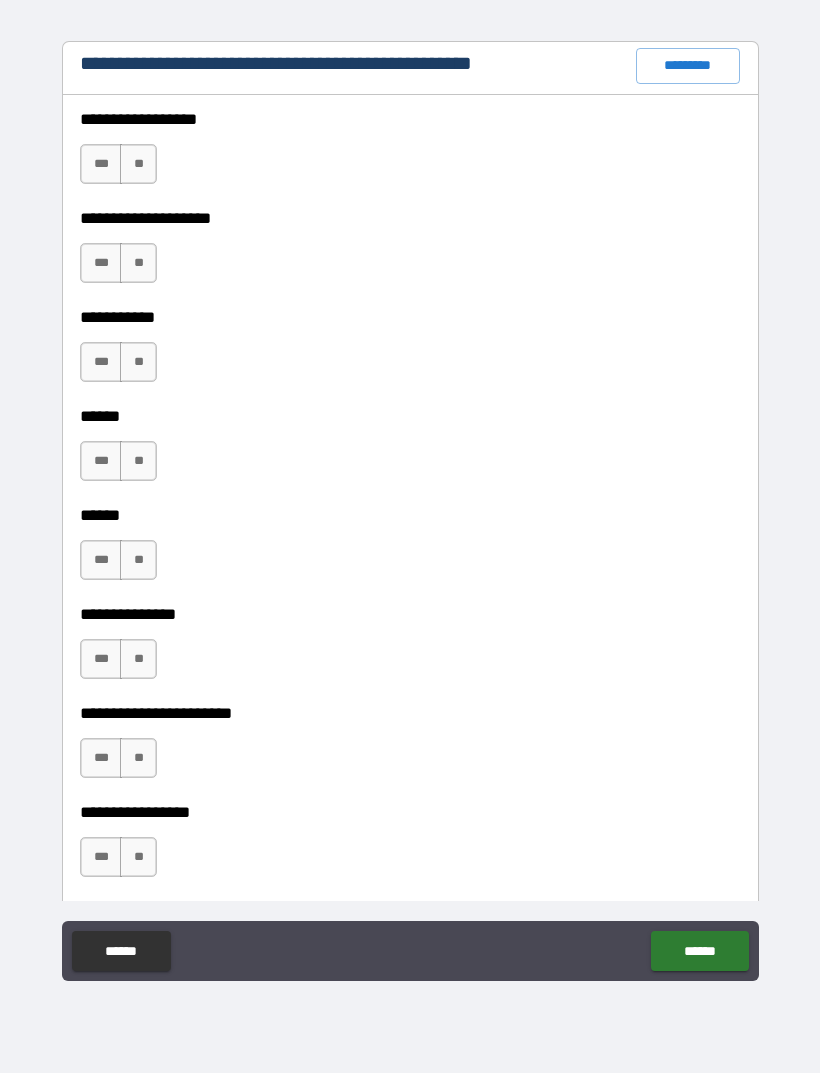 scroll, scrollTop: 2830, scrollLeft: 0, axis: vertical 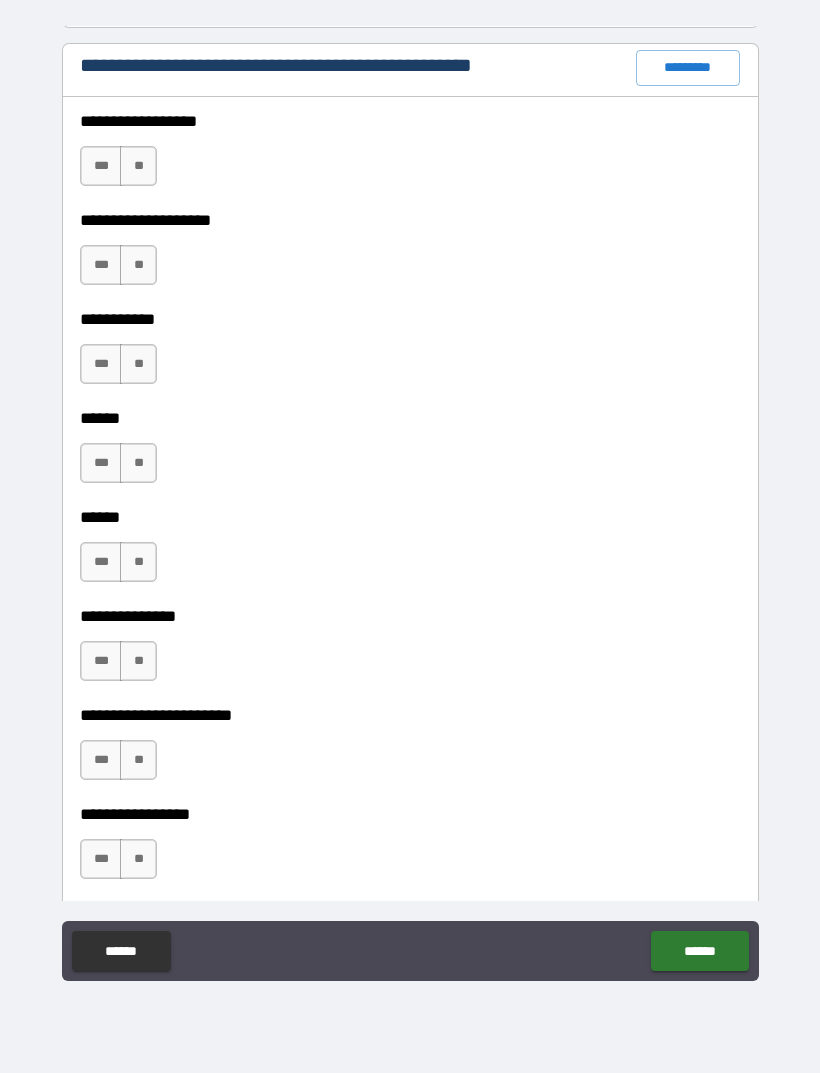click on "**" at bounding box center [138, 166] 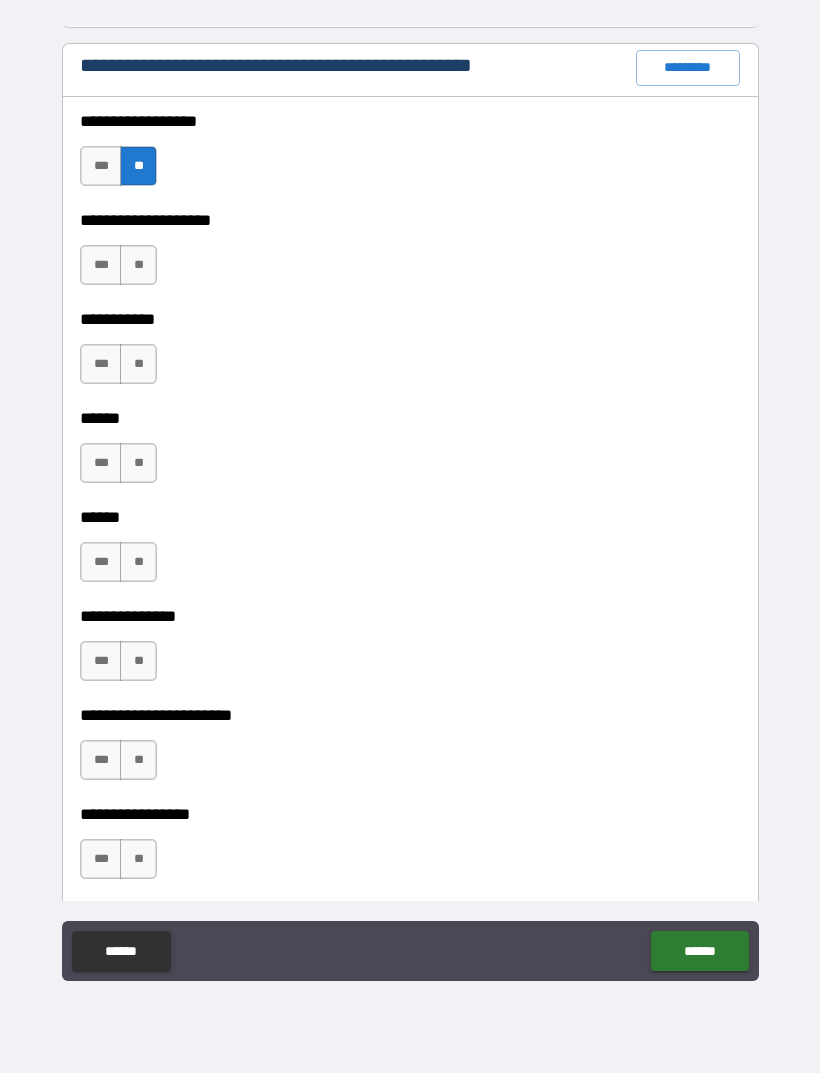 click on "**" at bounding box center [138, 265] 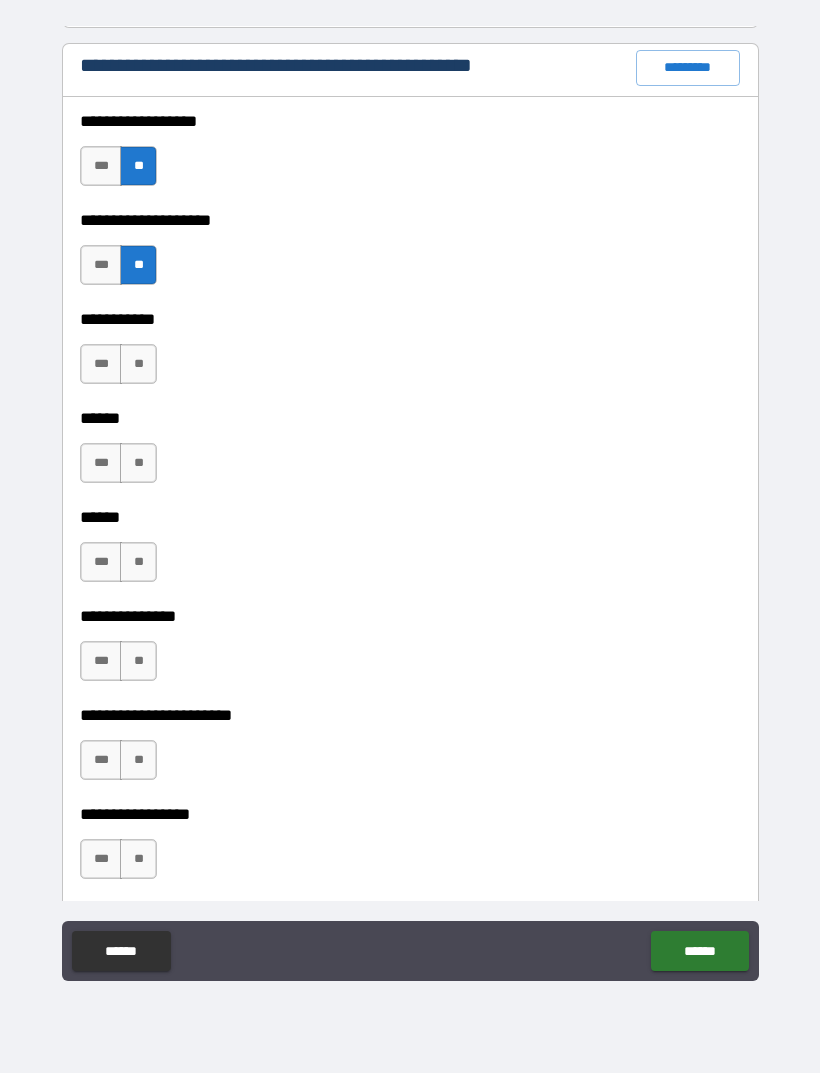 click on "**" at bounding box center (138, 364) 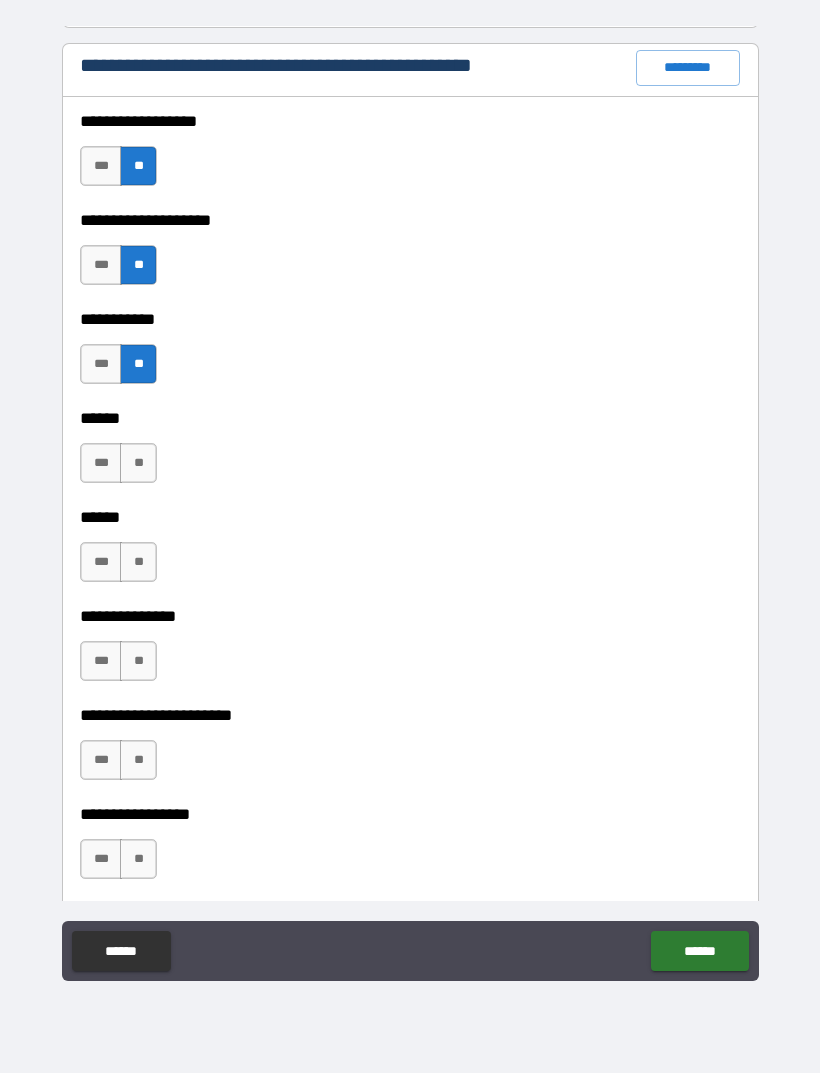 click on "**" at bounding box center [138, 463] 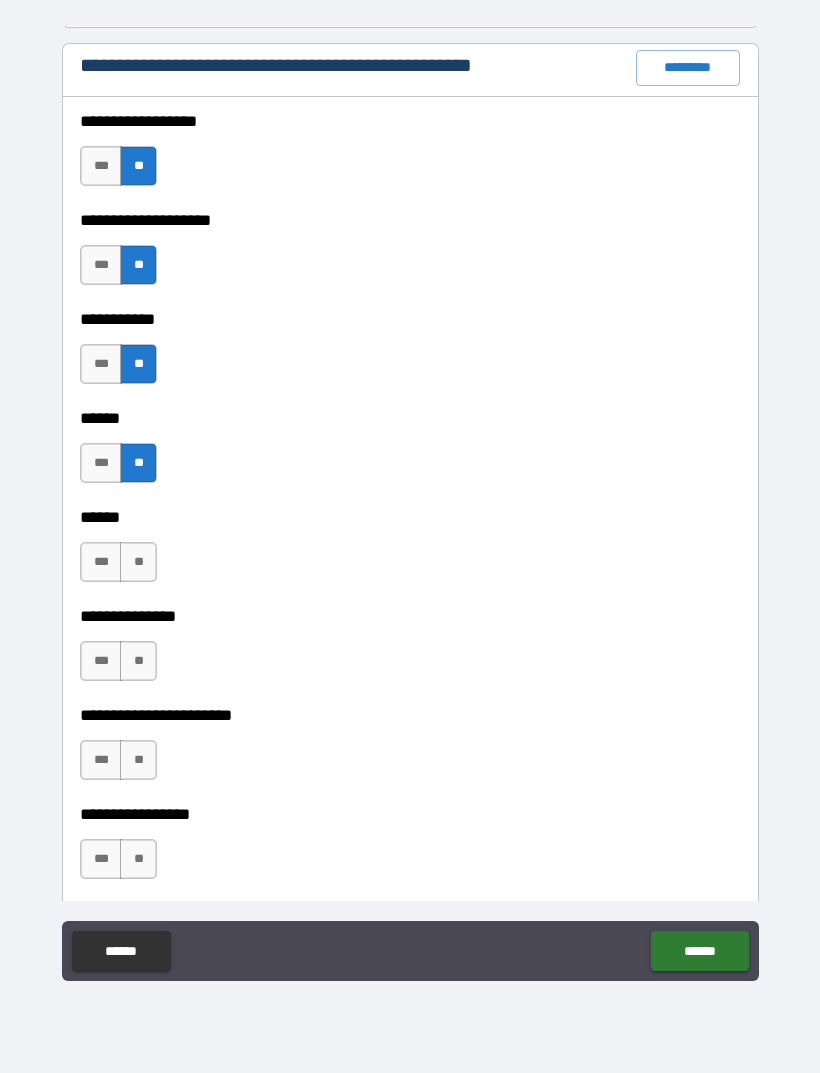 click on "**" at bounding box center [138, 562] 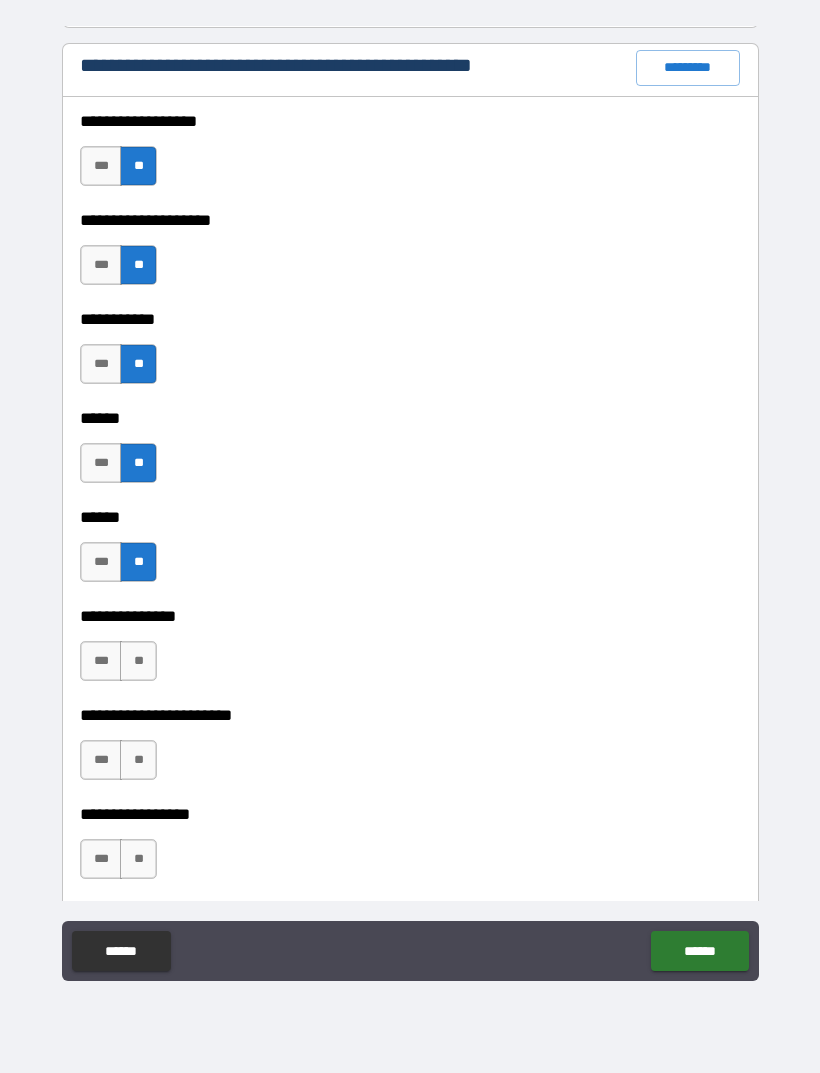 click on "**" at bounding box center [138, 661] 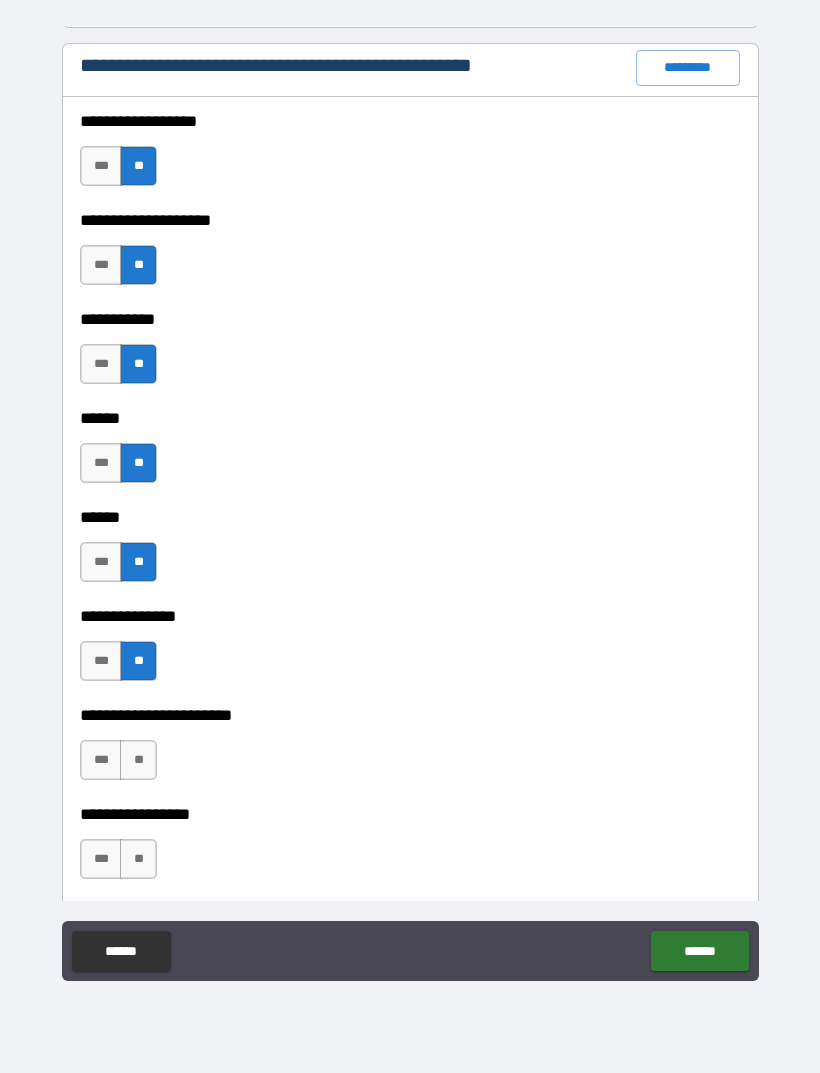click on "**" at bounding box center [138, 760] 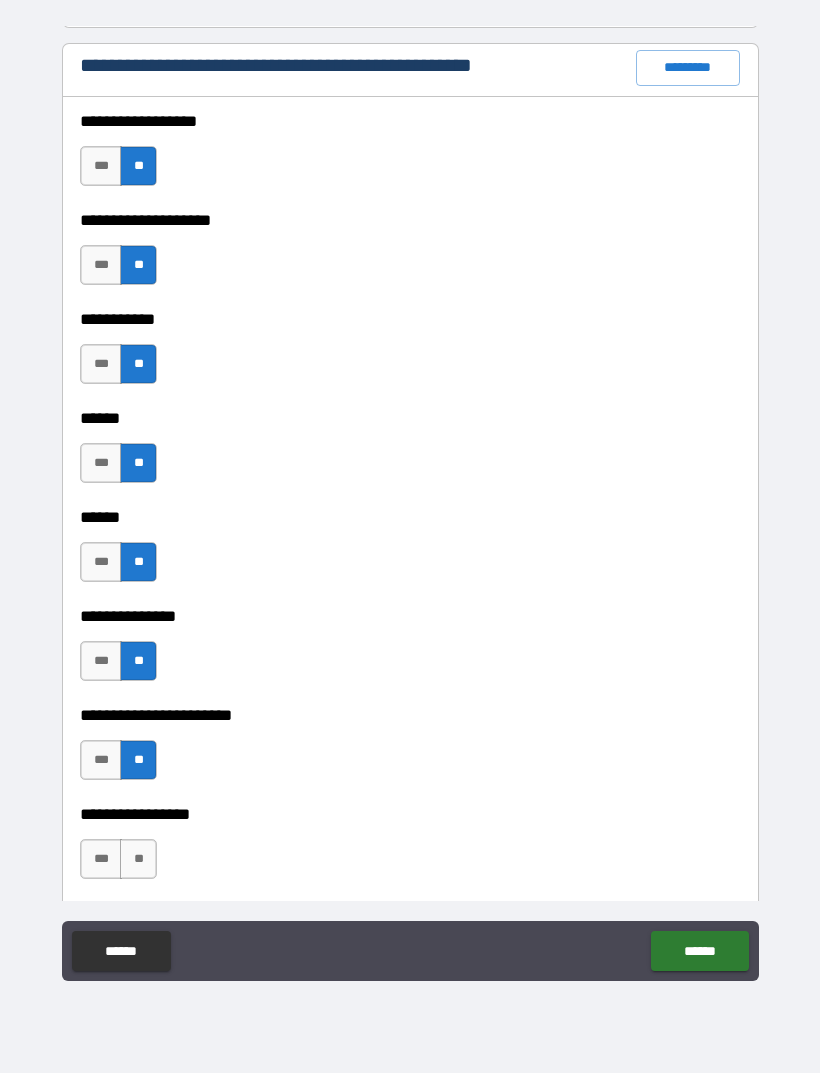 click on "**" at bounding box center [138, 859] 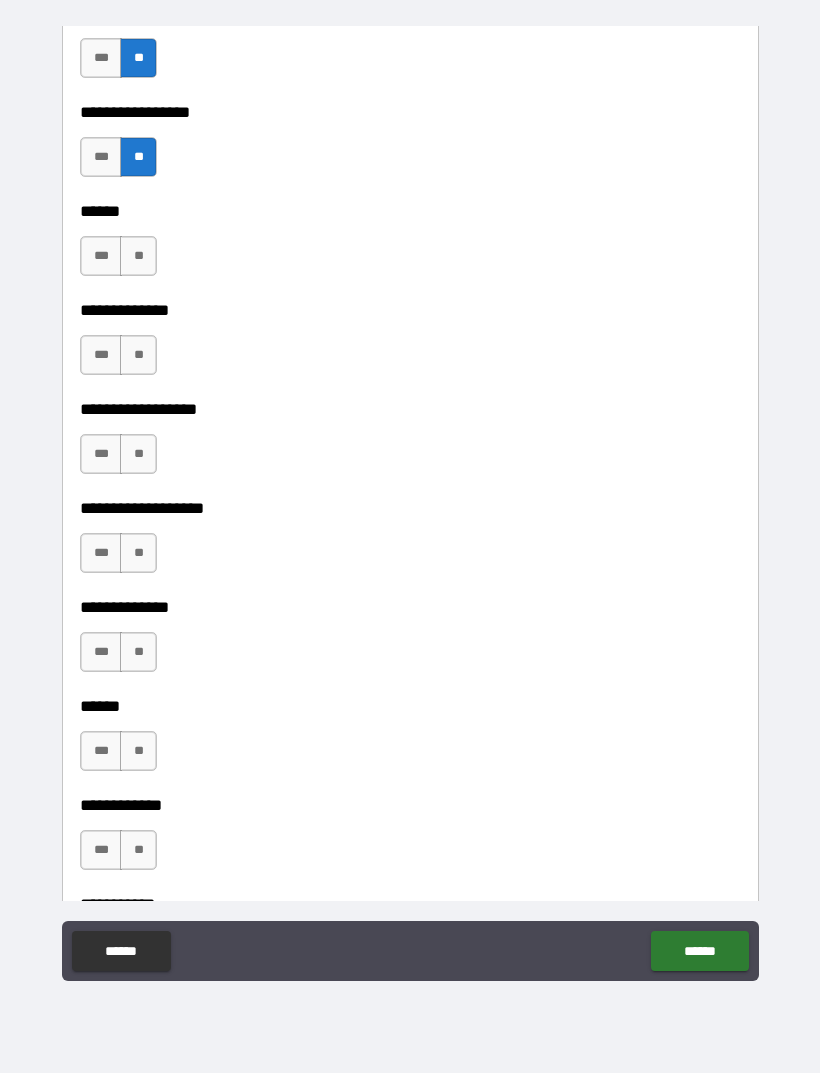 scroll, scrollTop: 3567, scrollLeft: 0, axis: vertical 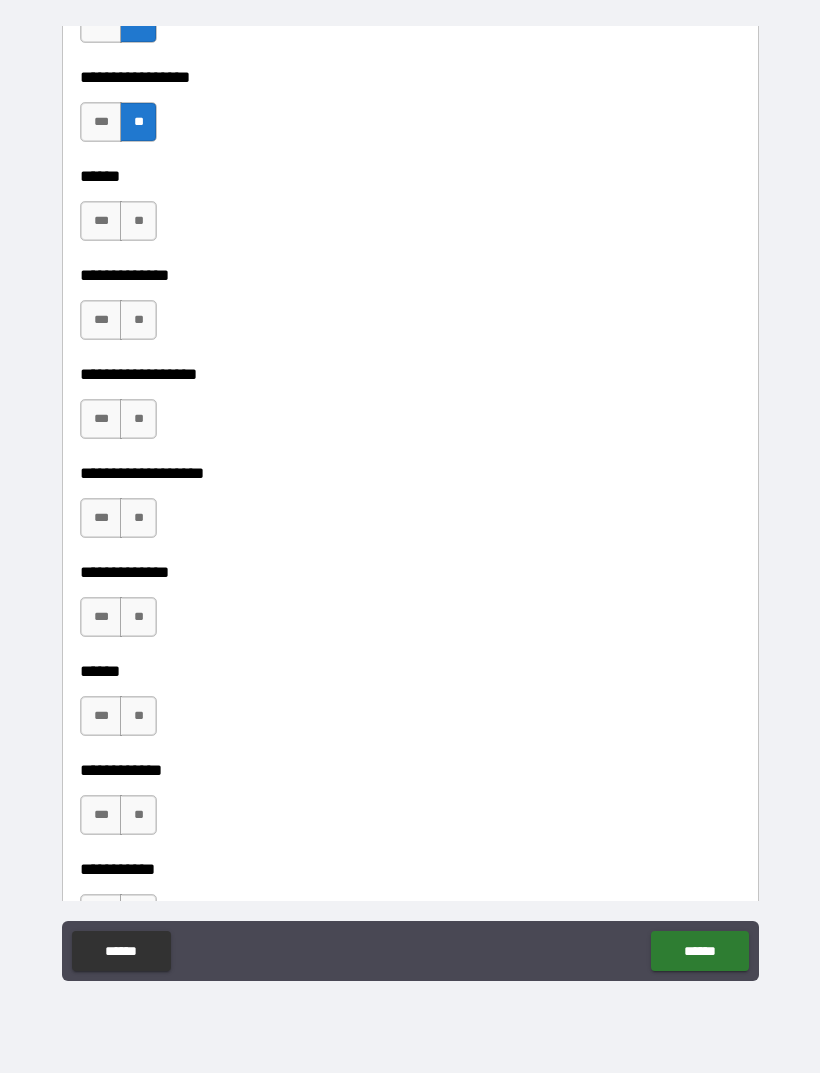 click on "**" at bounding box center (138, 221) 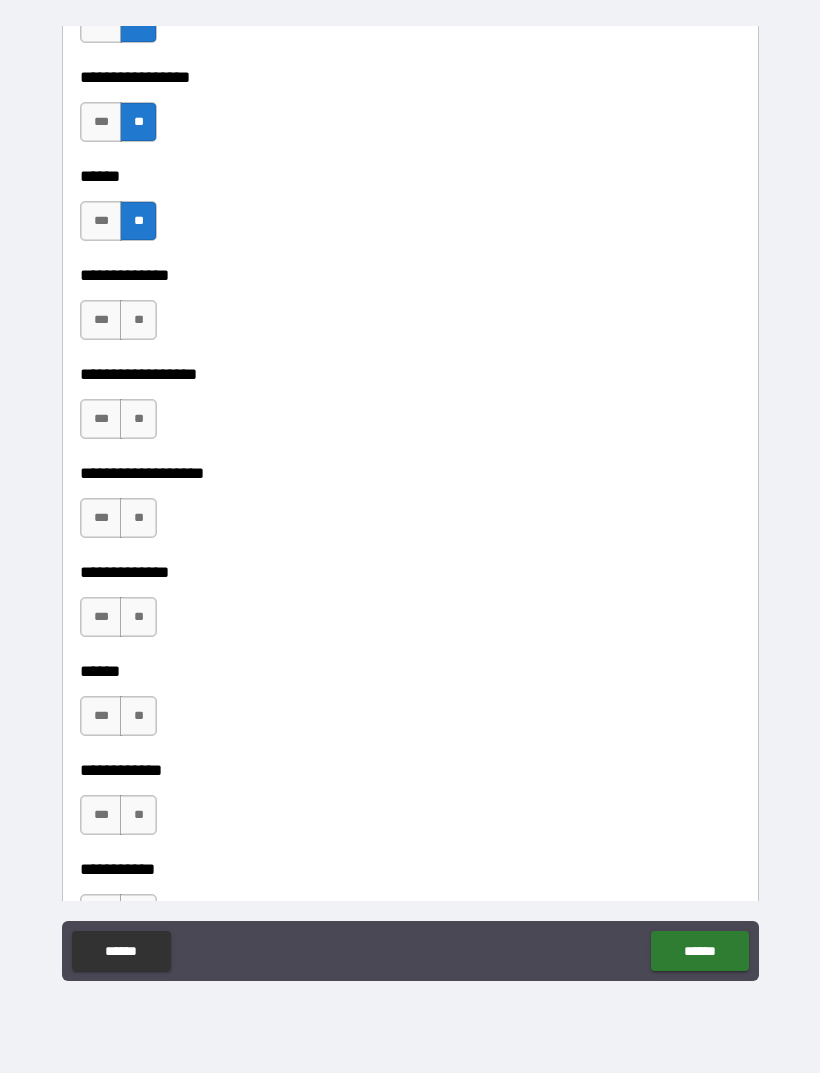 click on "**" at bounding box center [138, 320] 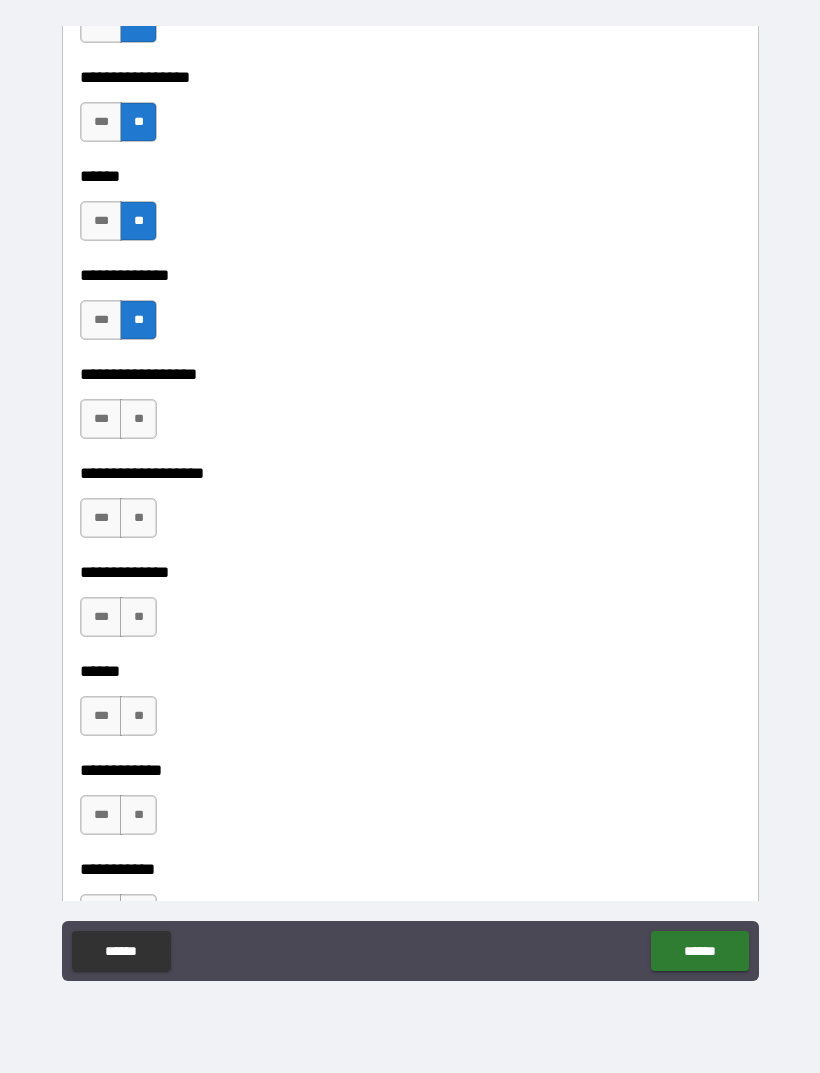 click on "**" at bounding box center (138, 419) 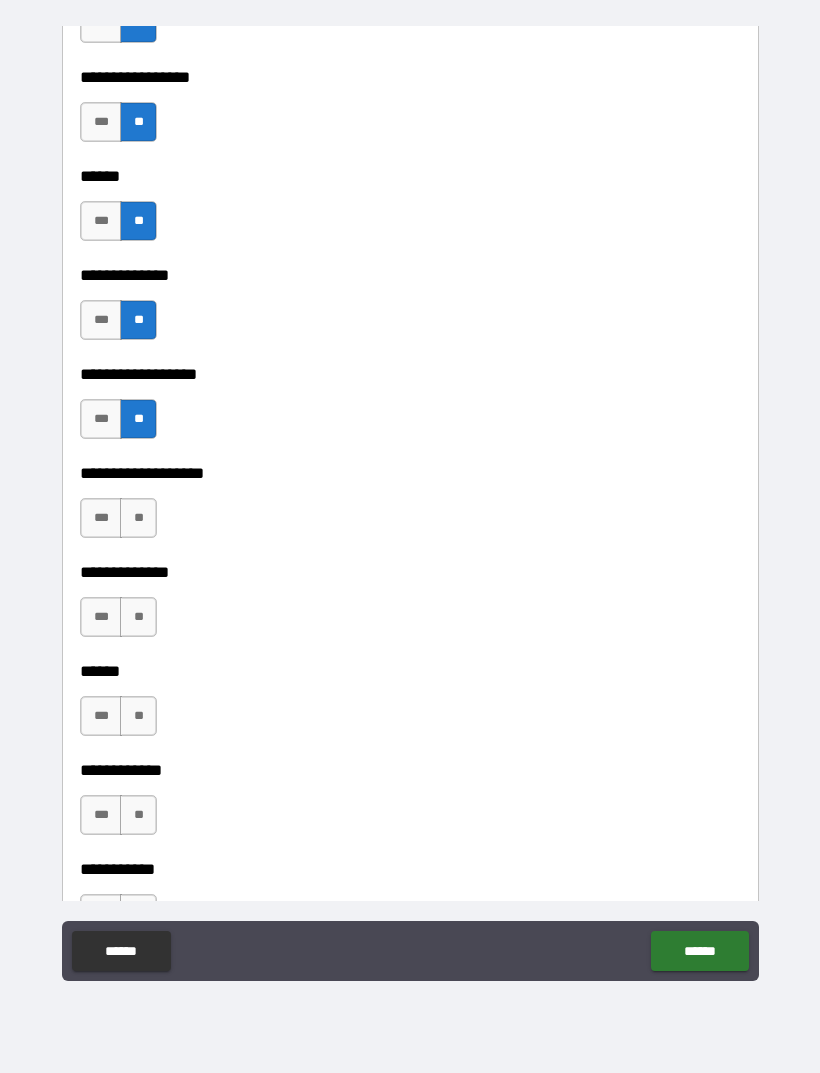 click on "**" at bounding box center [138, 518] 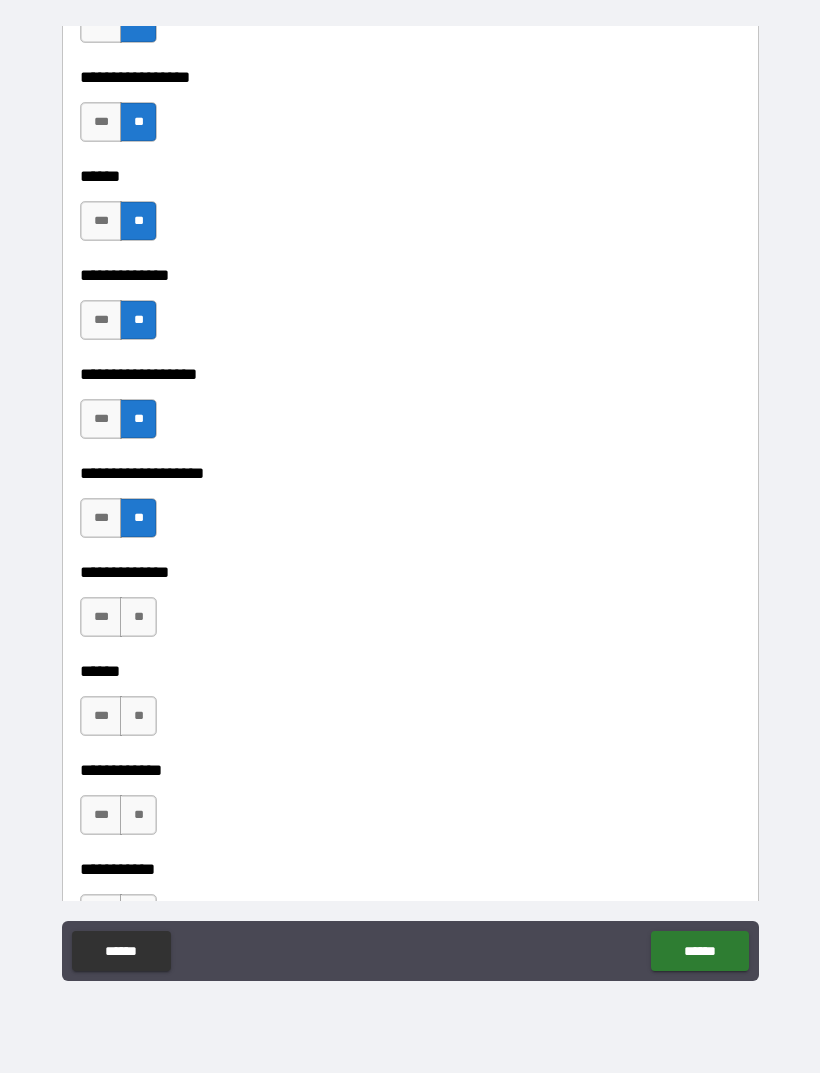 click on "**" at bounding box center (138, 617) 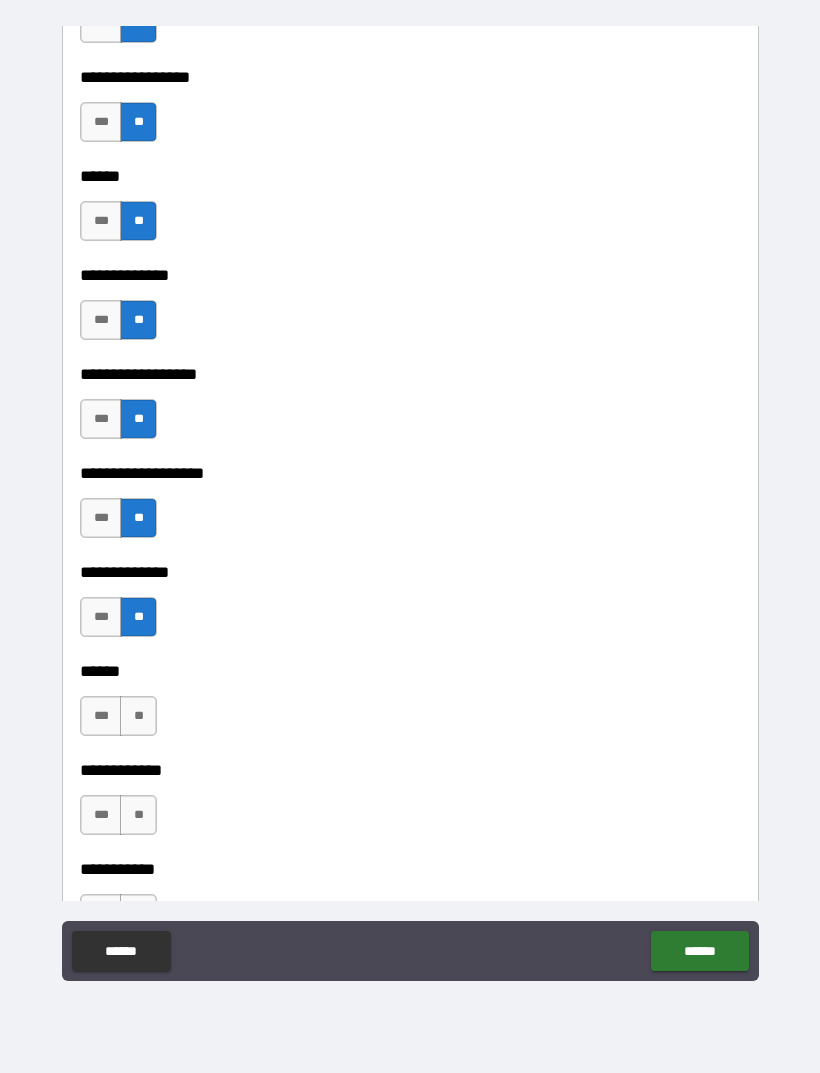 click on "**" at bounding box center (138, 716) 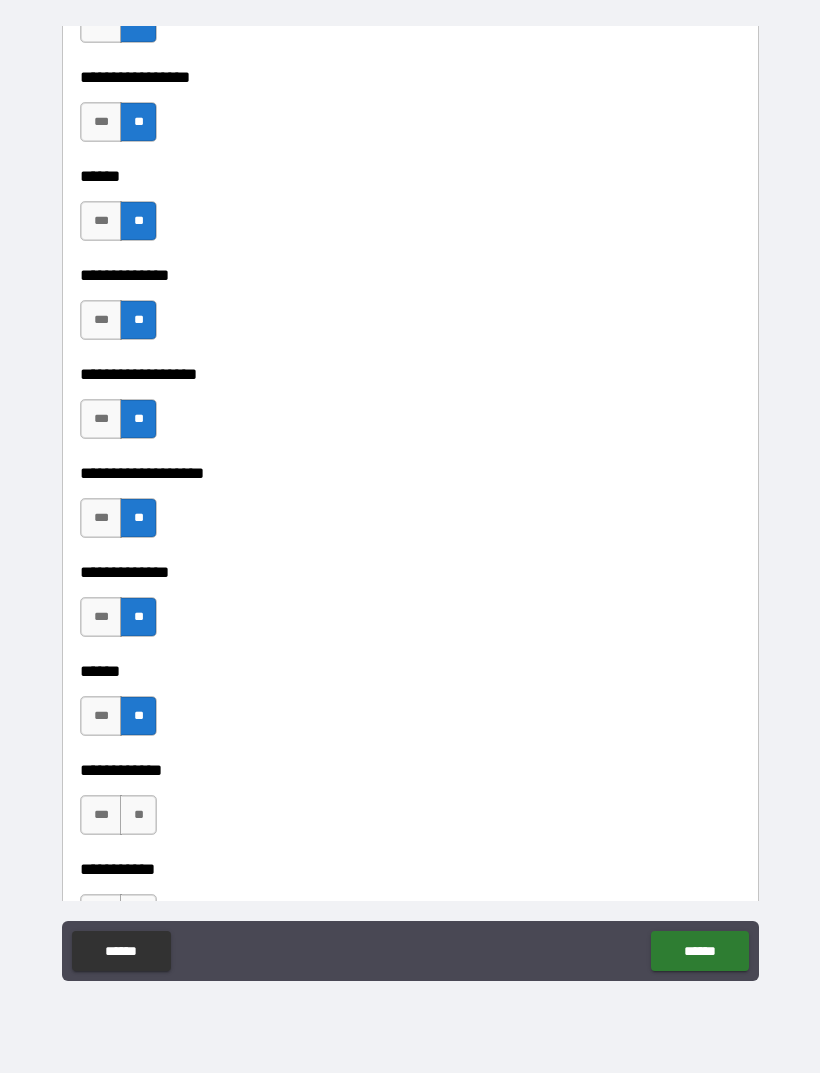 click on "**" at bounding box center [138, 815] 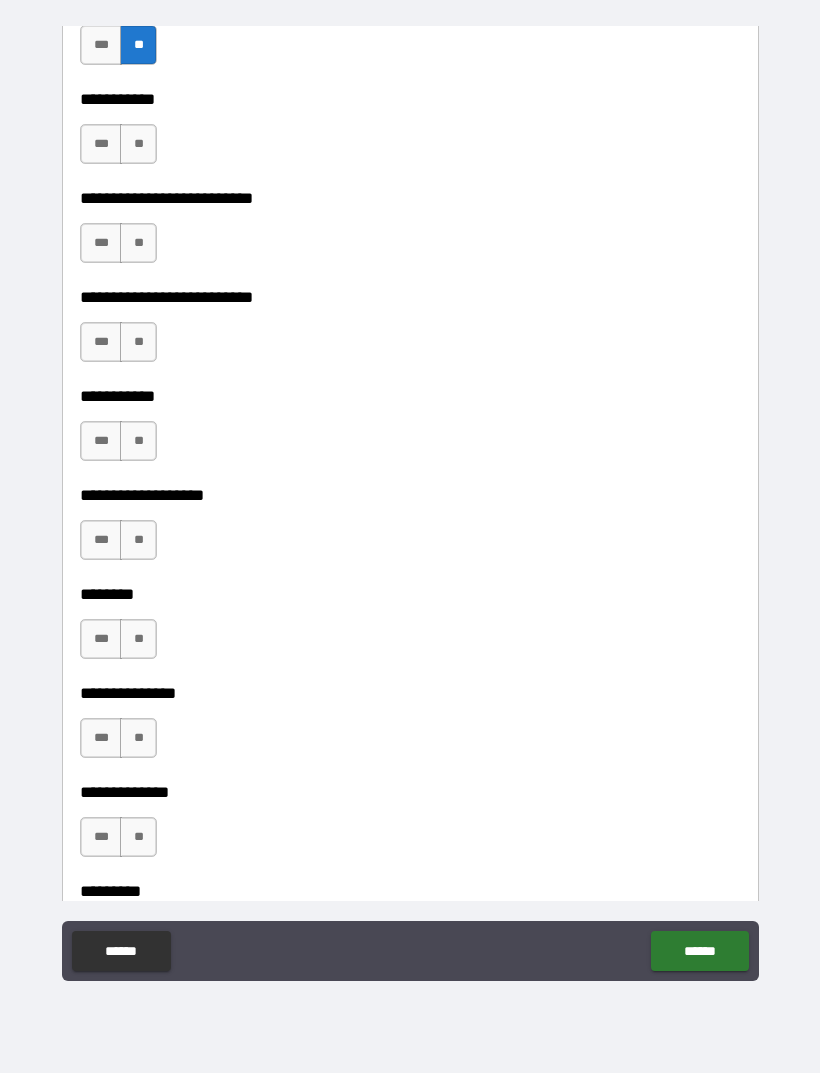 scroll, scrollTop: 4344, scrollLeft: 0, axis: vertical 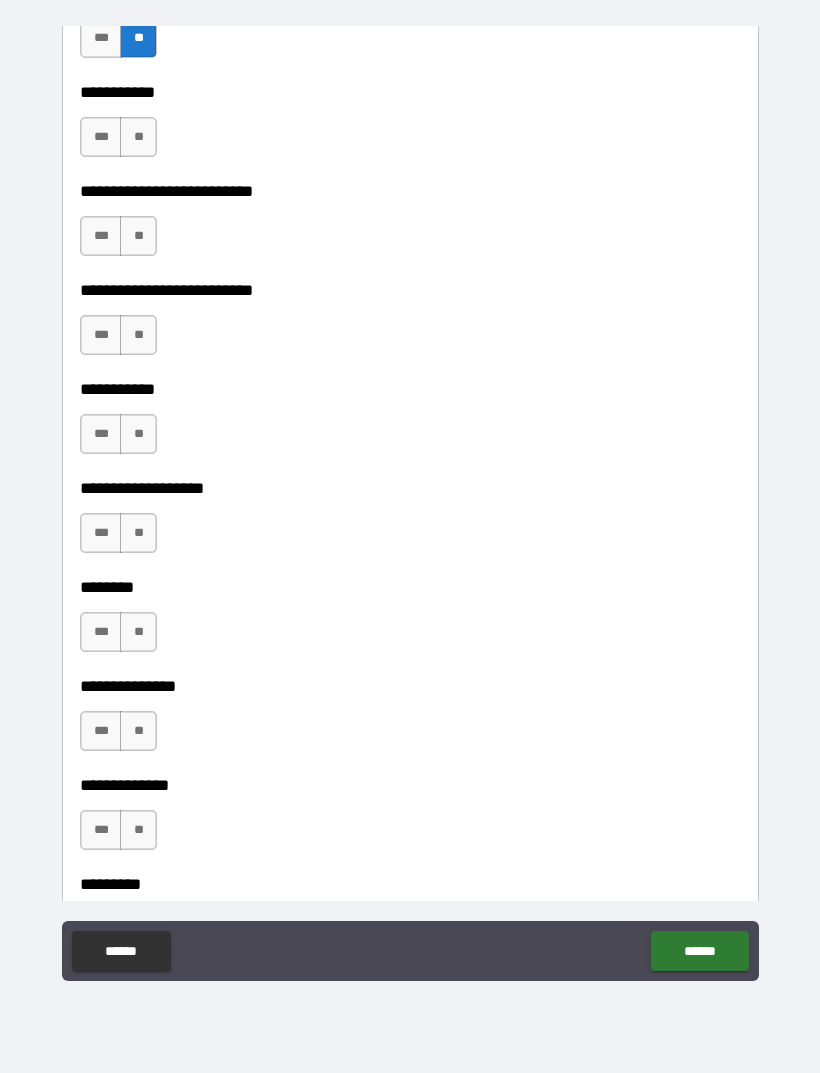 click on "**" at bounding box center [138, 137] 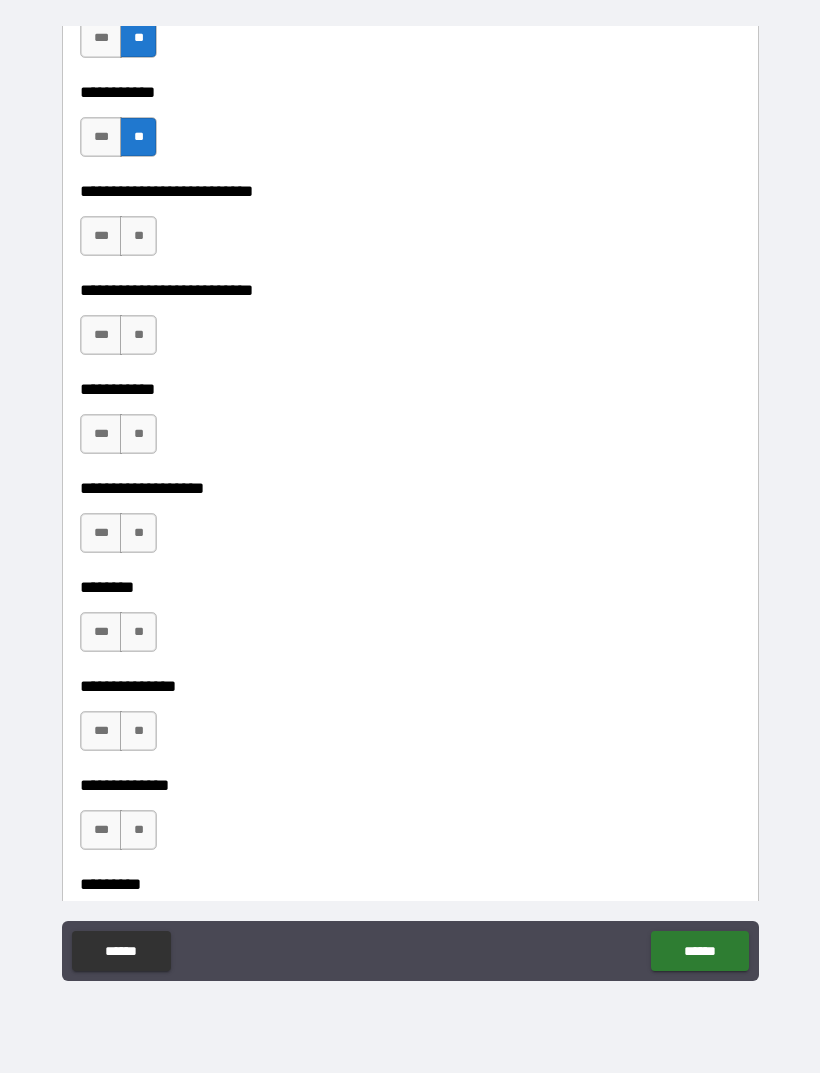 click on "**" at bounding box center (138, 236) 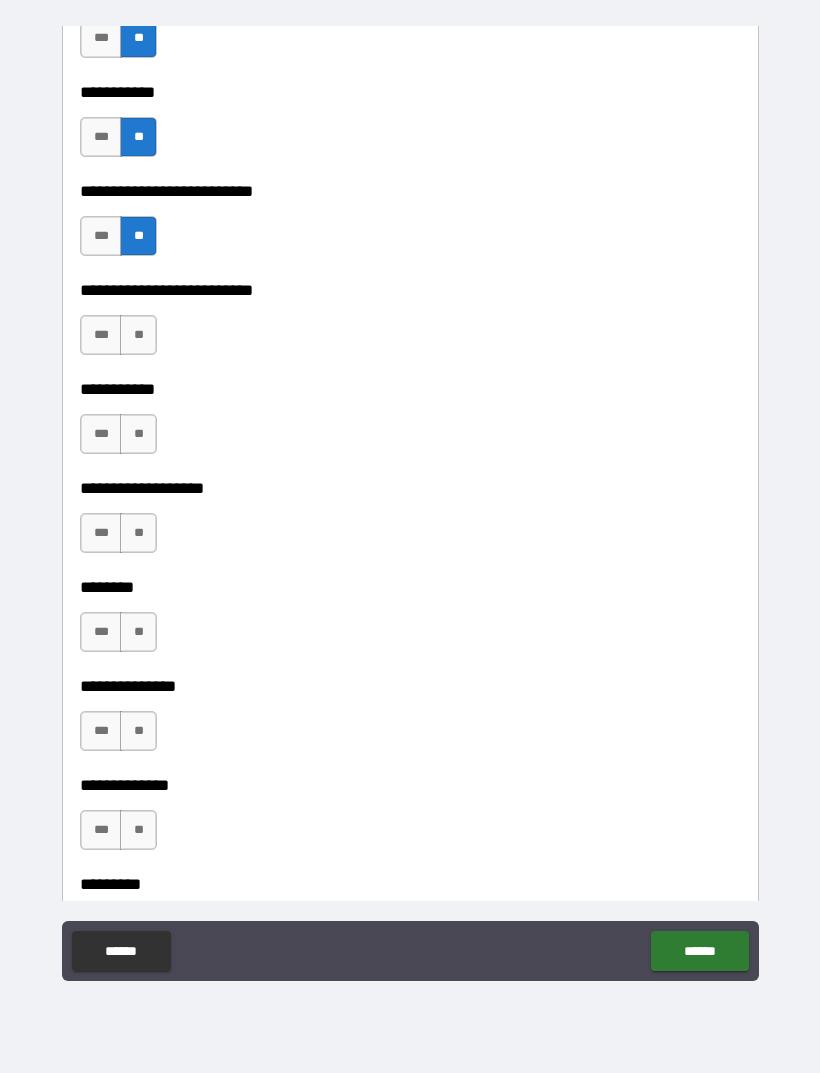 click on "**" at bounding box center [138, 335] 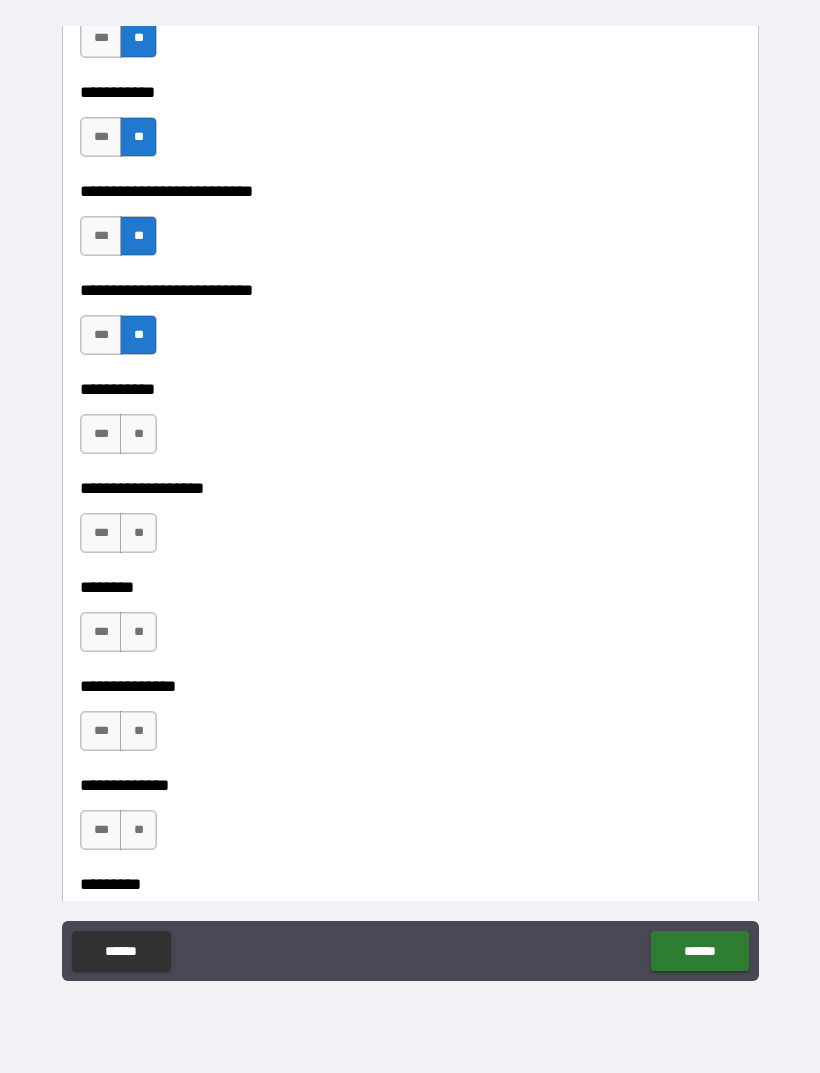click on "**" at bounding box center (138, 434) 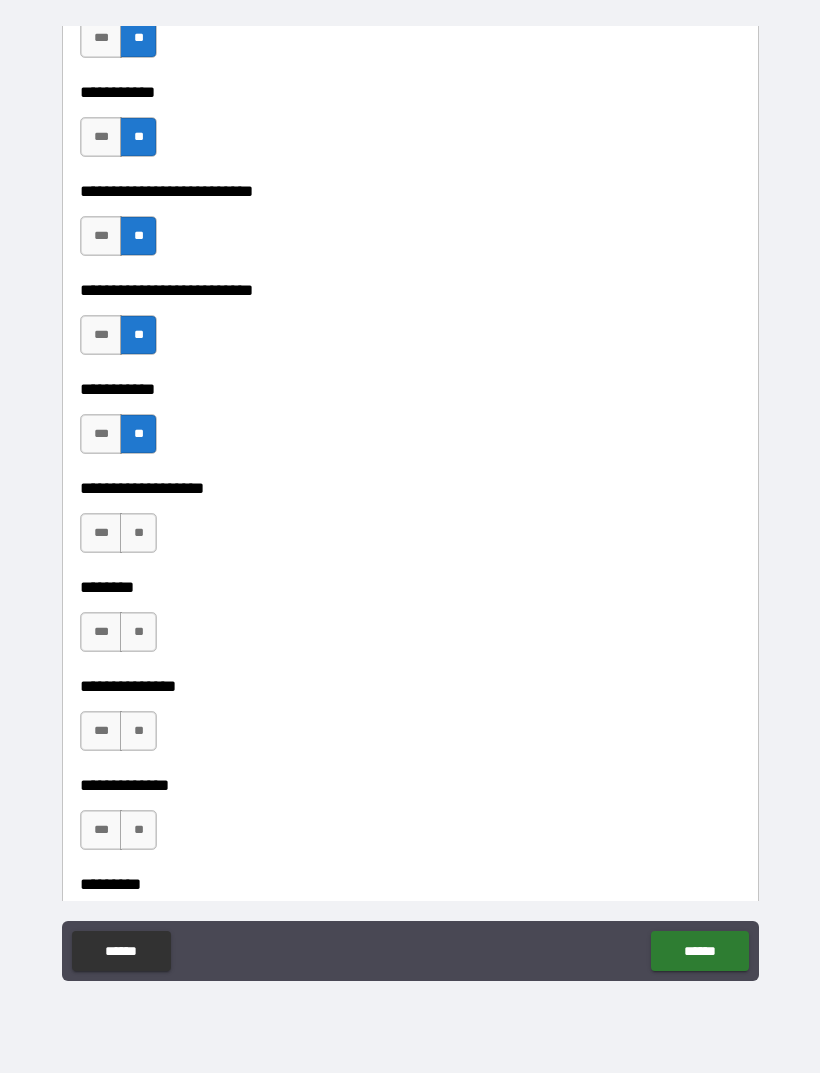 click on "**" at bounding box center (138, 533) 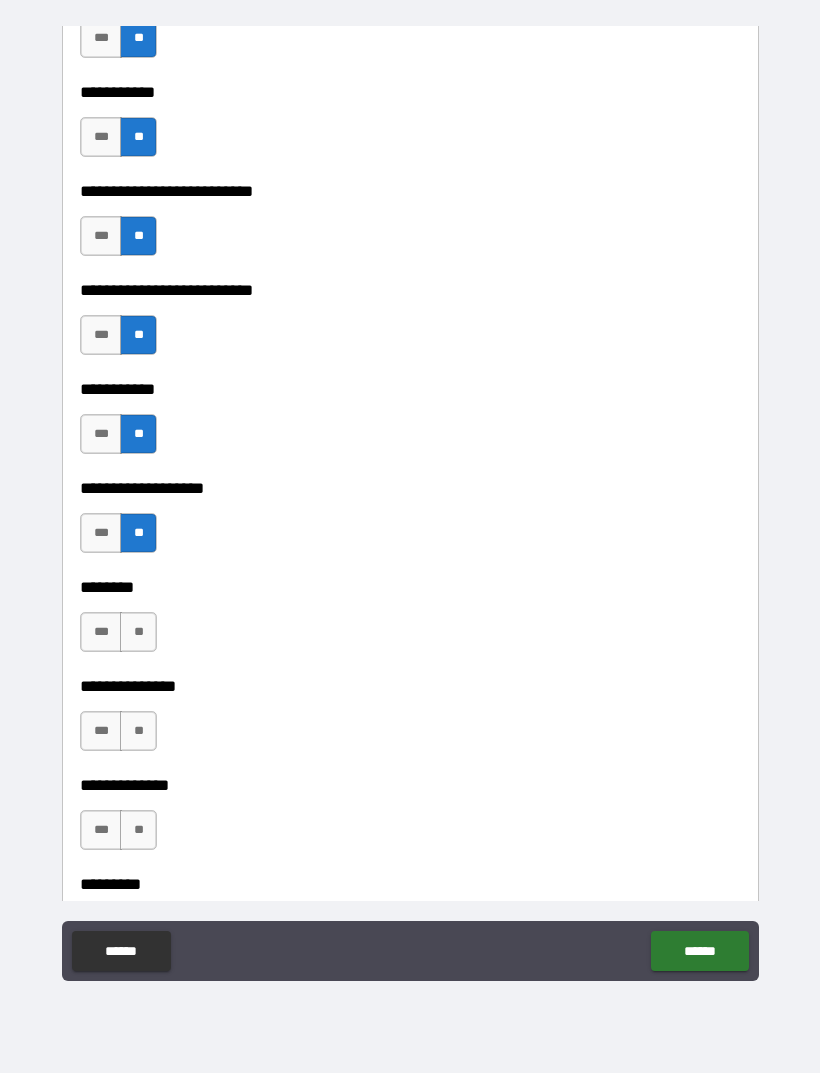 click on "**" at bounding box center (138, 632) 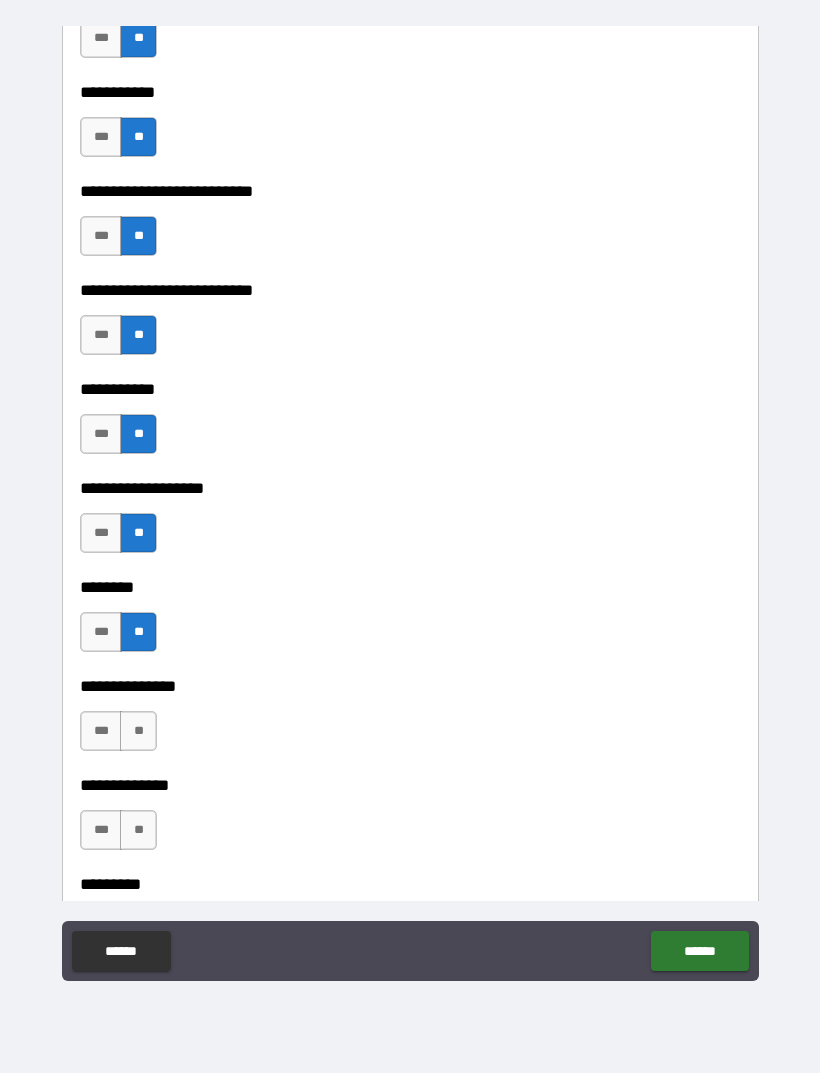 click on "**" at bounding box center (138, 731) 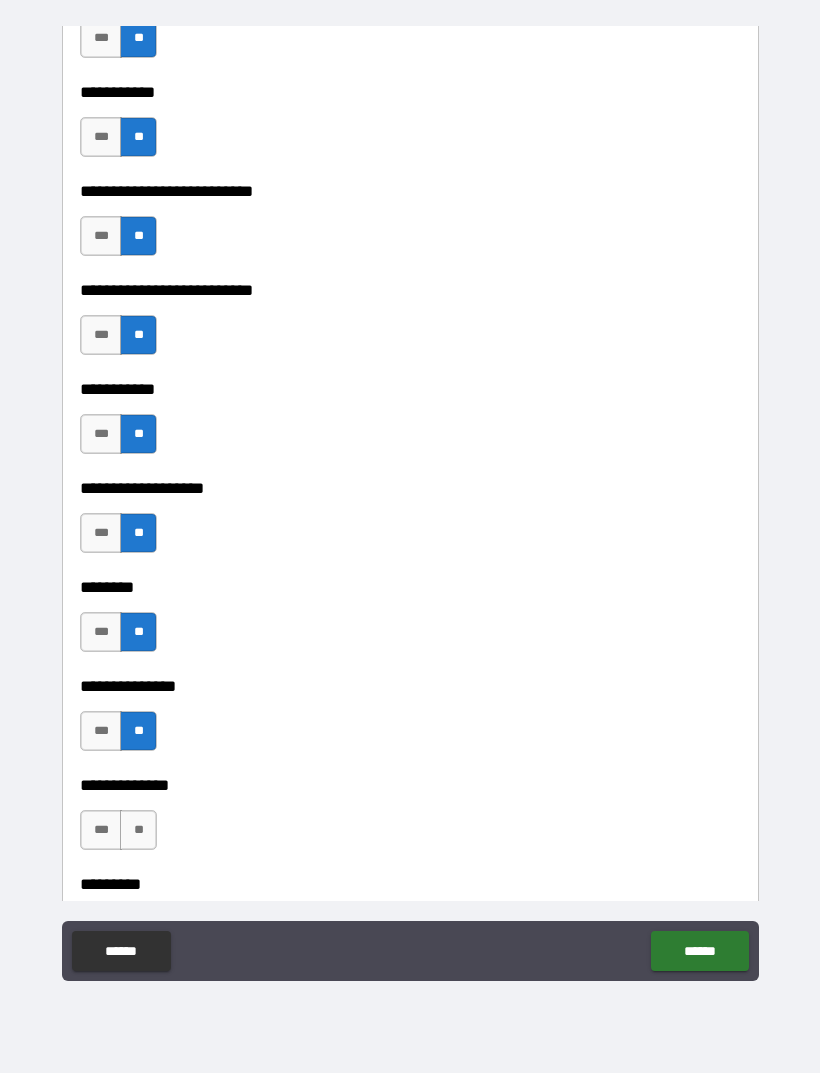 click on "**" at bounding box center [138, 830] 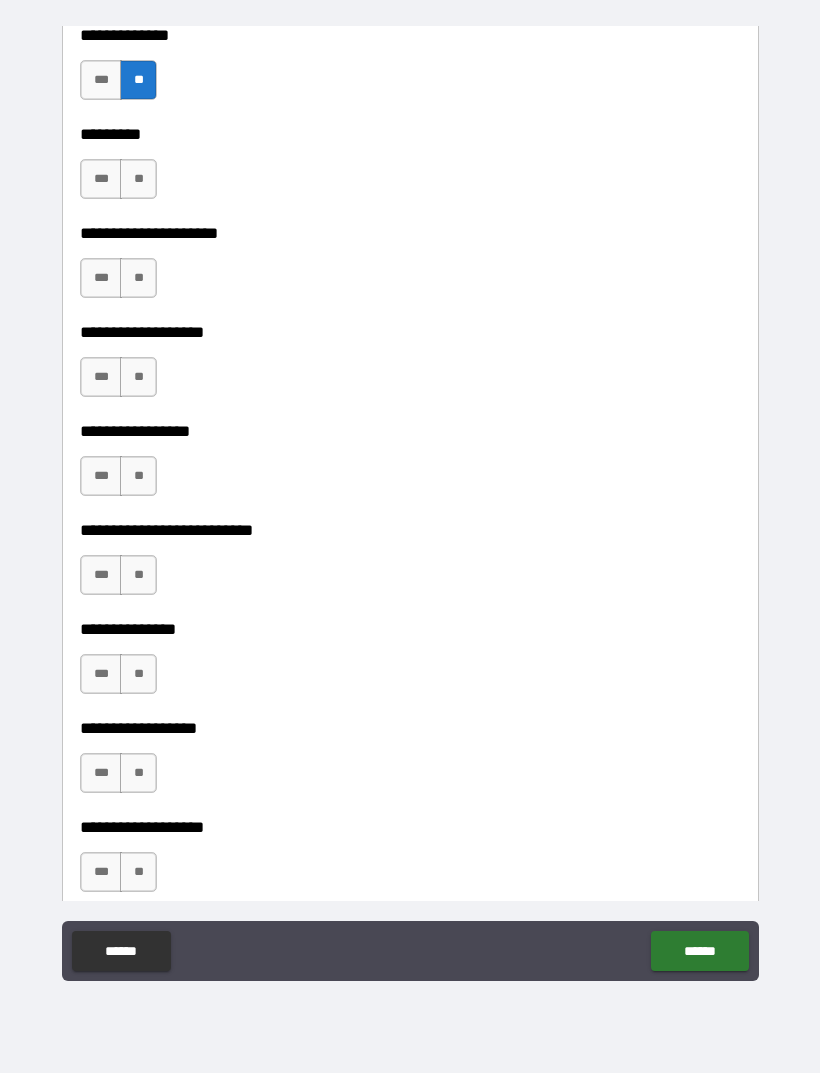 scroll, scrollTop: 5090, scrollLeft: 0, axis: vertical 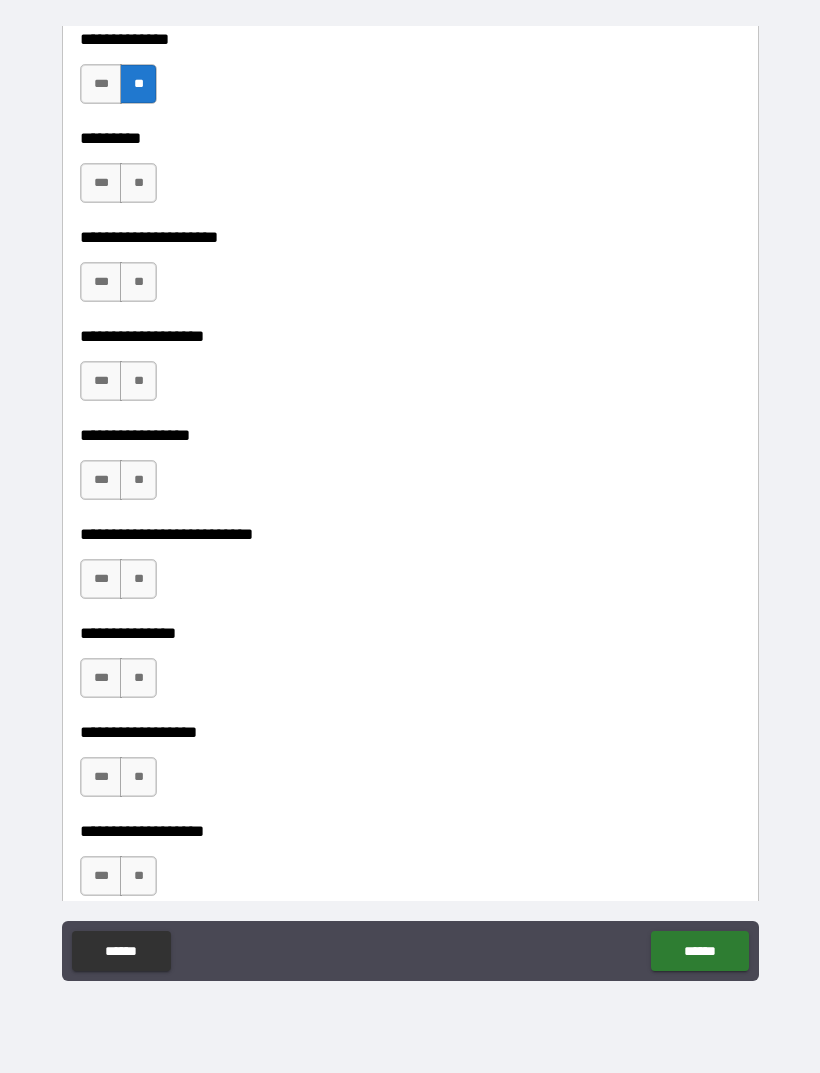 click on "**" at bounding box center (138, 183) 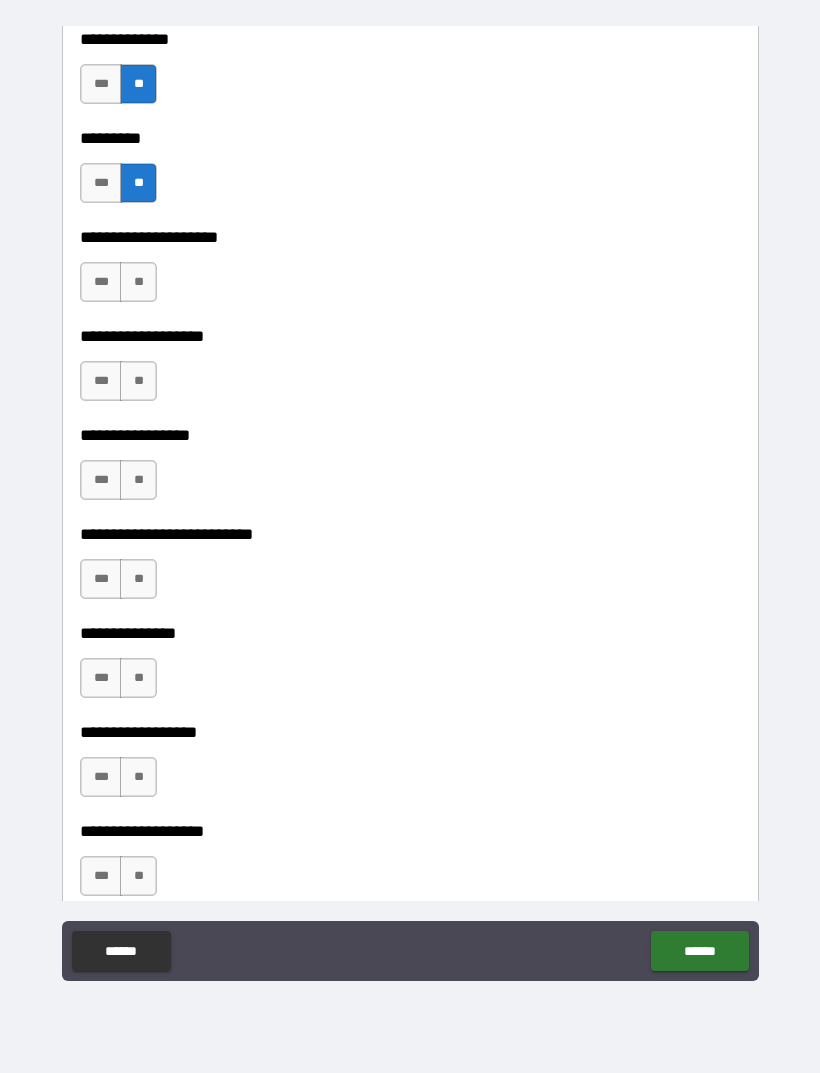 click on "**" at bounding box center [138, 282] 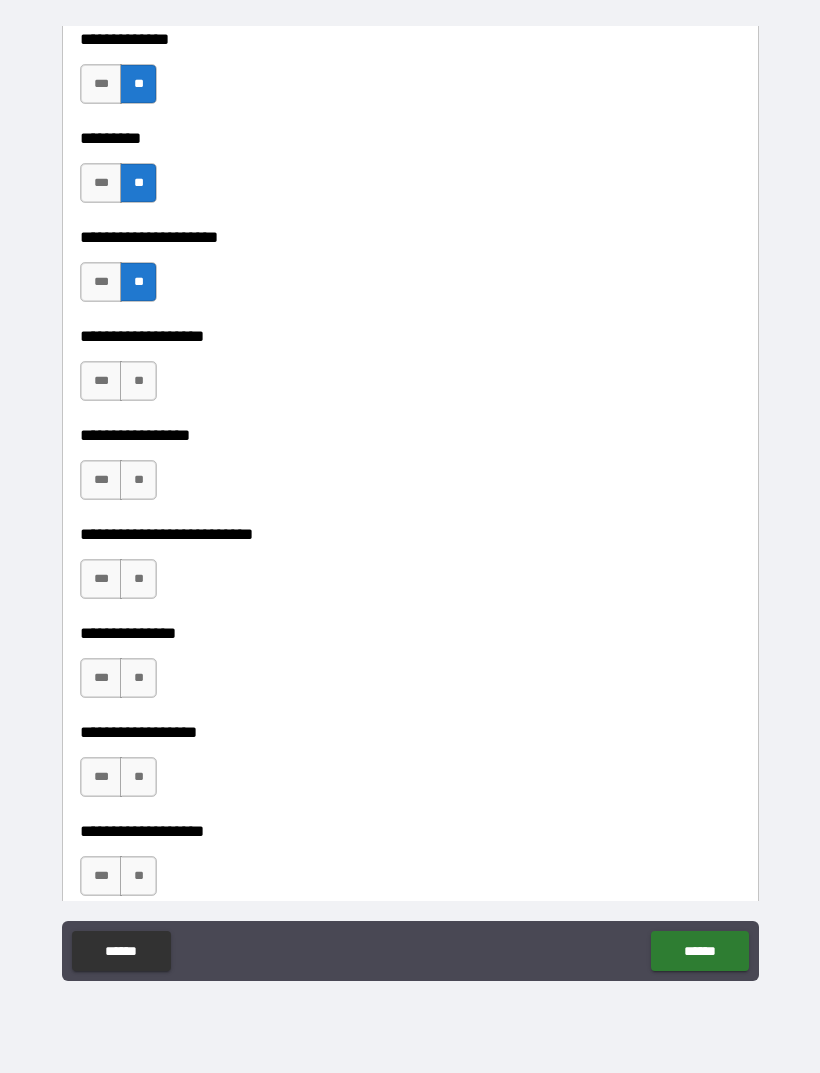 click on "**" at bounding box center (138, 381) 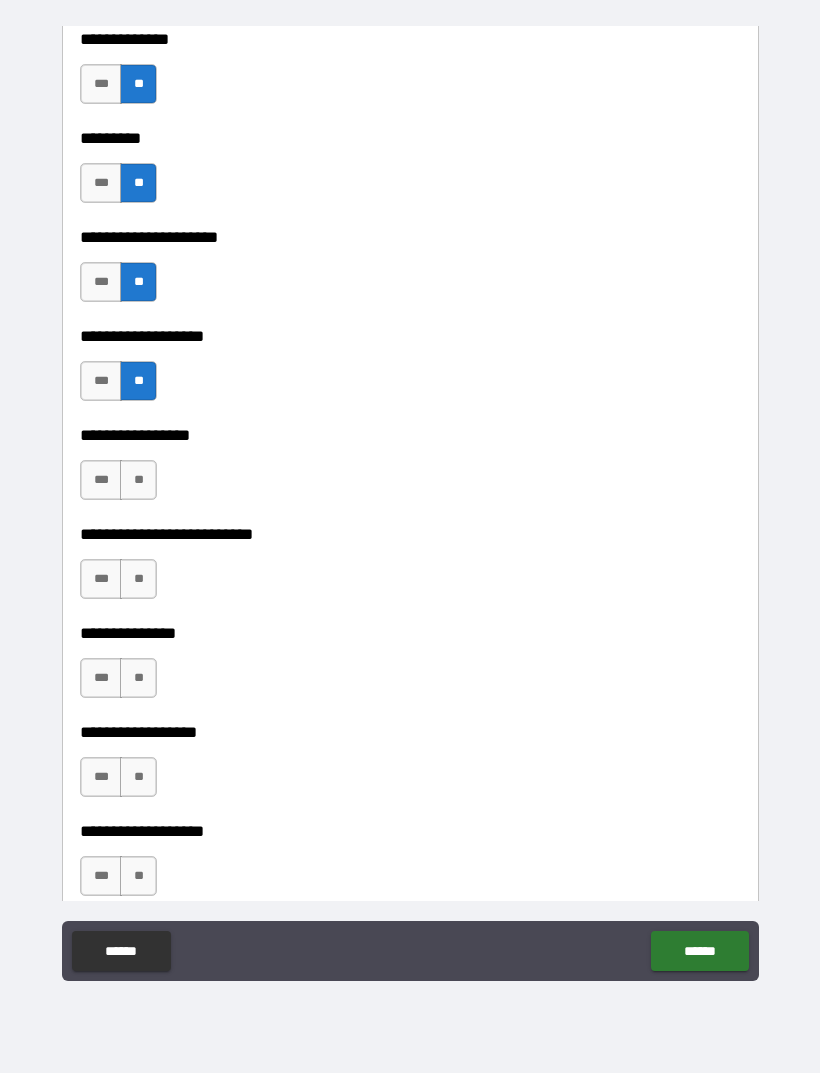 click on "**" at bounding box center [138, 480] 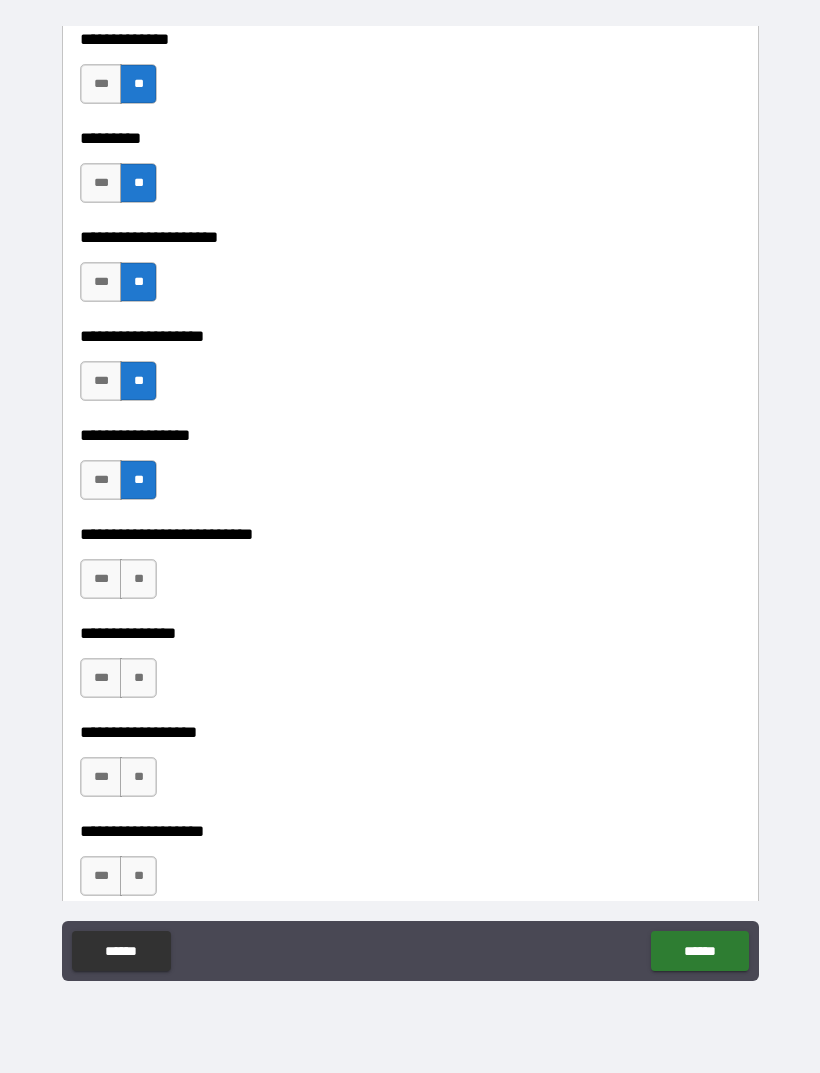 click on "**" at bounding box center [138, 579] 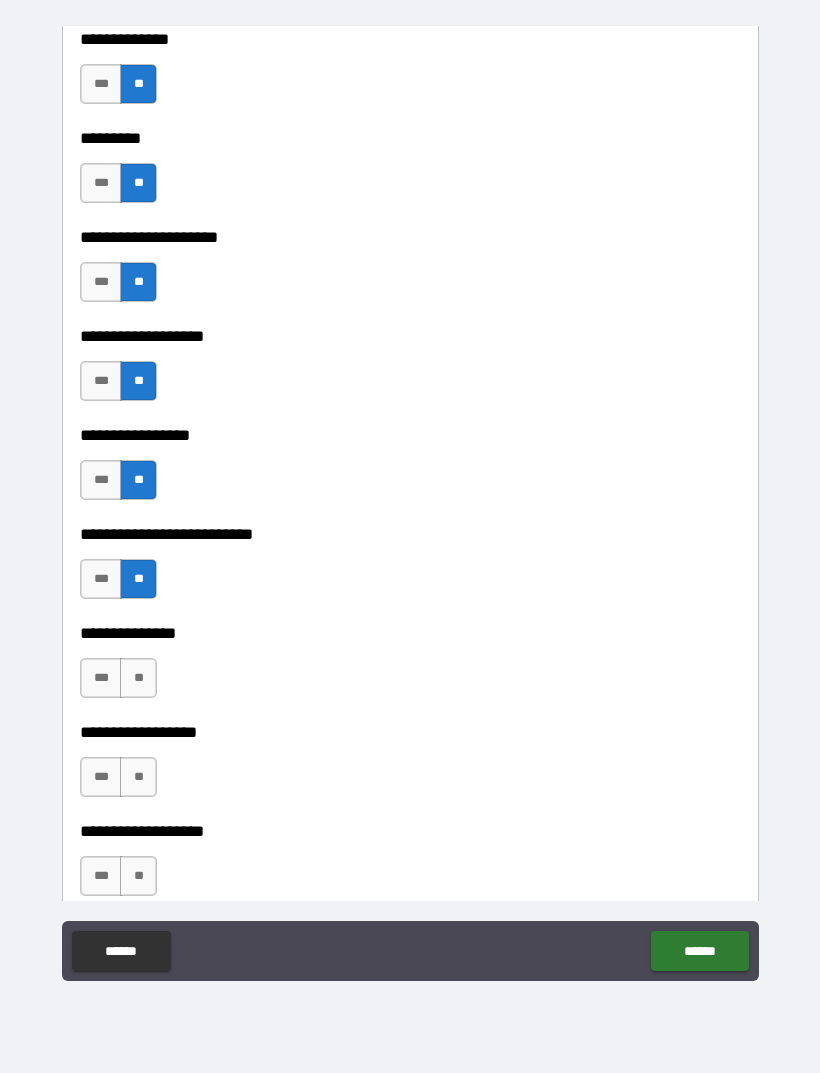click on "**" at bounding box center (138, 678) 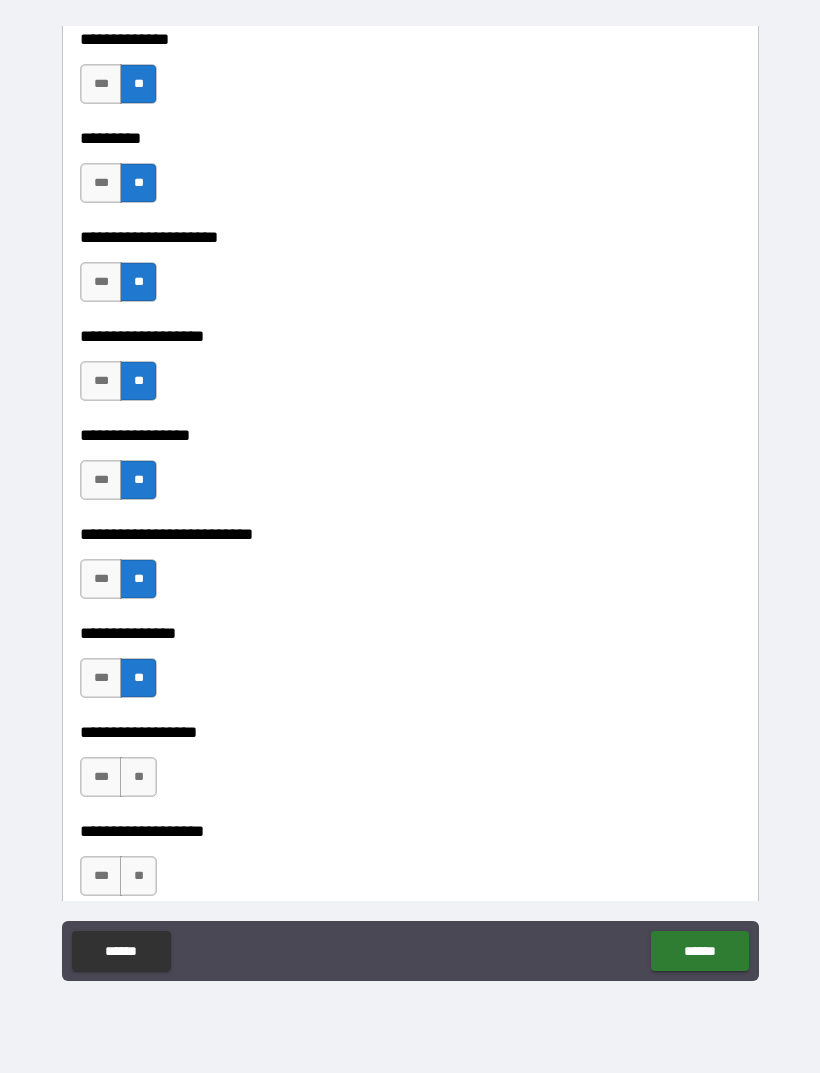 click on "**" at bounding box center (138, 777) 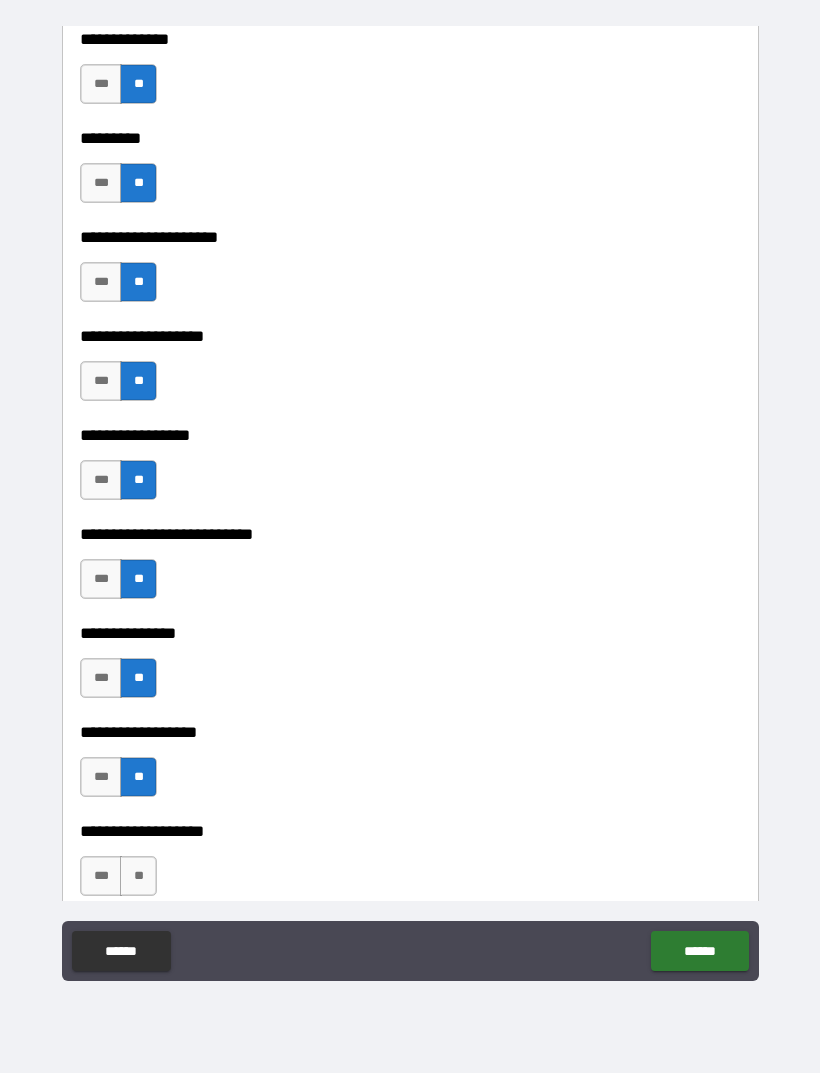 click on "**" at bounding box center [138, 876] 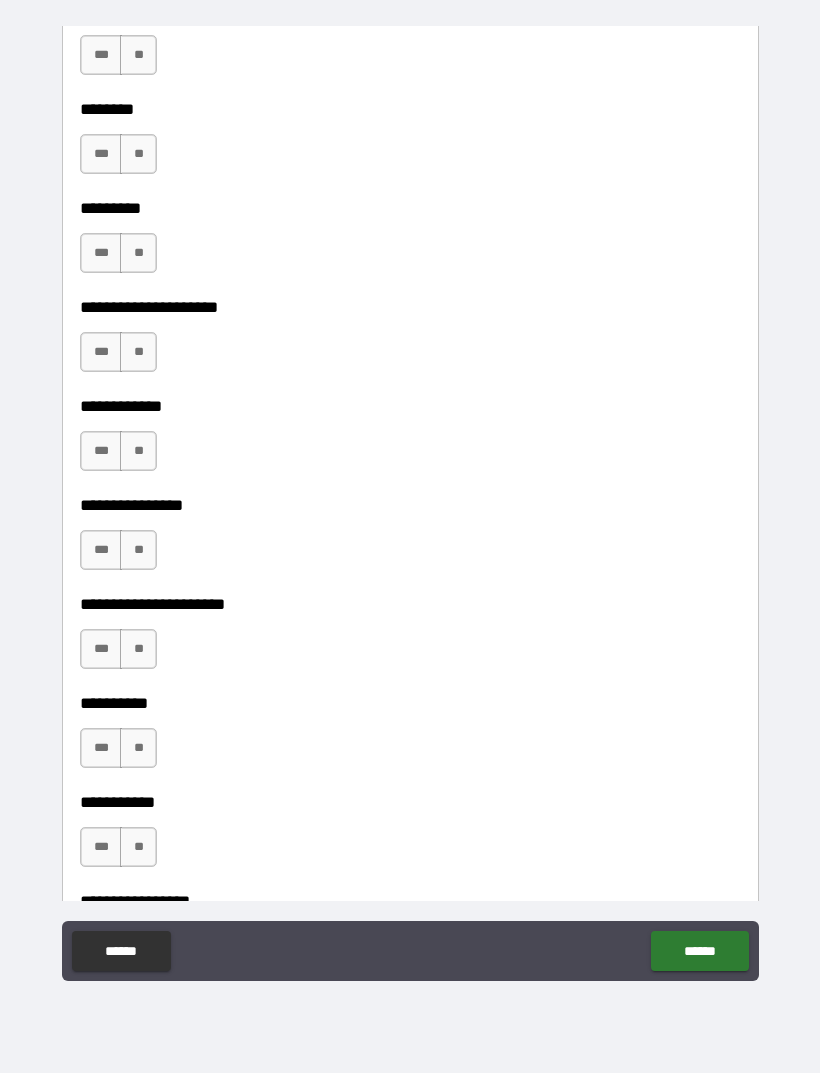 scroll, scrollTop: 5972, scrollLeft: 0, axis: vertical 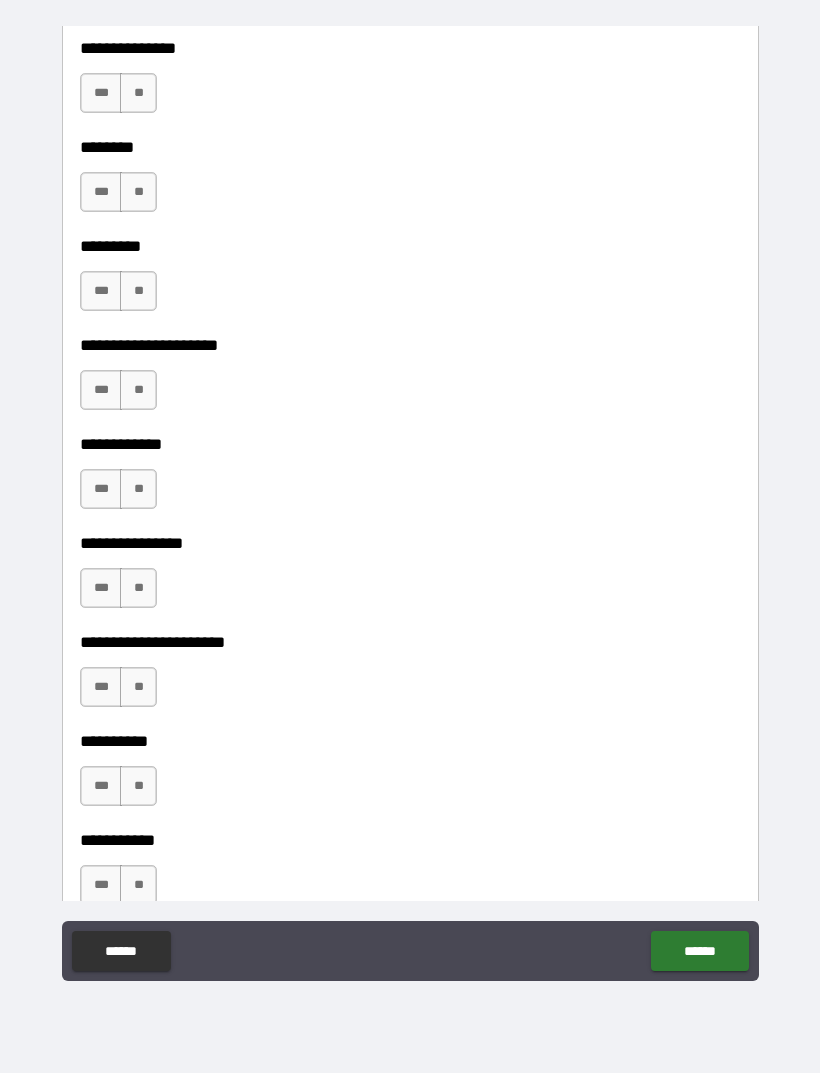 click on "**" at bounding box center [138, 93] 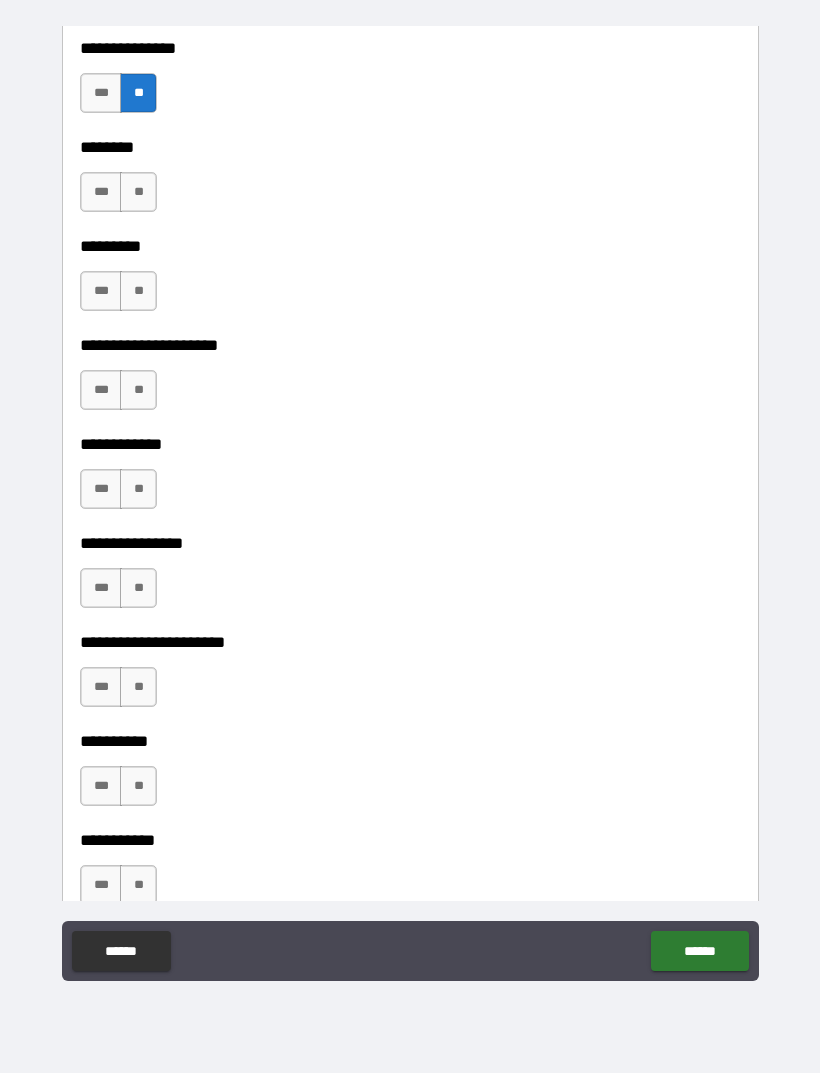 click on "**" at bounding box center [138, 192] 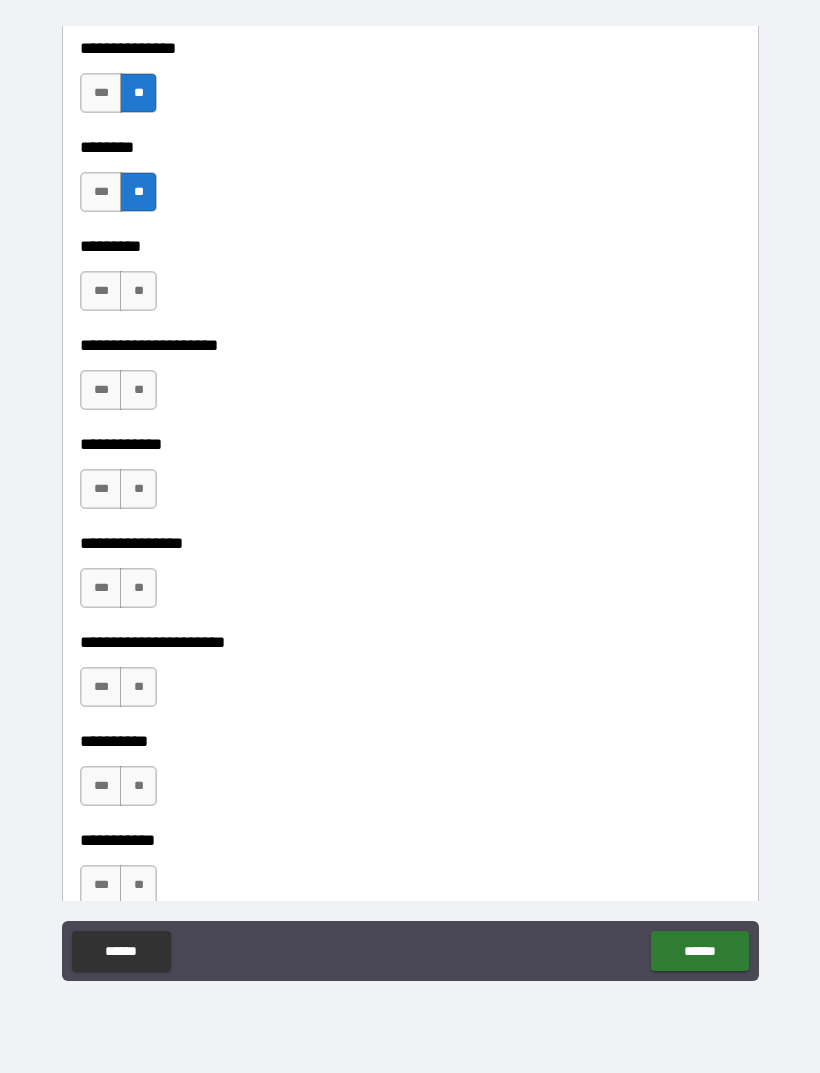 click on "**" at bounding box center [138, 291] 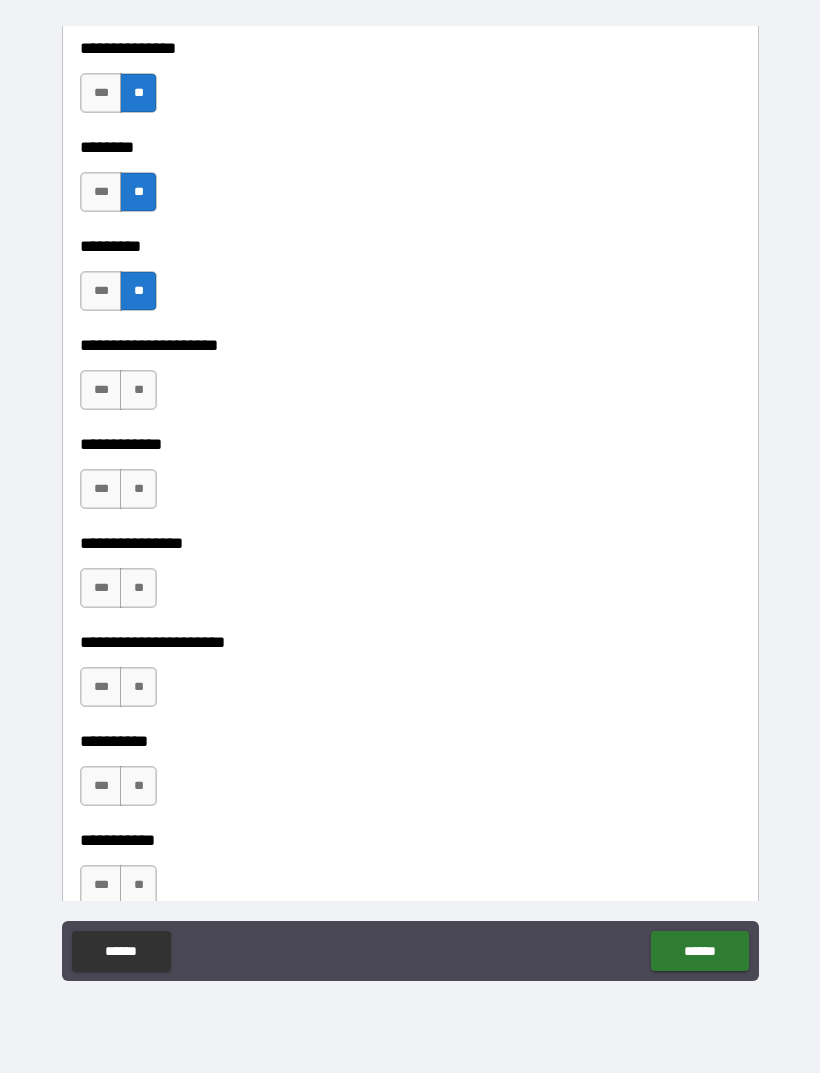 click on "**" at bounding box center (138, 390) 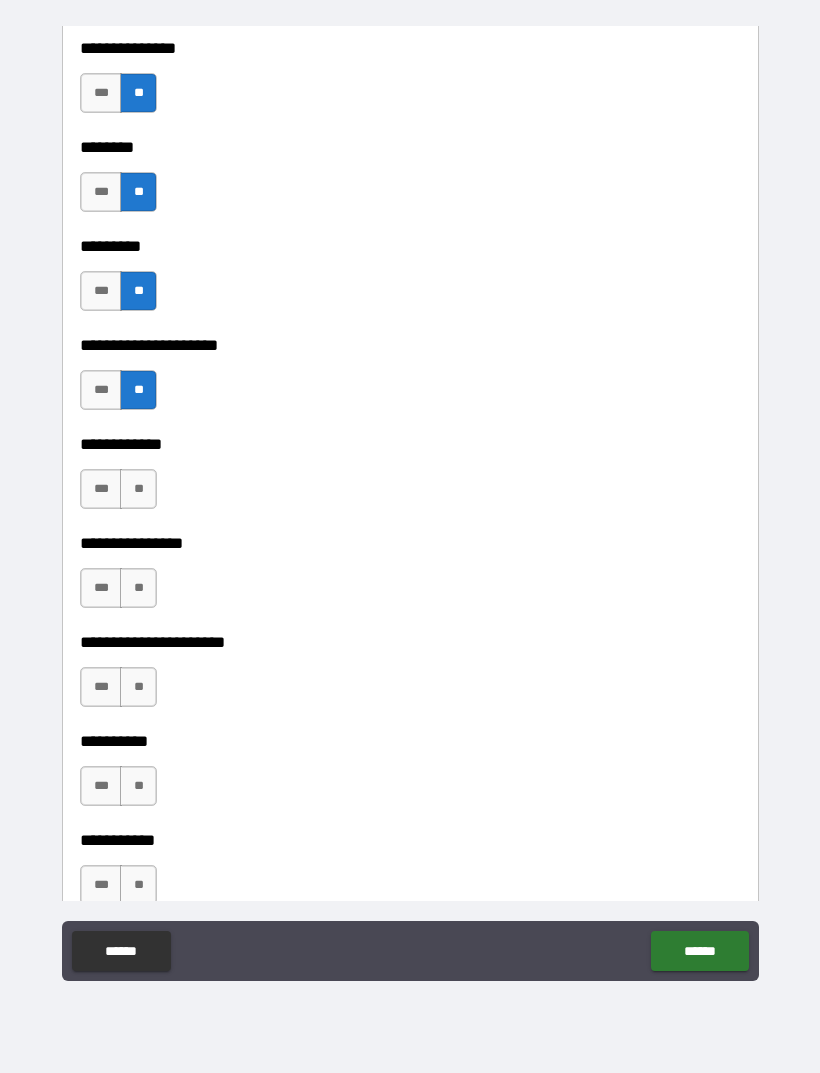 click on "**" at bounding box center [138, 489] 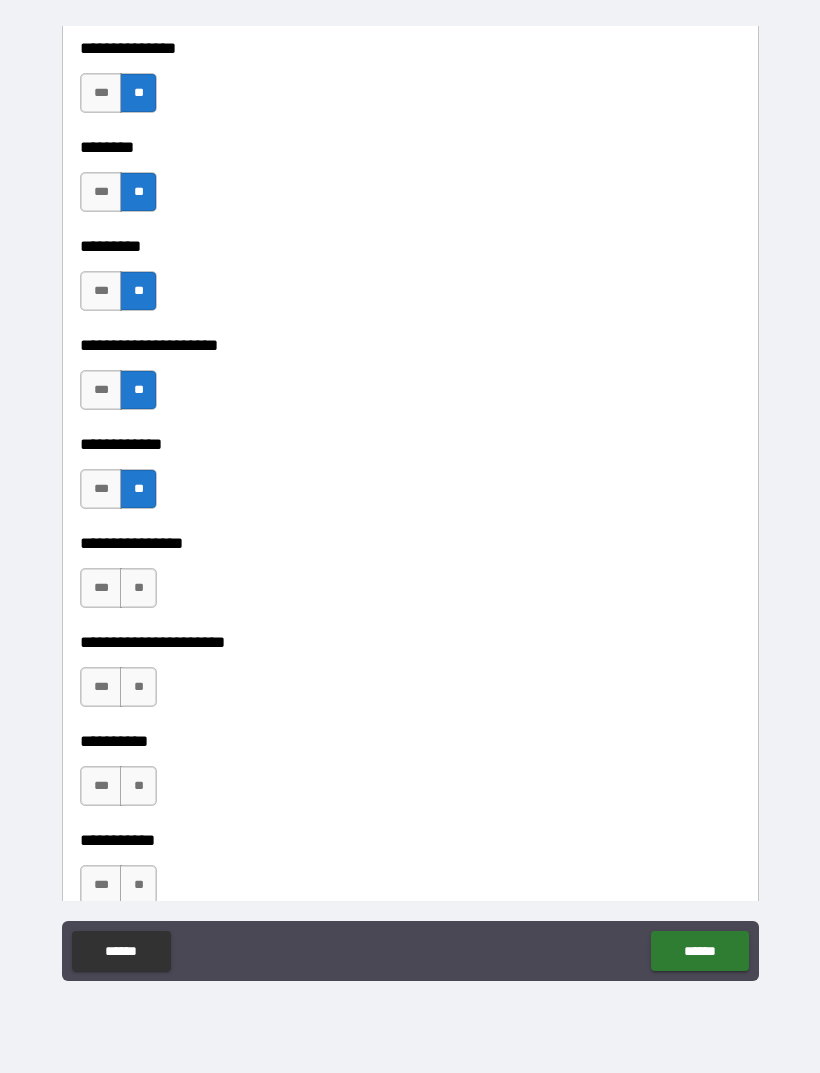 click on "**" at bounding box center [138, 588] 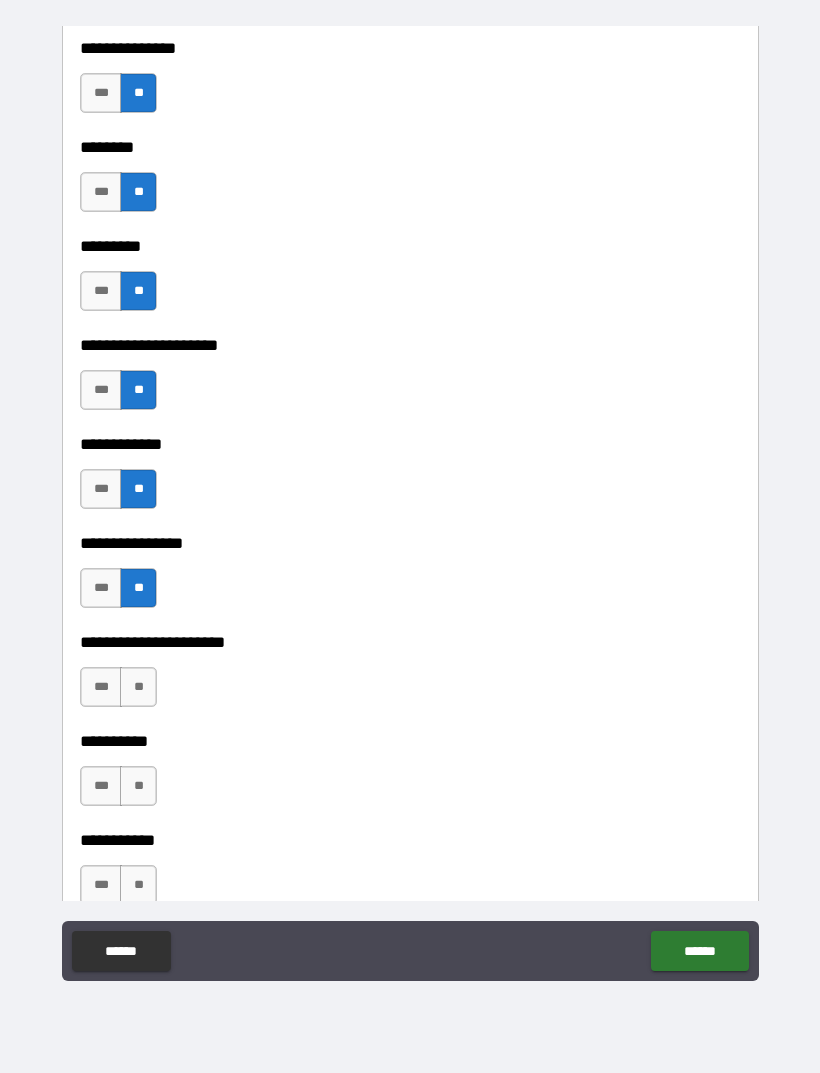click on "**" at bounding box center (138, 687) 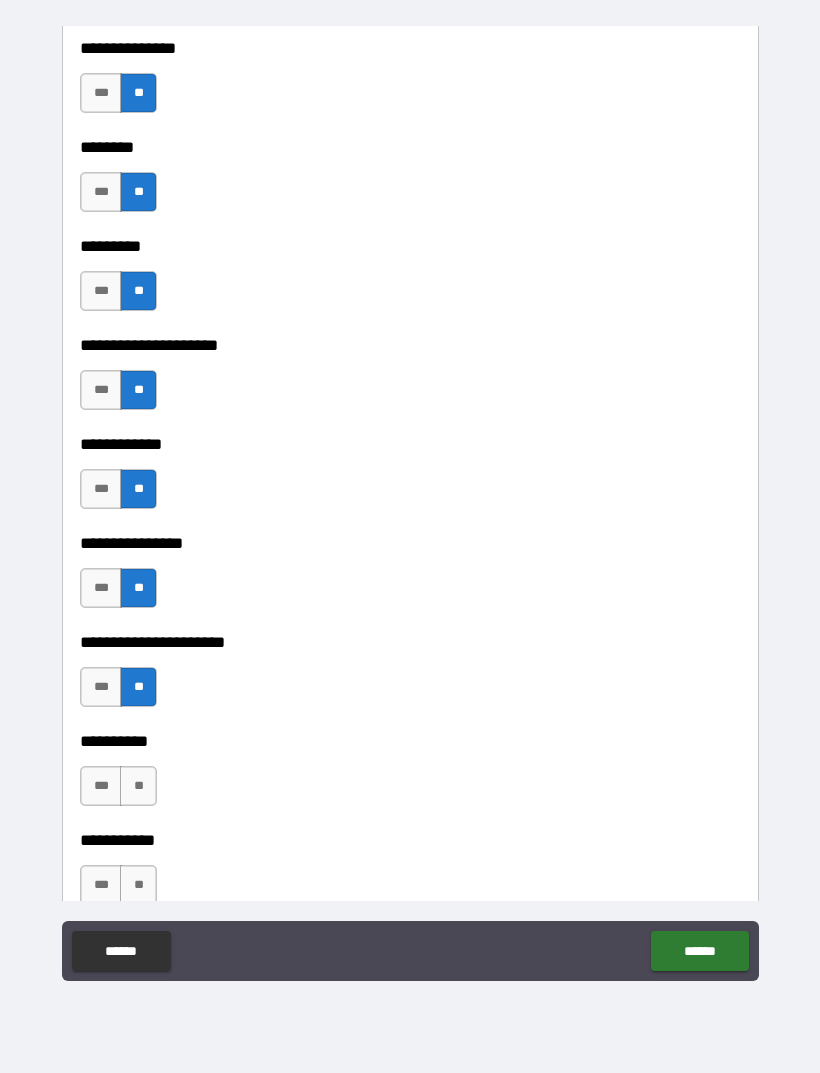 click on "**" at bounding box center (138, 786) 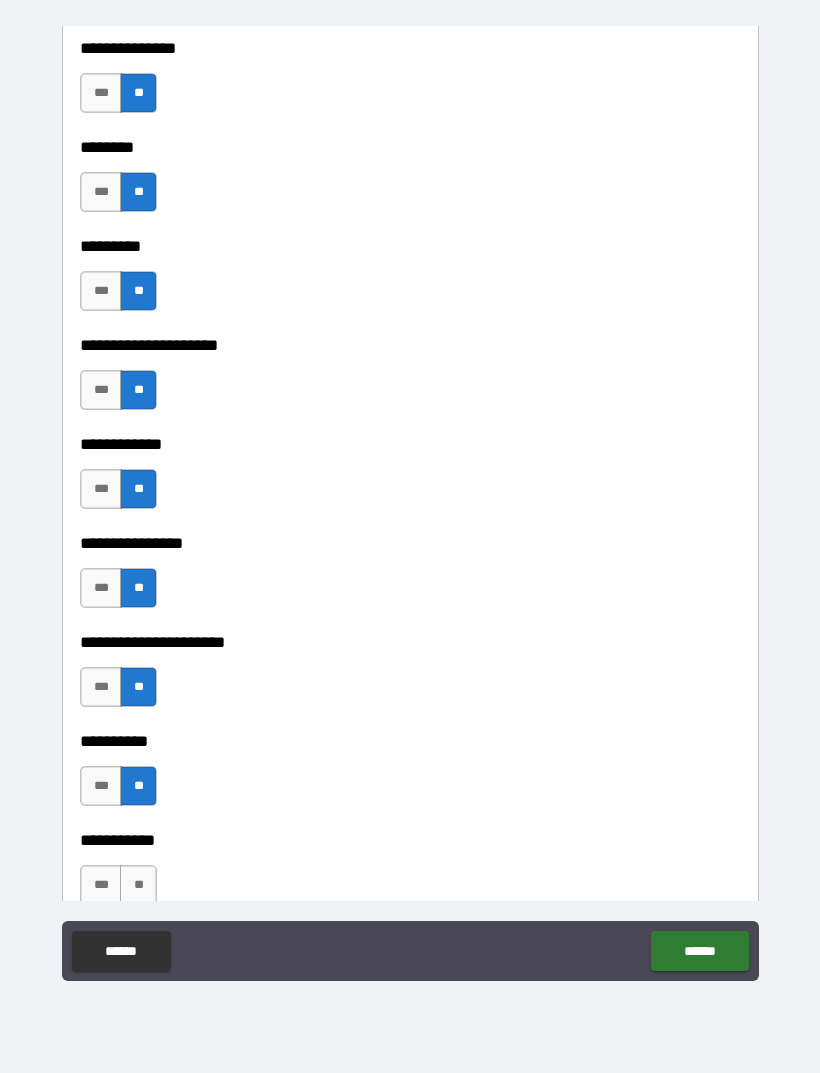 click on "*** **" at bounding box center (118, 885) 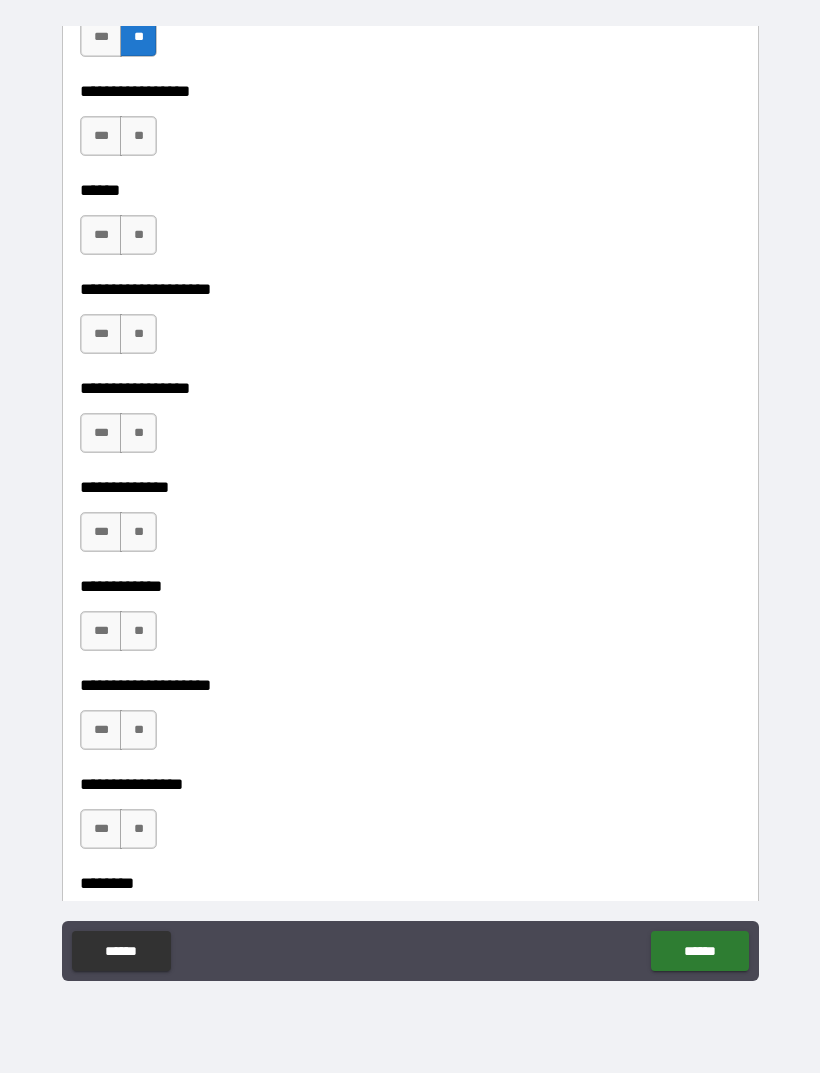 scroll, scrollTop: 6817, scrollLeft: 0, axis: vertical 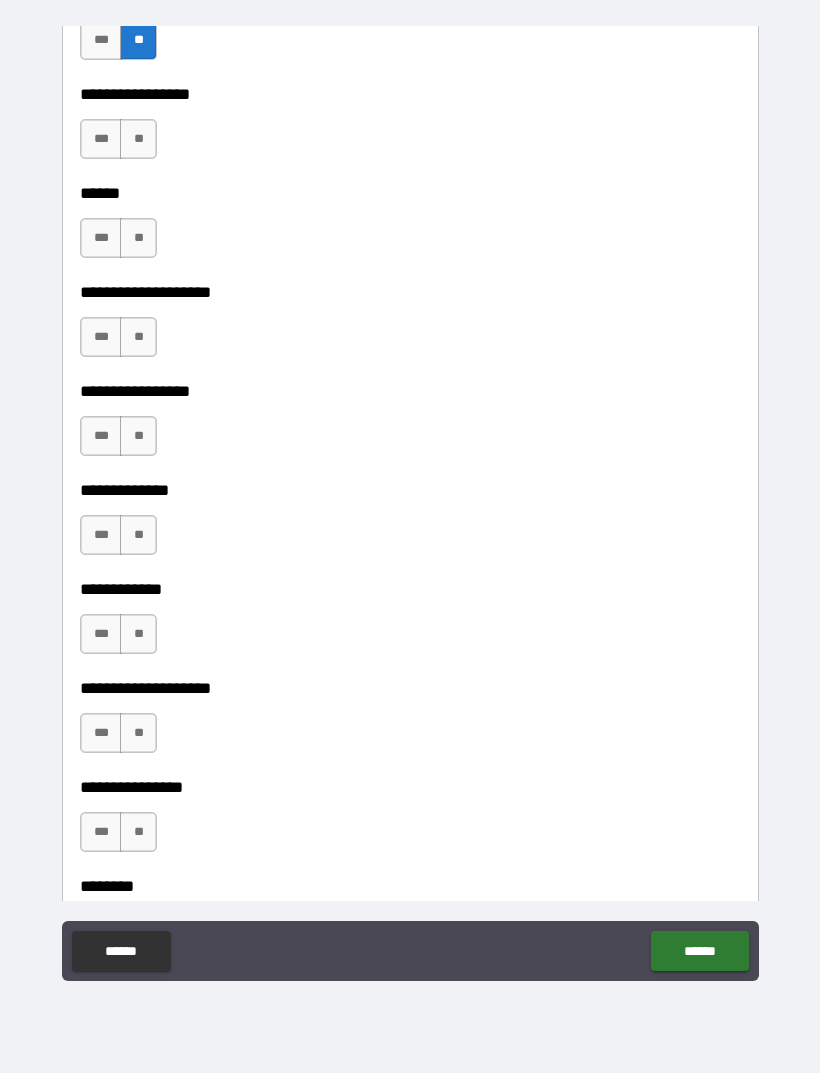 click on "**" at bounding box center (138, 139) 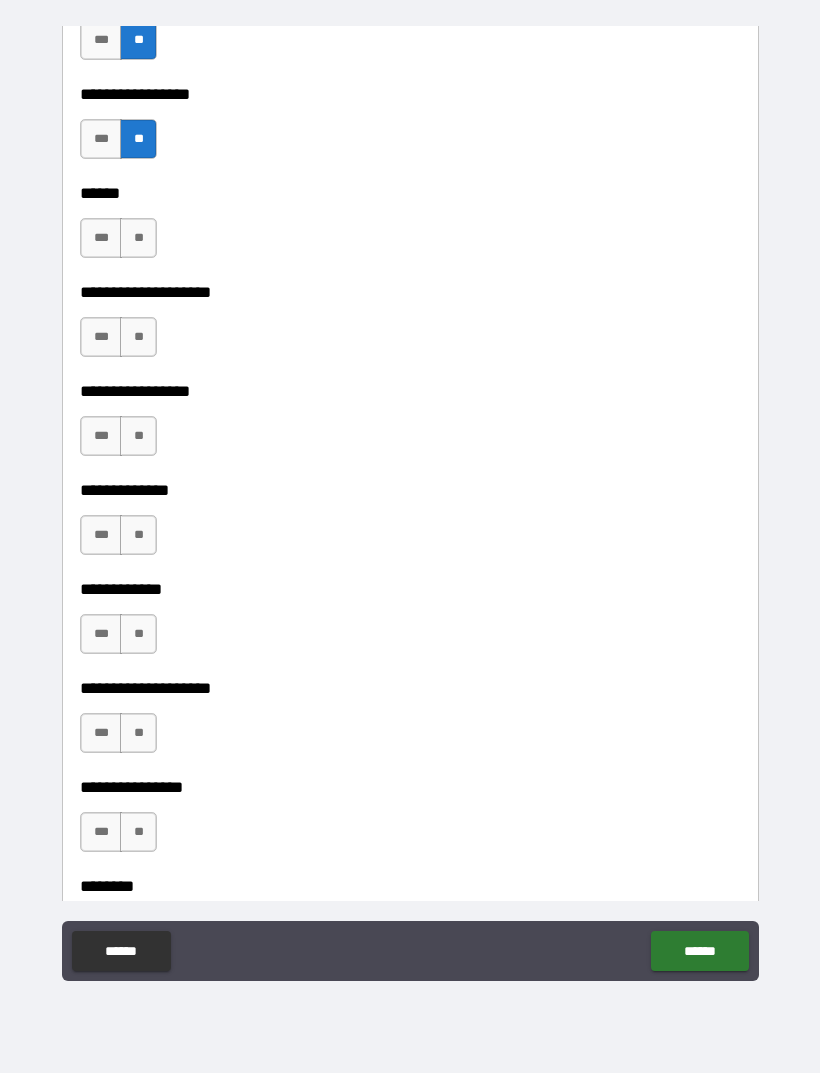 click on "**" at bounding box center [138, 238] 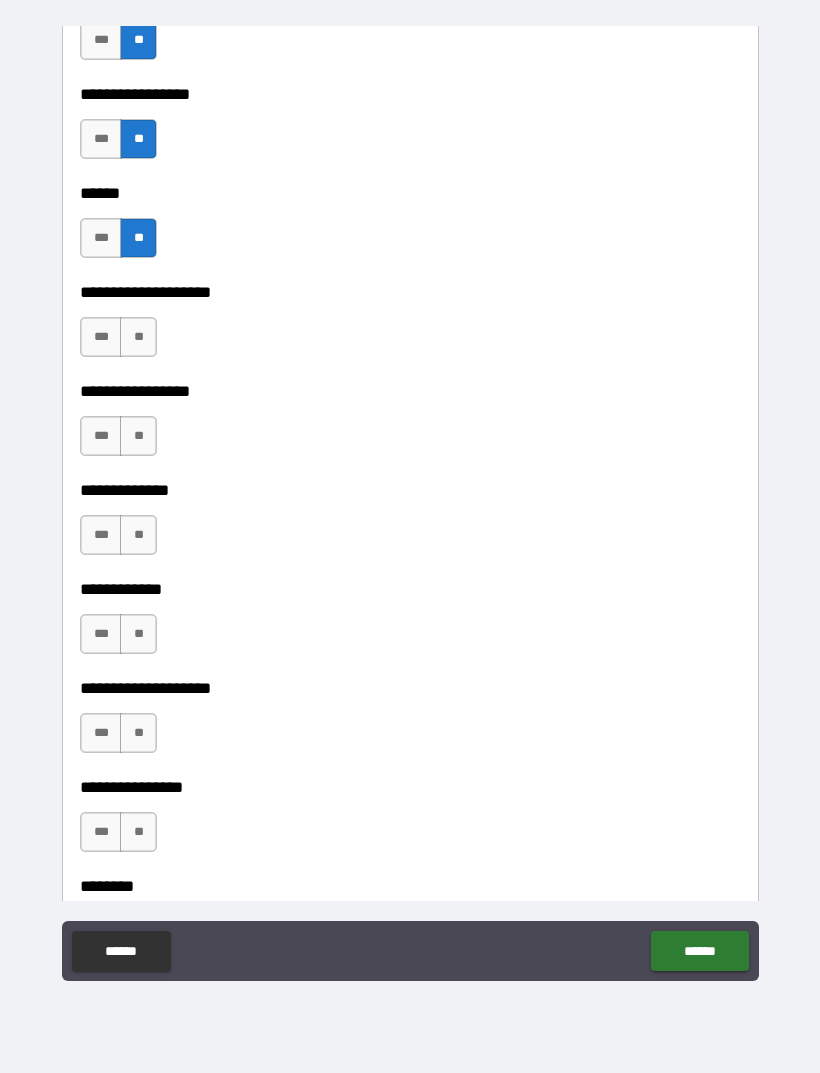 click on "**" at bounding box center (138, 337) 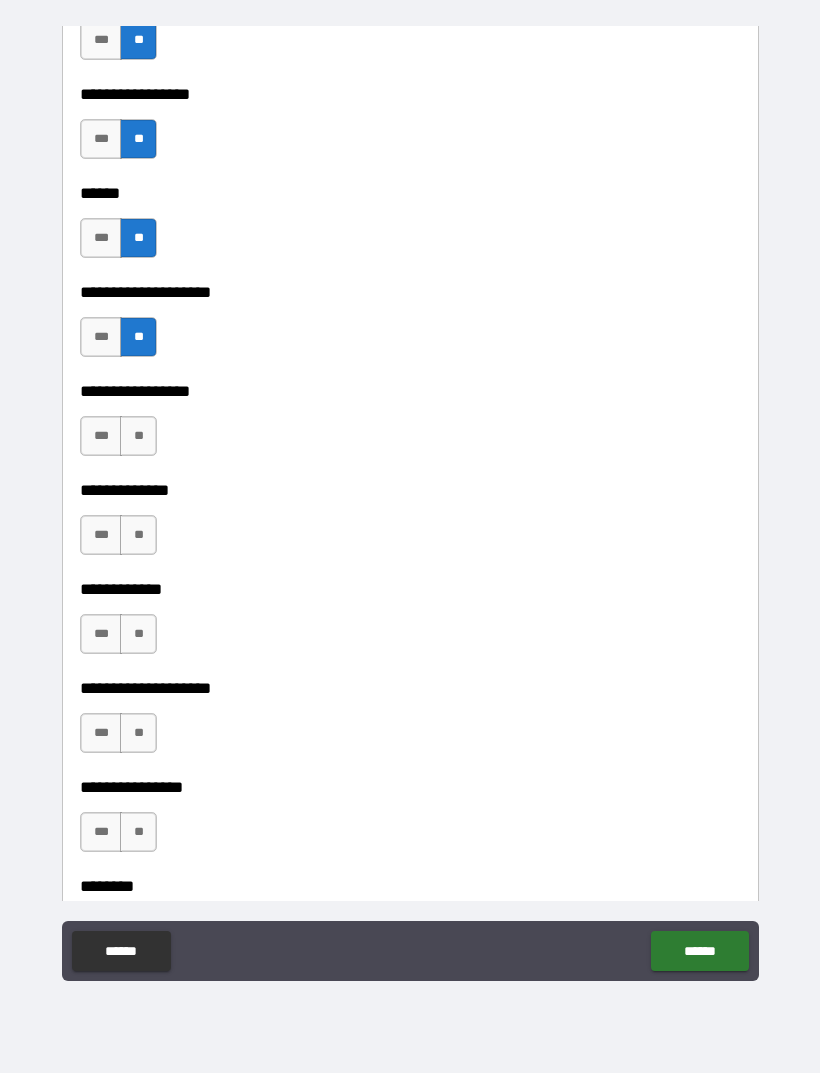 click on "**" at bounding box center (138, 436) 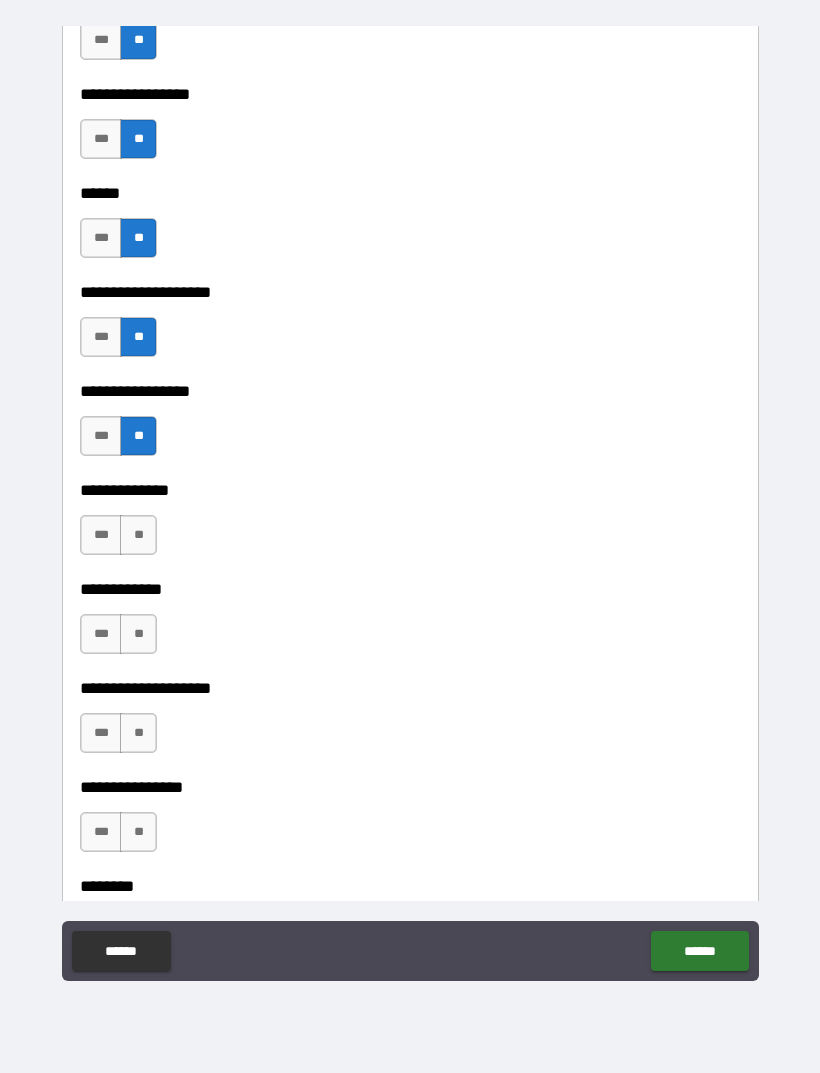click on "**" at bounding box center (138, 535) 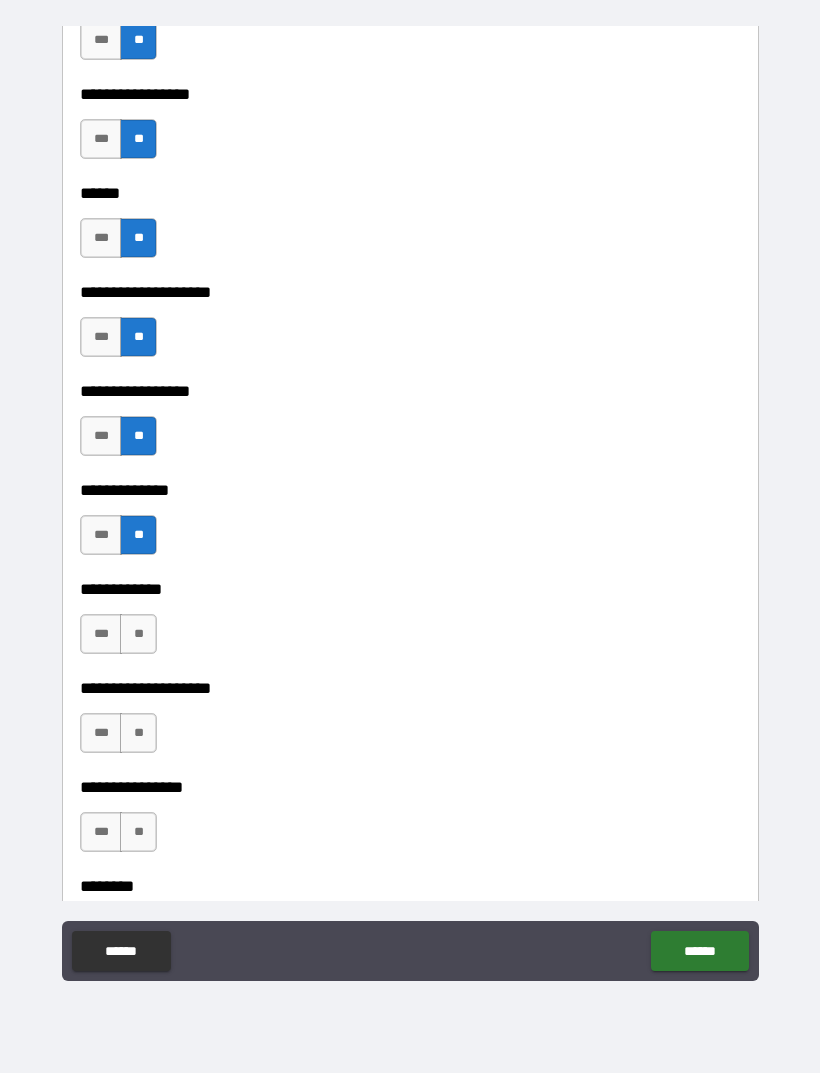 click on "**" at bounding box center [138, 634] 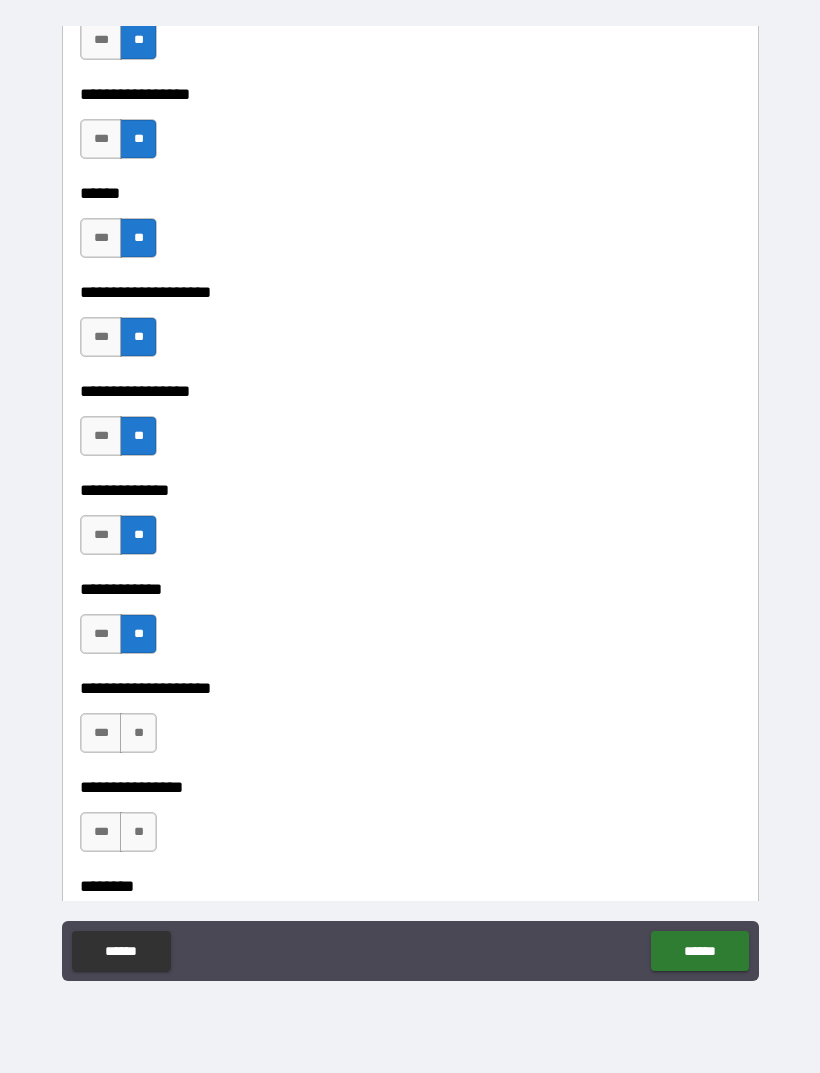 click on "**" at bounding box center [138, 733] 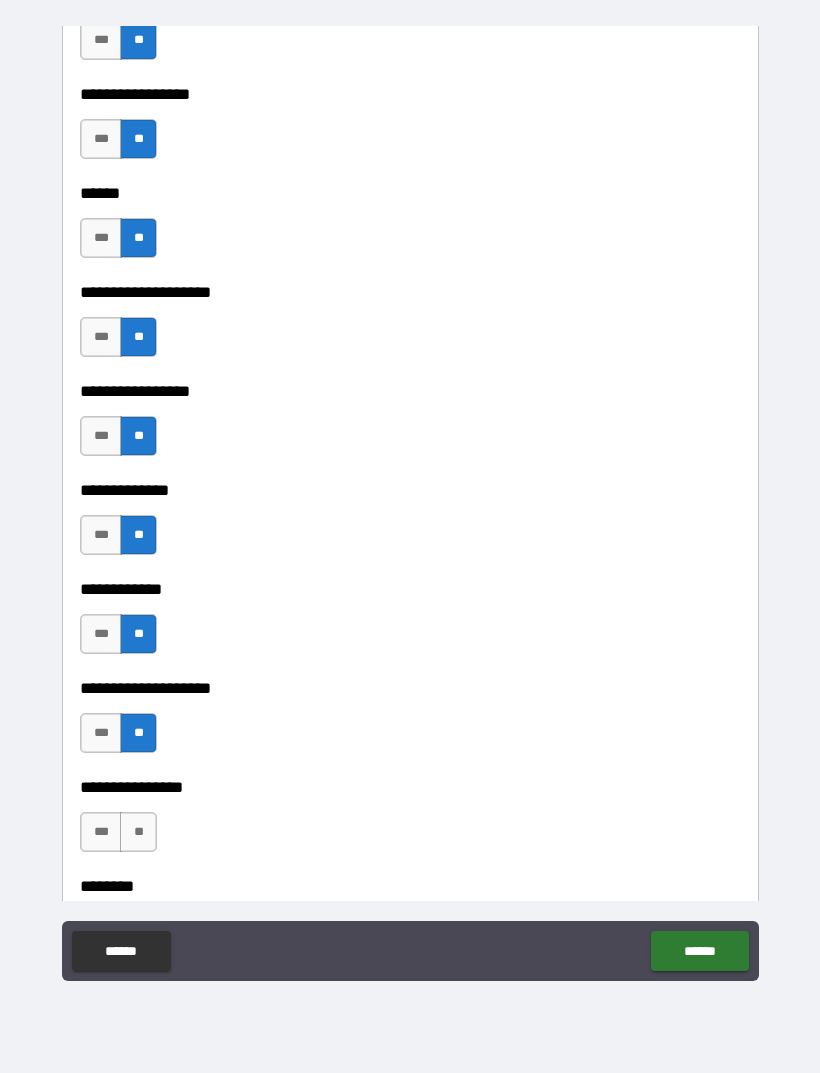 click on "**" at bounding box center [138, 832] 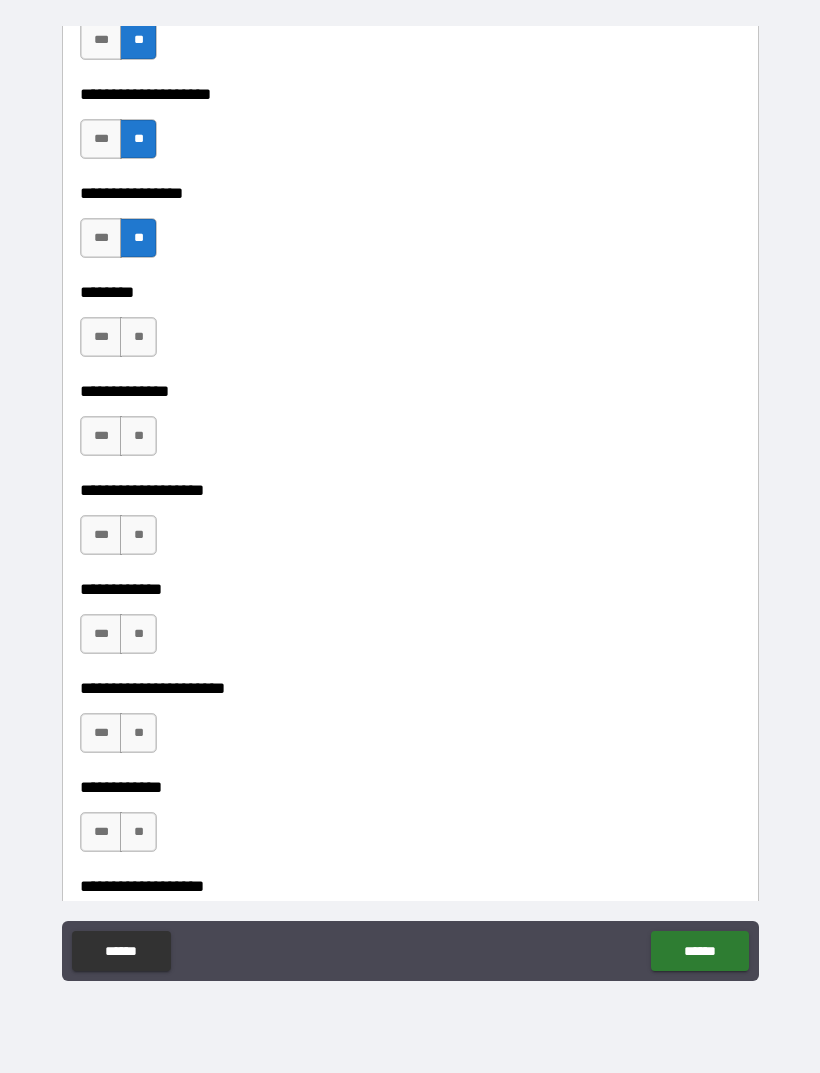 scroll, scrollTop: 7423, scrollLeft: 0, axis: vertical 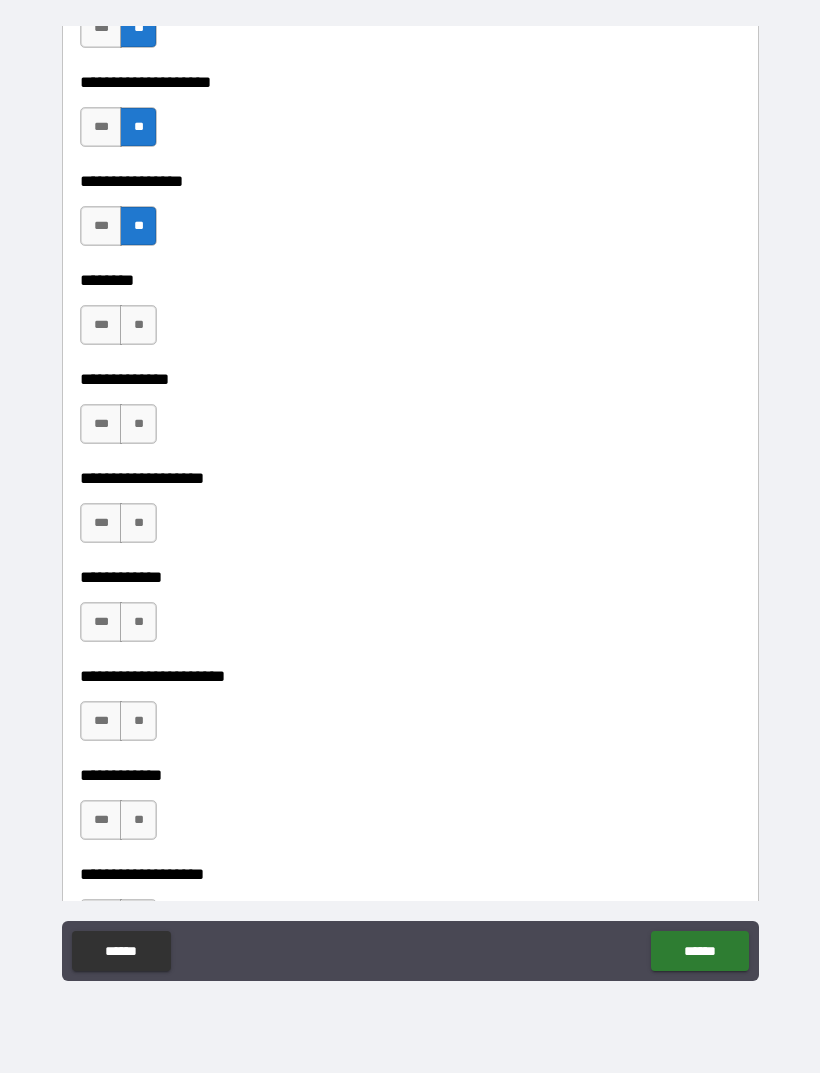 click on "**" at bounding box center [138, 325] 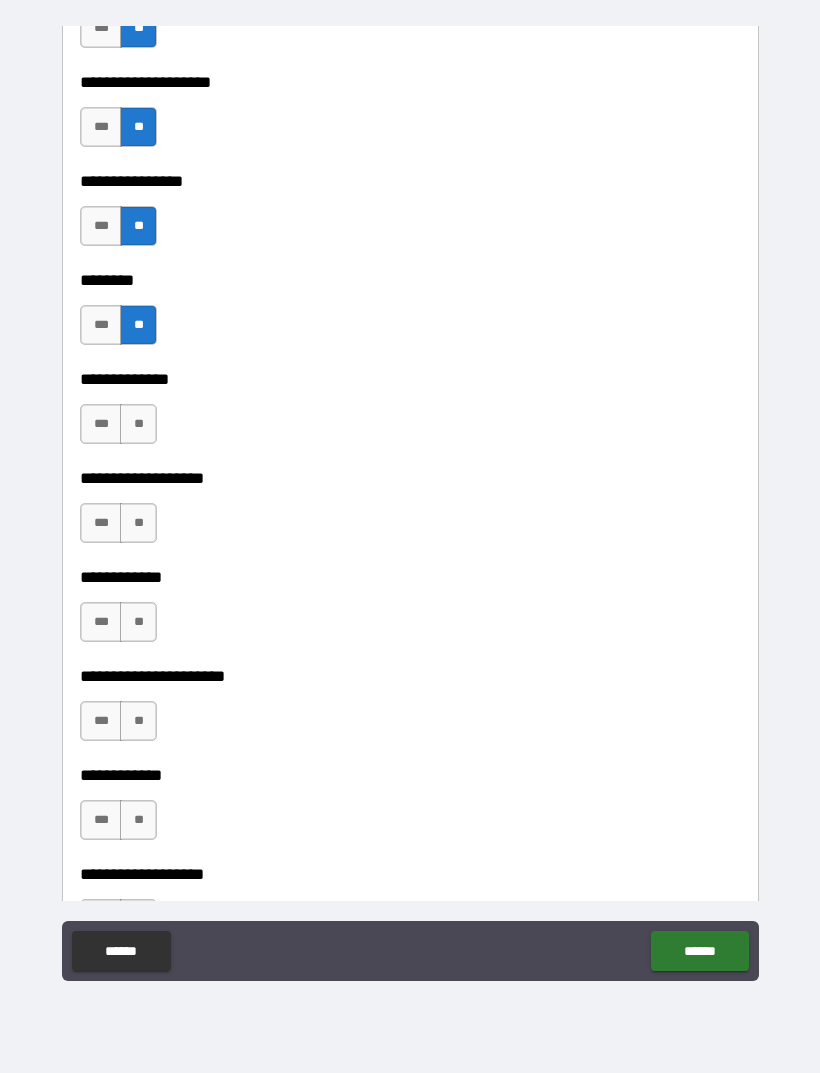 click on "**" at bounding box center [138, 424] 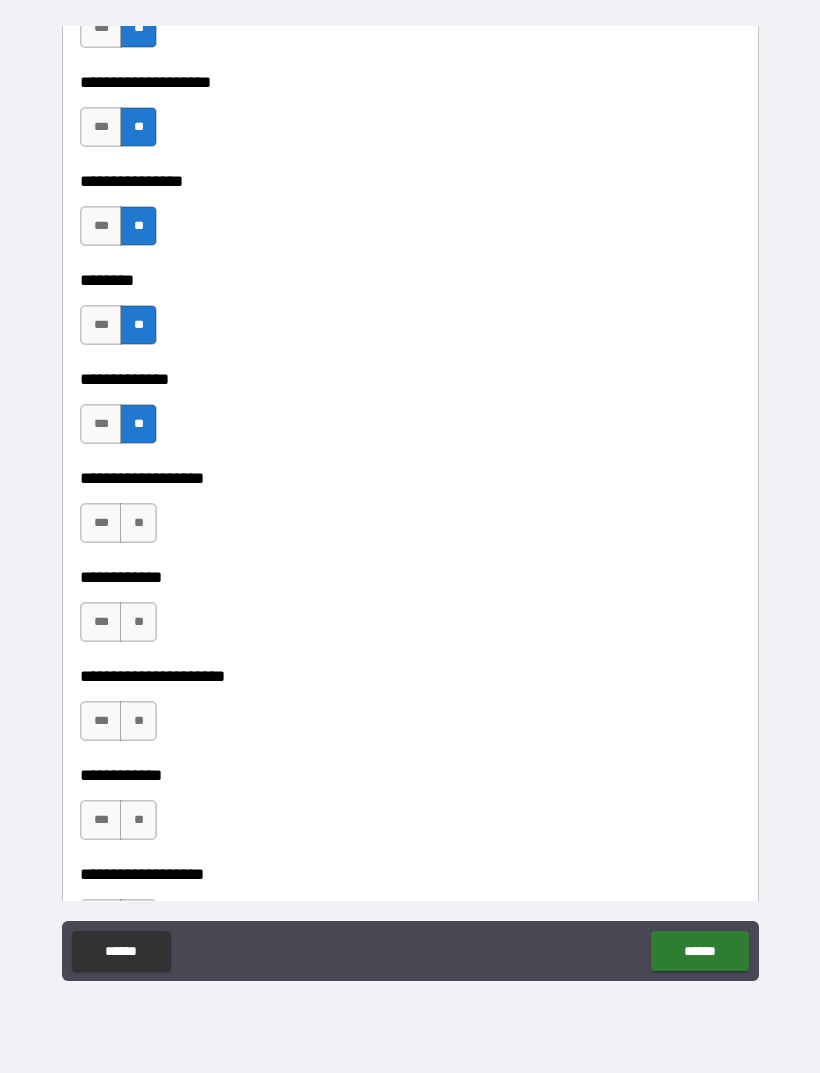 click on "**" at bounding box center [138, 523] 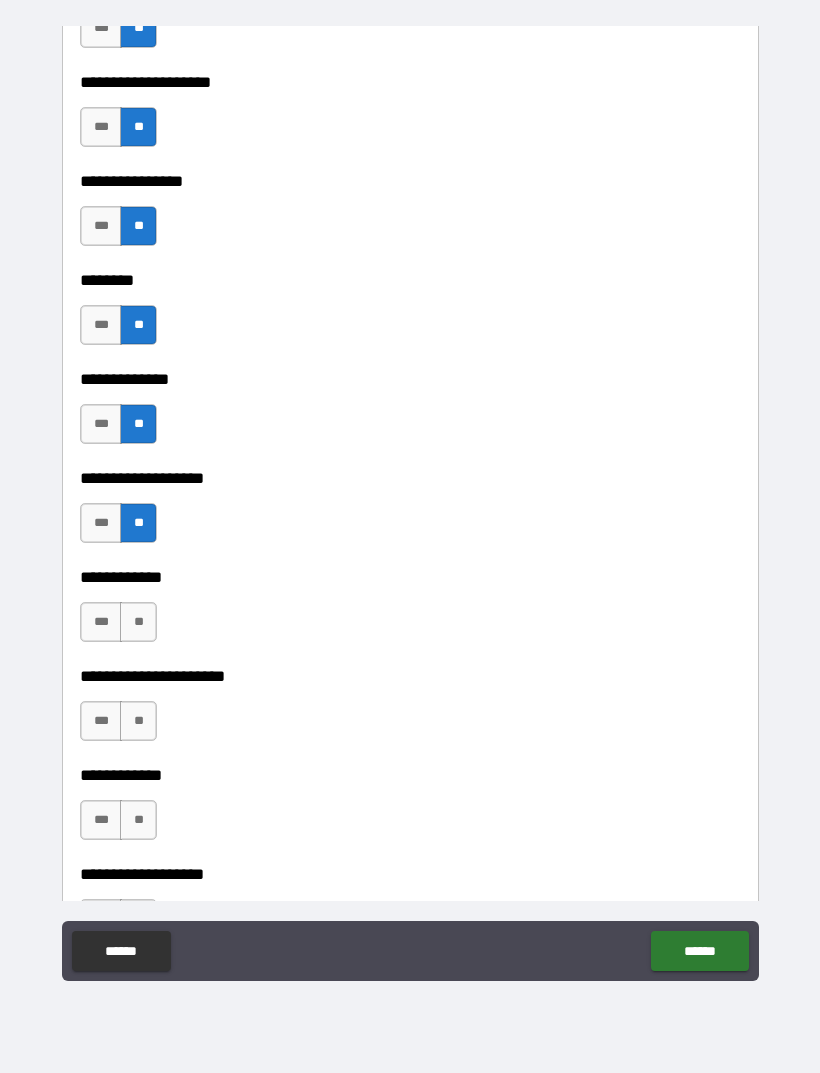 click on "**" at bounding box center [138, 622] 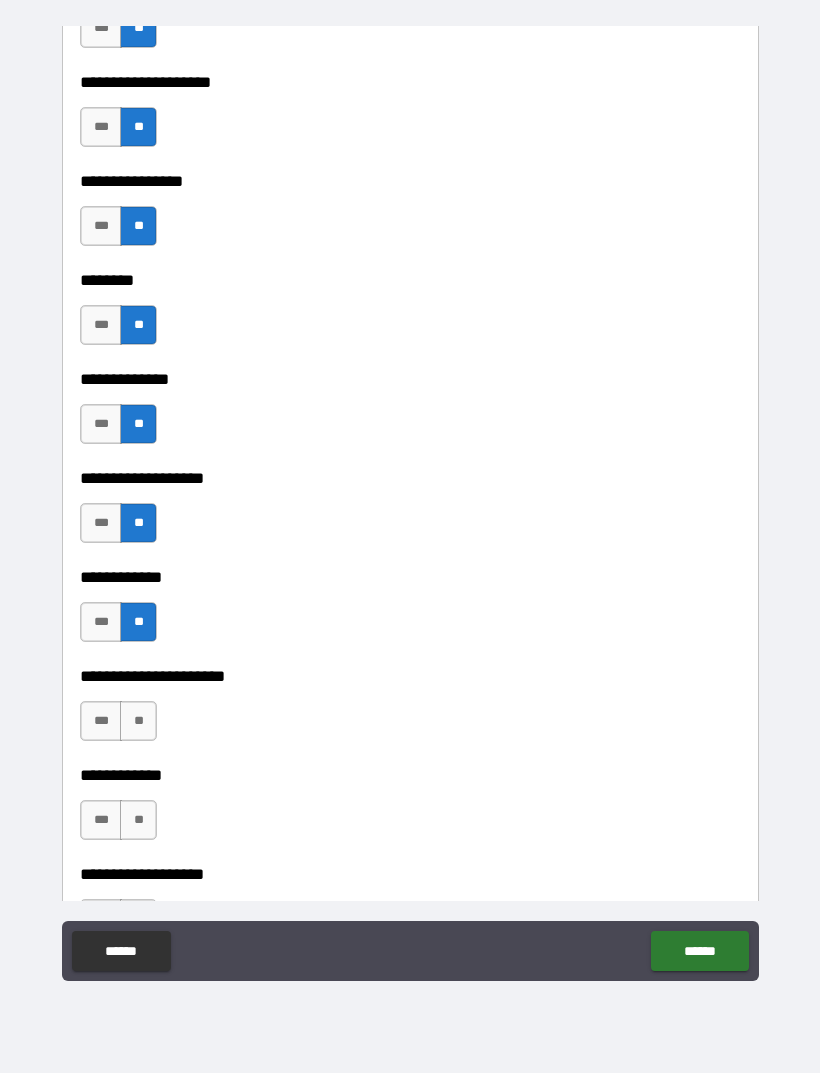 click on "**" at bounding box center [138, 721] 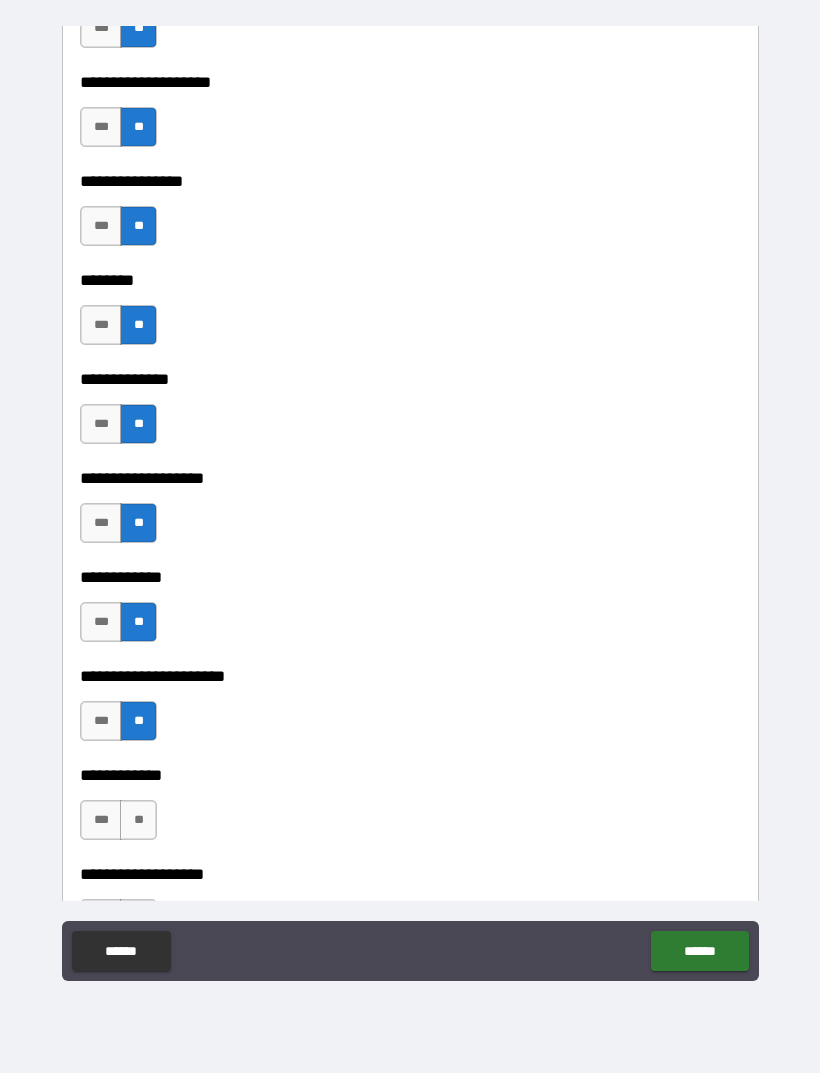 click on "**" at bounding box center [138, 820] 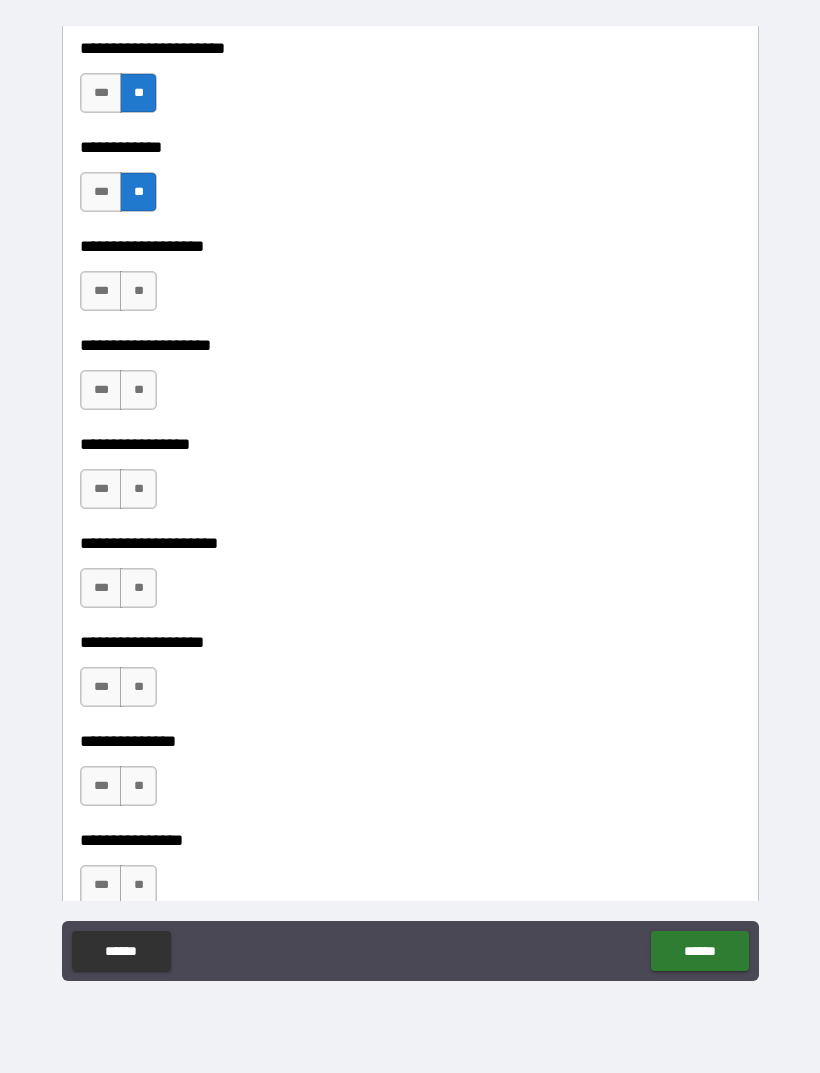 scroll, scrollTop: 8054, scrollLeft: 0, axis: vertical 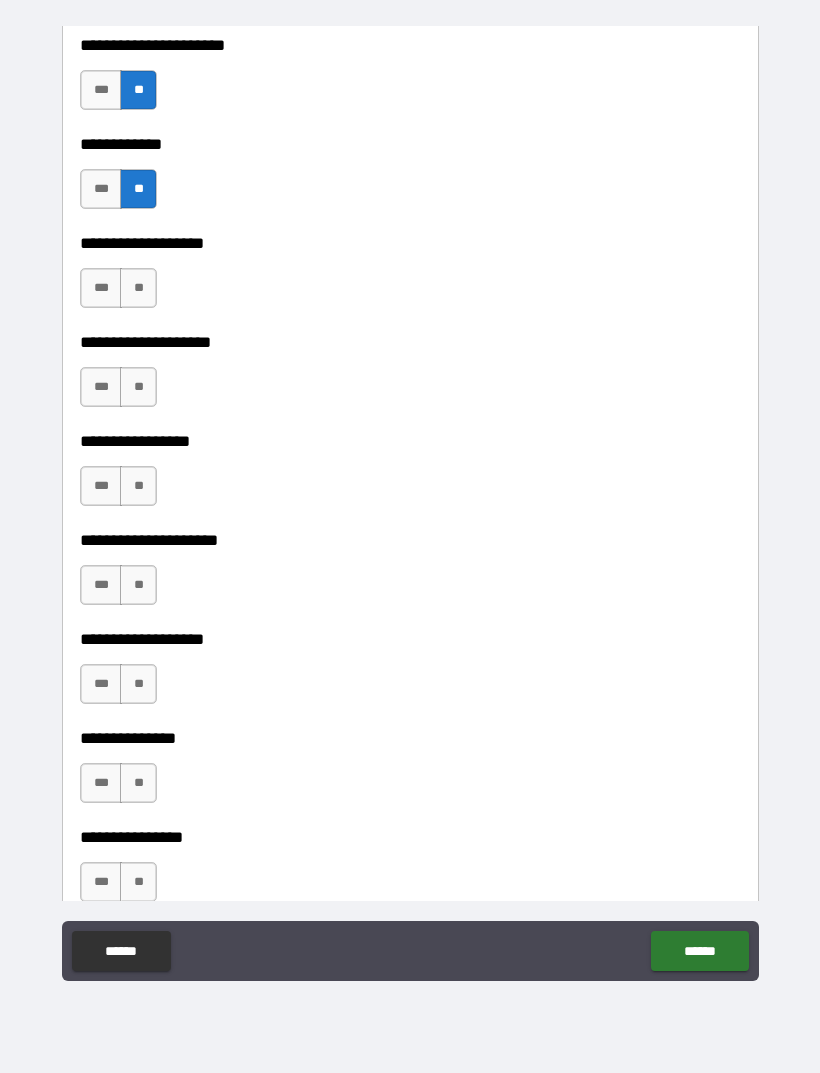 click on "**" at bounding box center [138, 288] 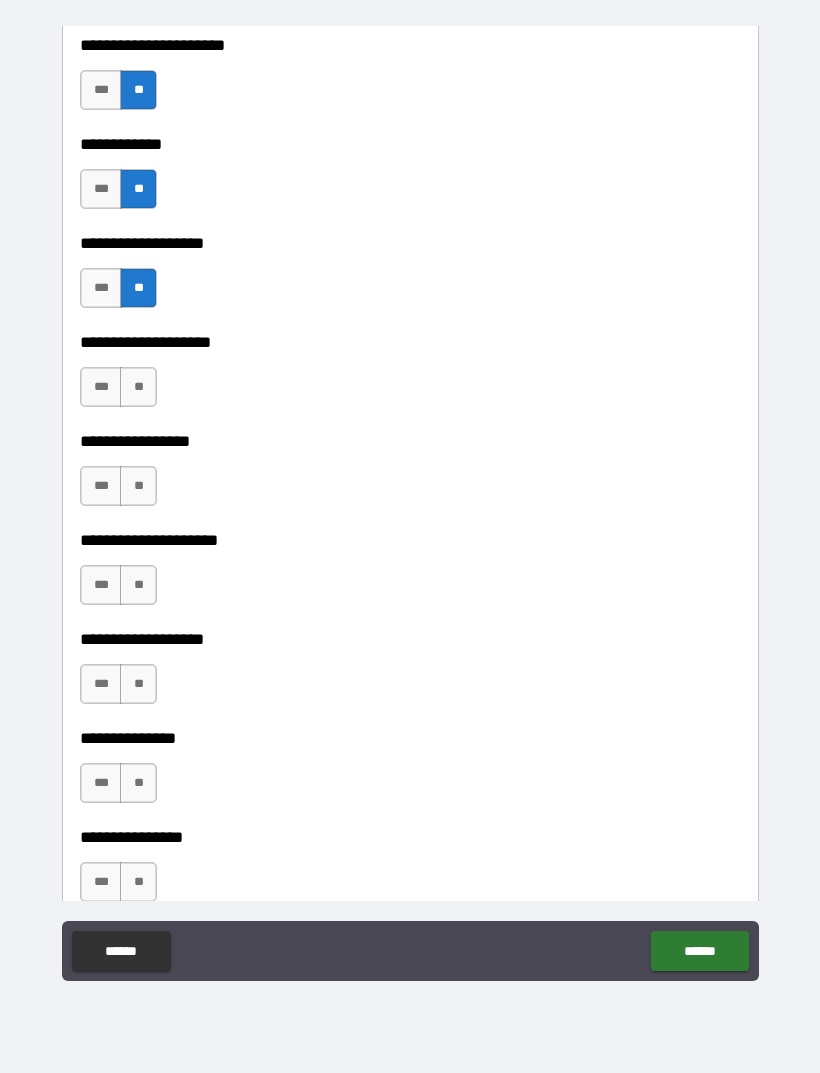 click on "**" at bounding box center [138, 387] 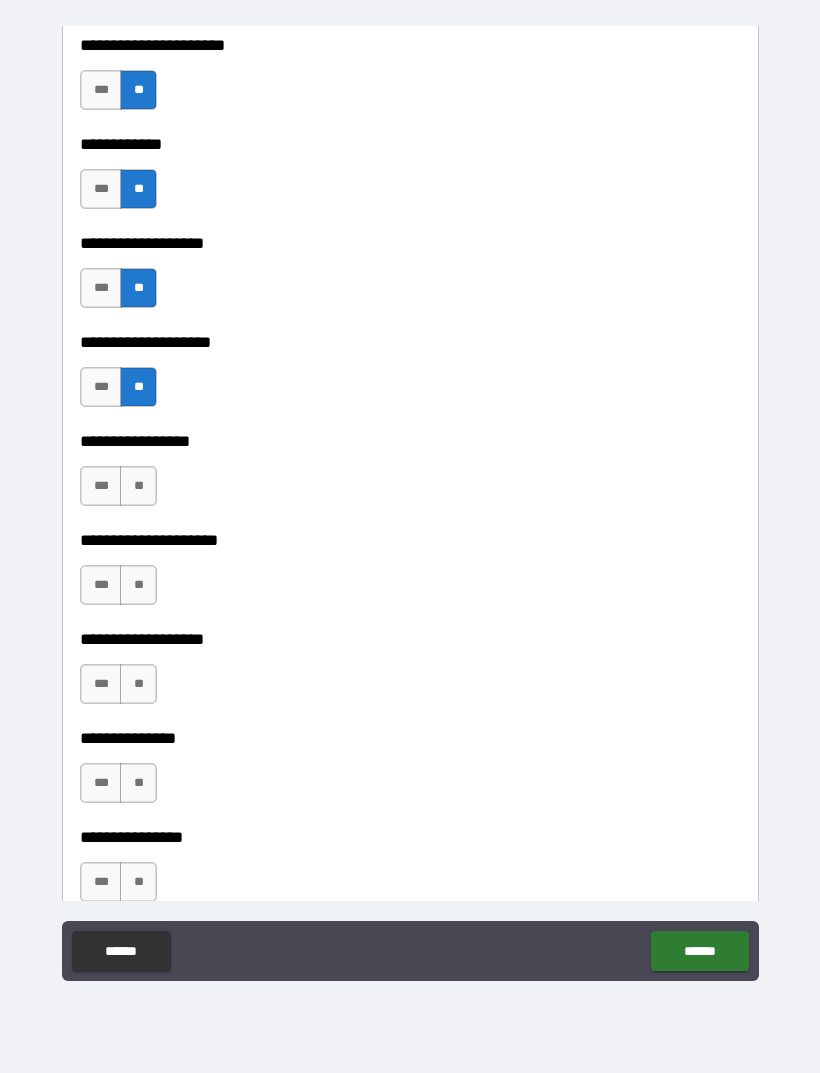 click on "**" at bounding box center [138, 486] 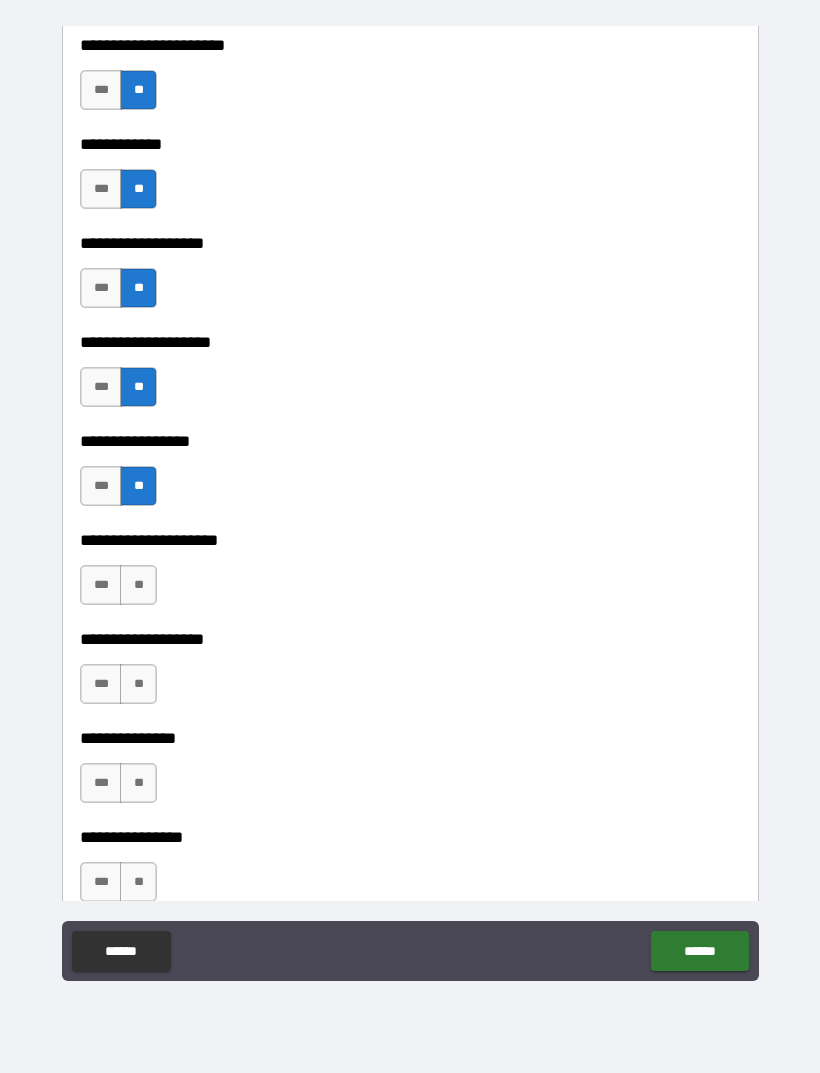 click on "**" at bounding box center [138, 585] 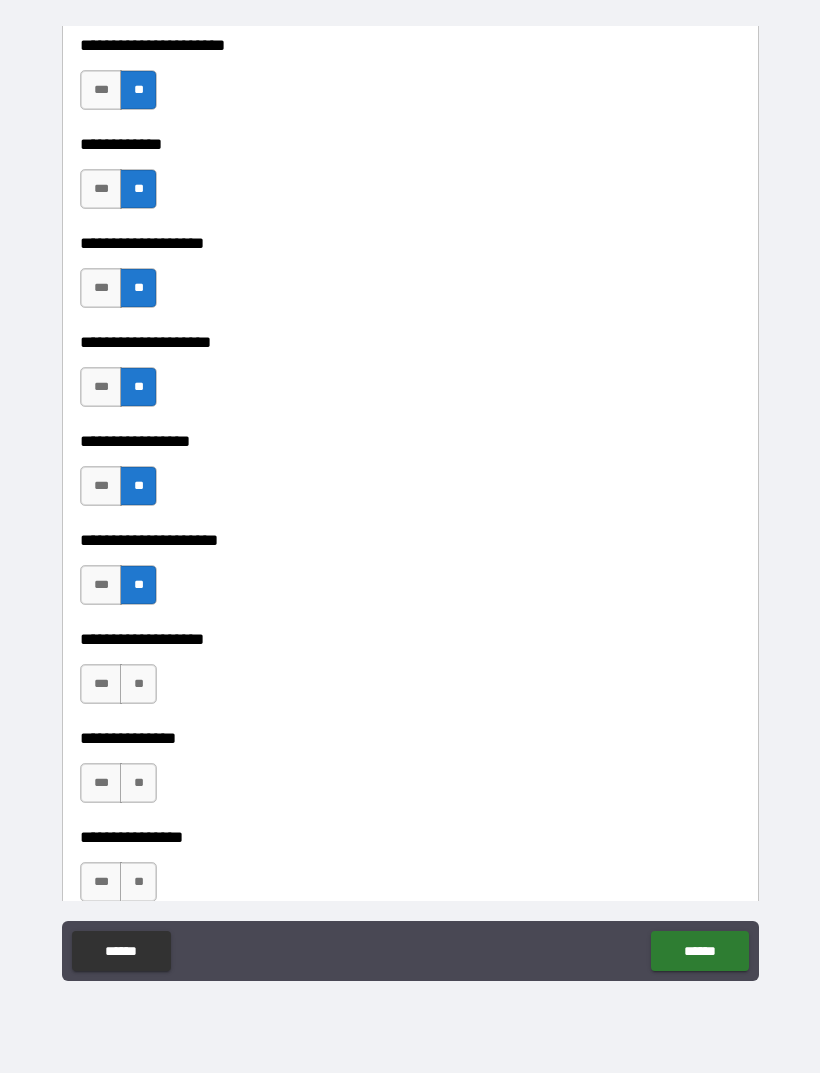 click on "**" at bounding box center [138, 684] 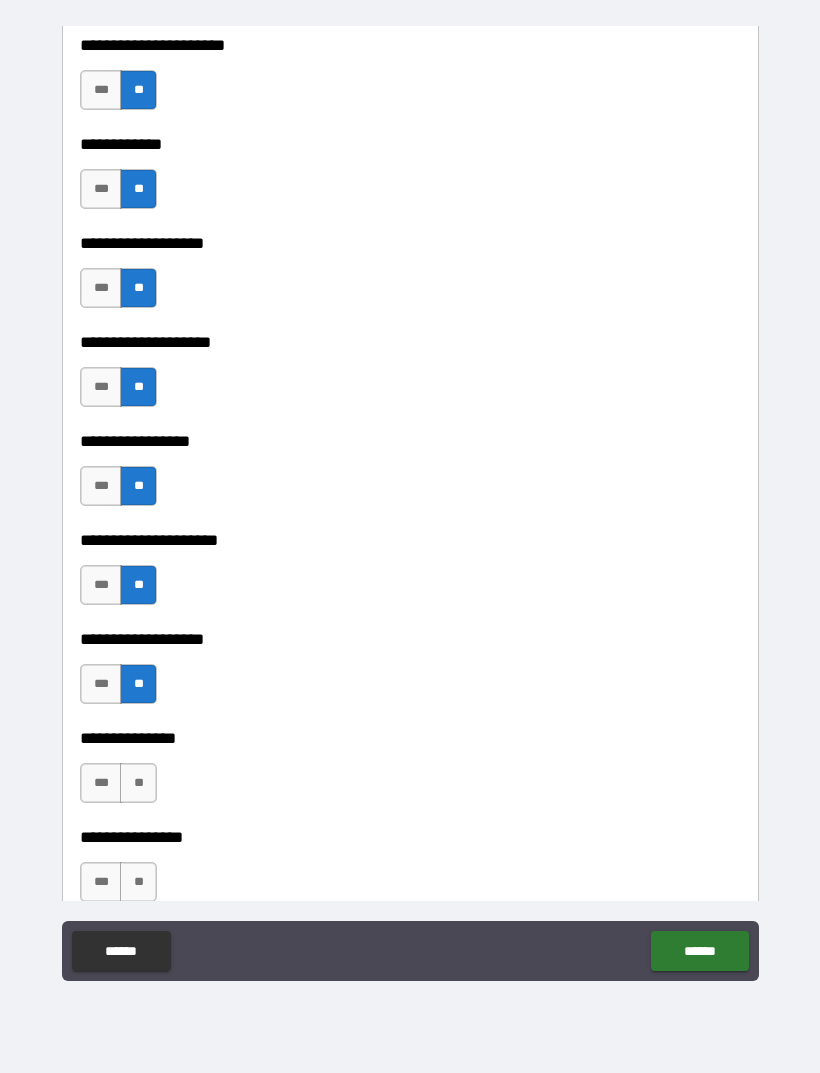 click on "**" at bounding box center [138, 783] 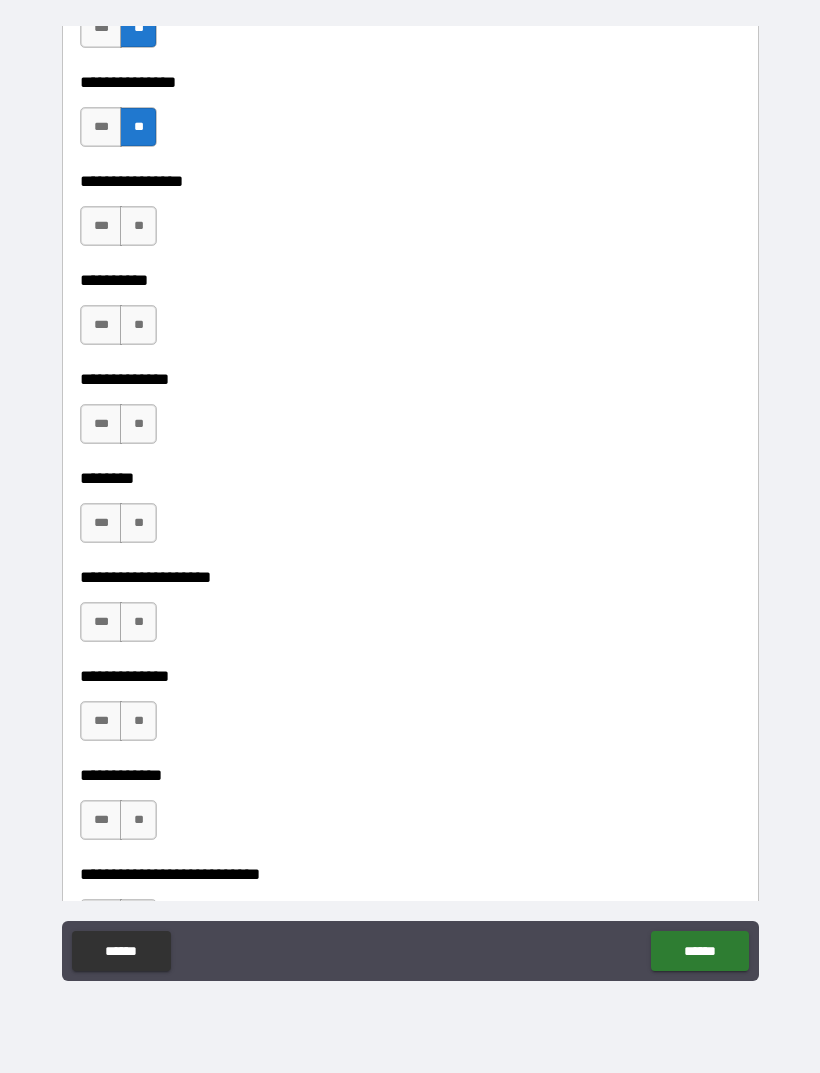 scroll, scrollTop: 8714, scrollLeft: 0, axis: vertical 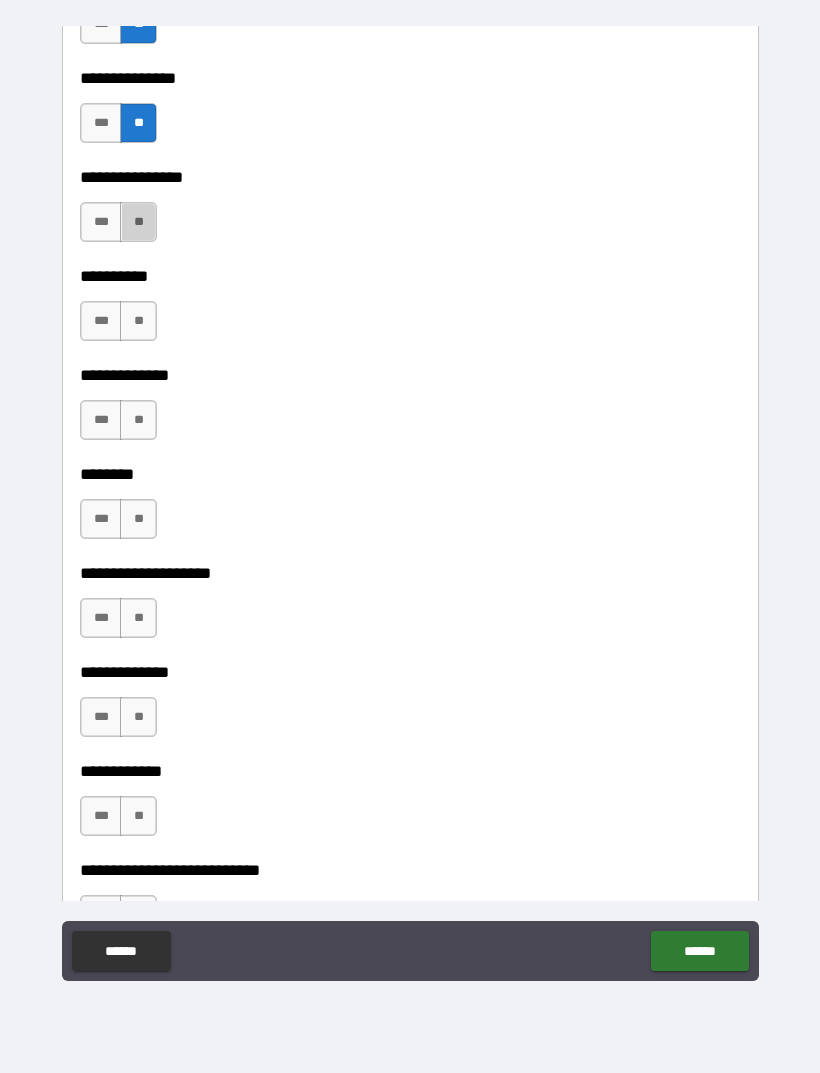 click on "**" at bounding box center [138, 222] 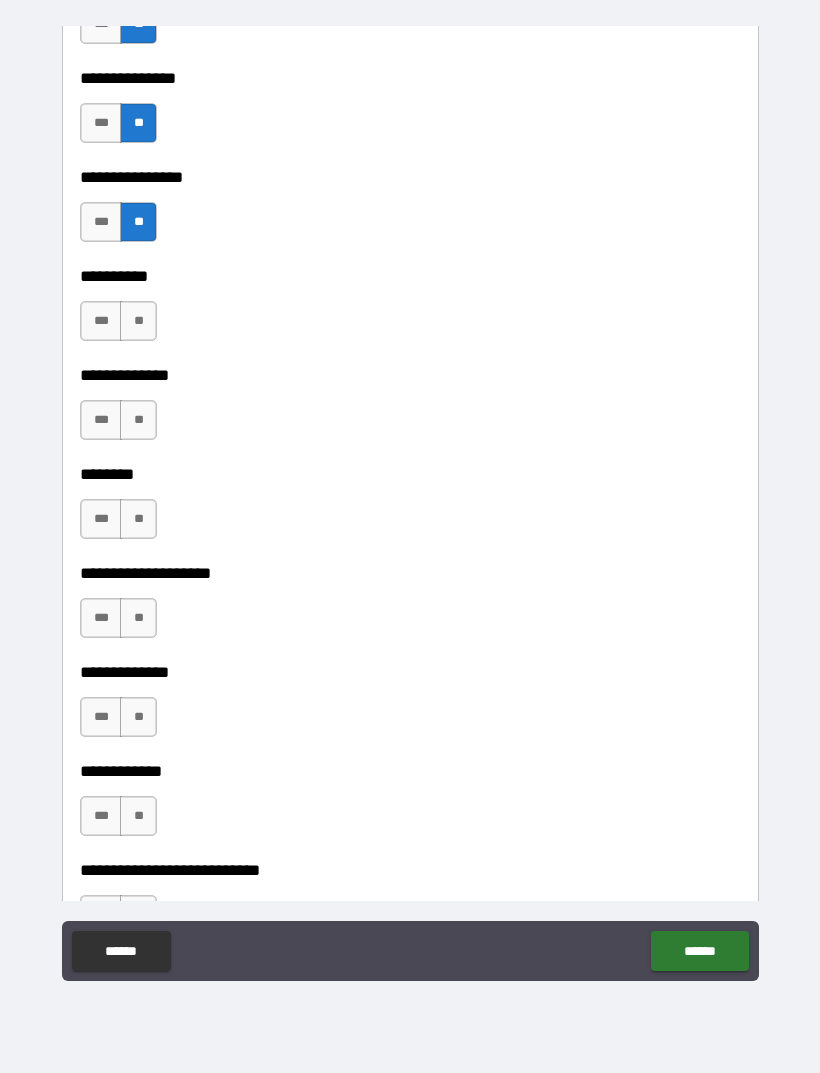 click on "**********" at bounding box center (410, 262) 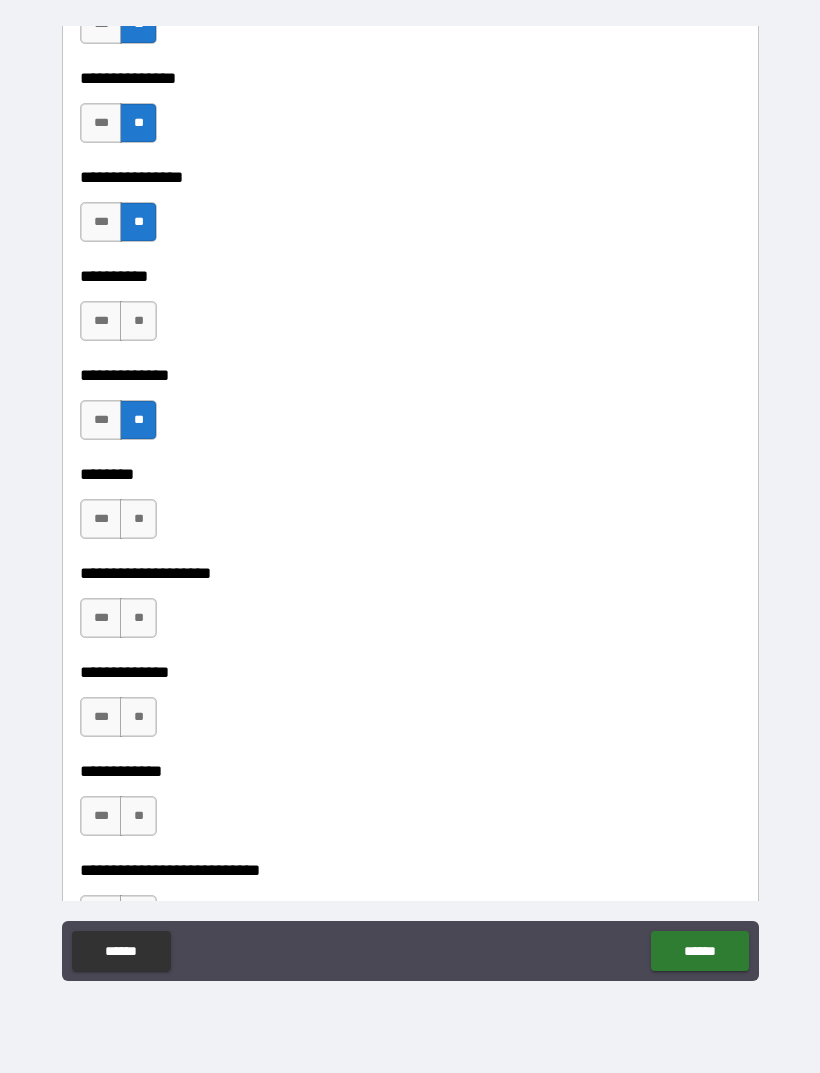 click on "**" at bounding box center [138, 321] 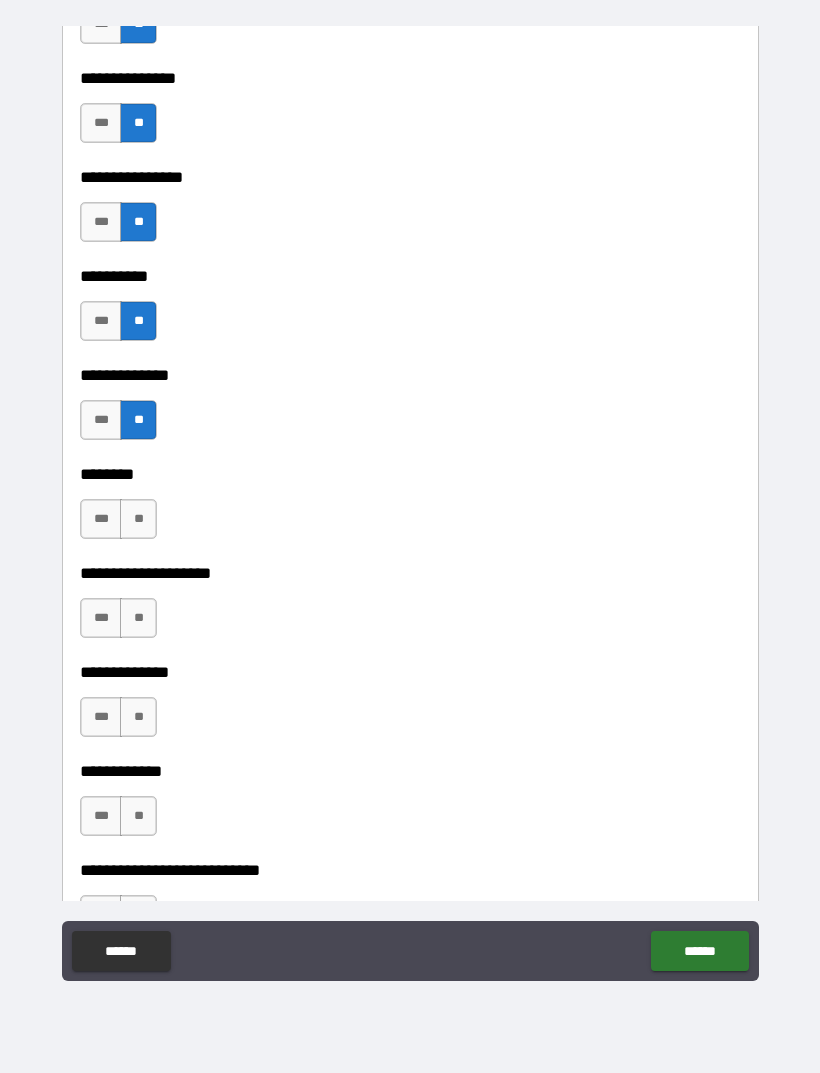 click on "**" at bounding box center (138, 519) 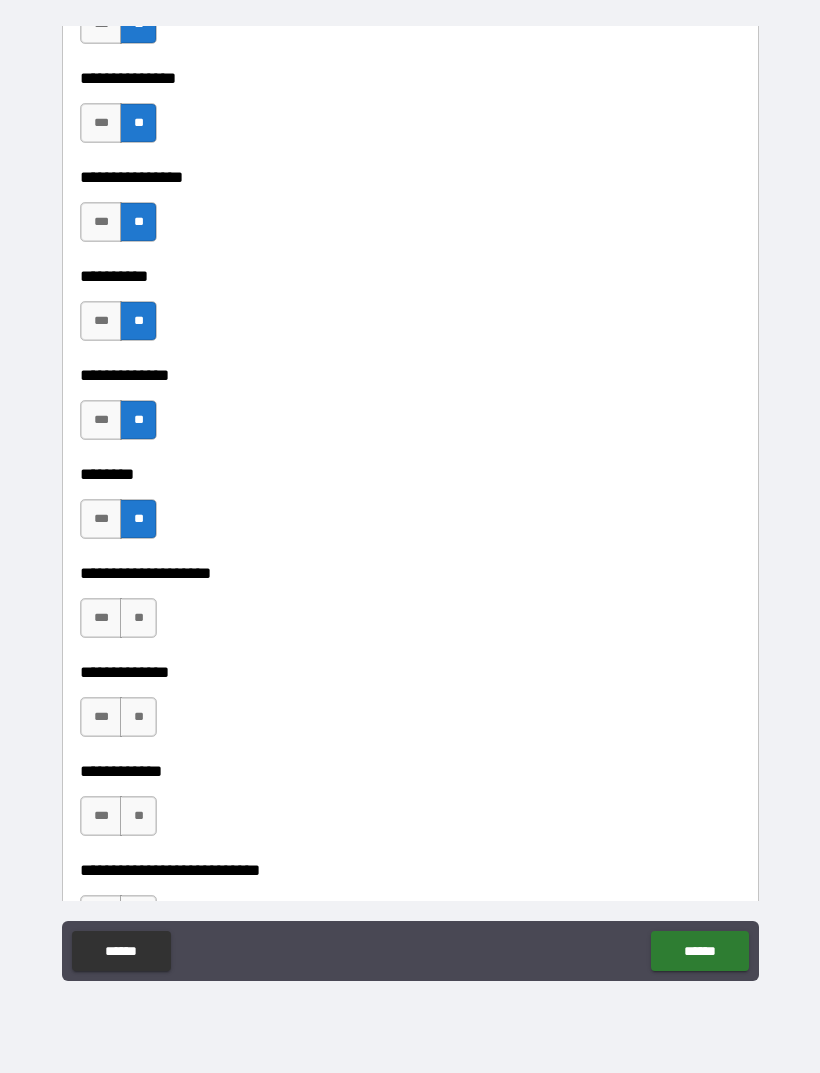 click on "**" at bounding box center (138, 618) 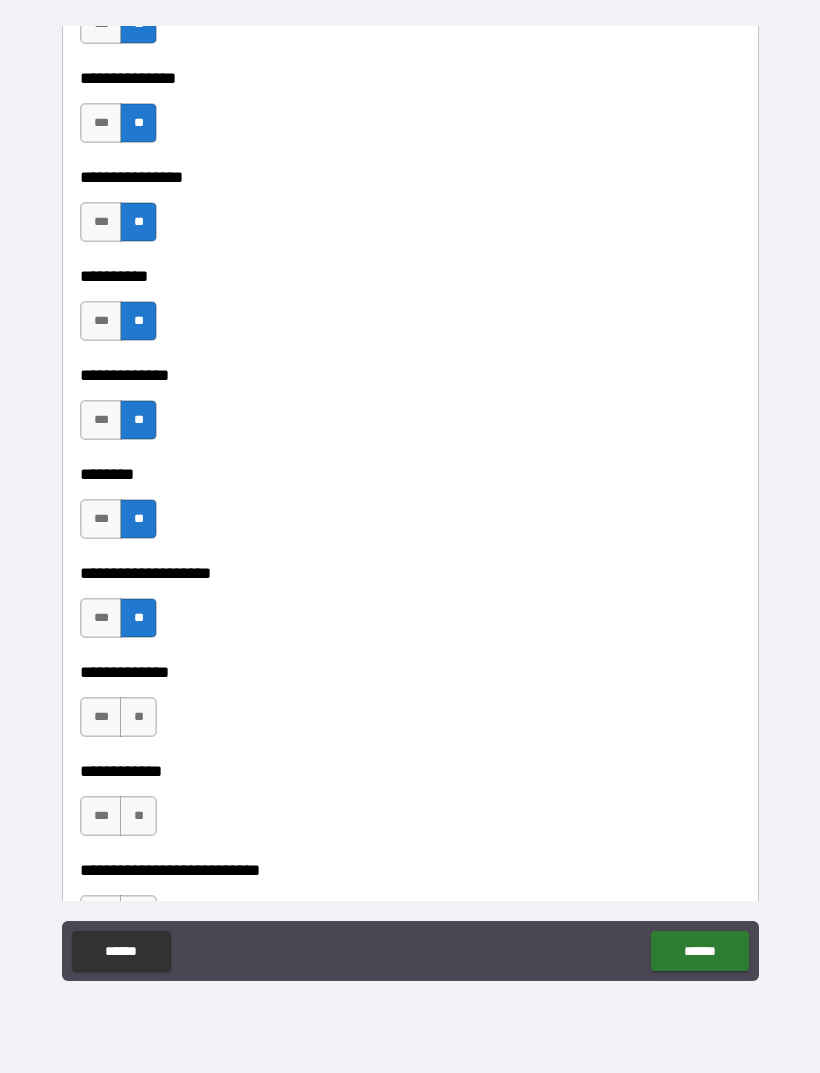 click on "**" at bounding box center (138, 717) 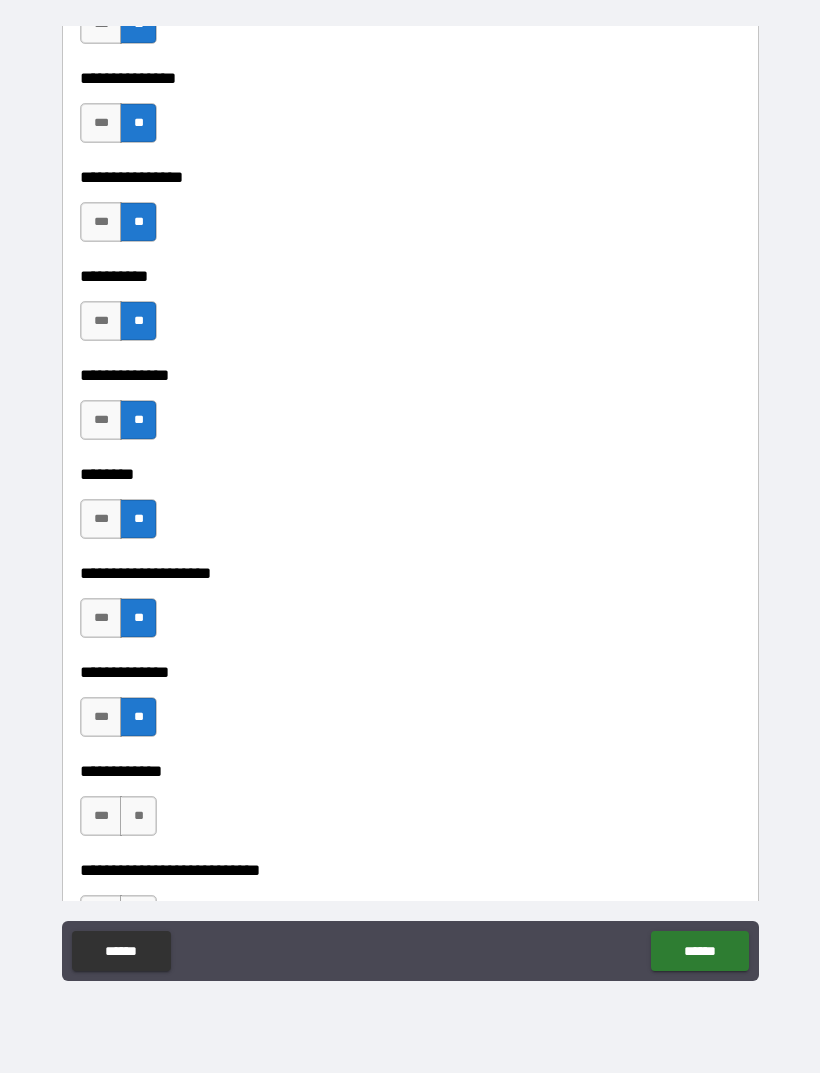 click on "**" at bounding box center (138, 816) 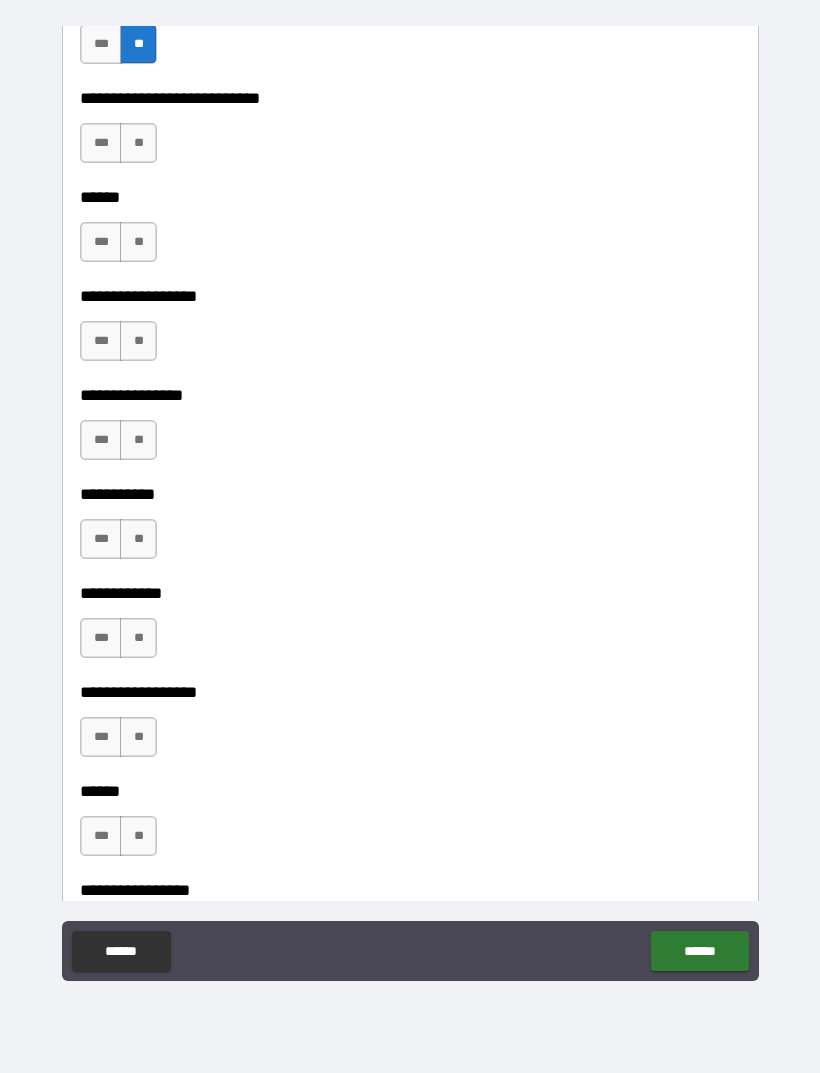 scroll, scrollTop: 9485, scrollLeft: 0, axis: vertical 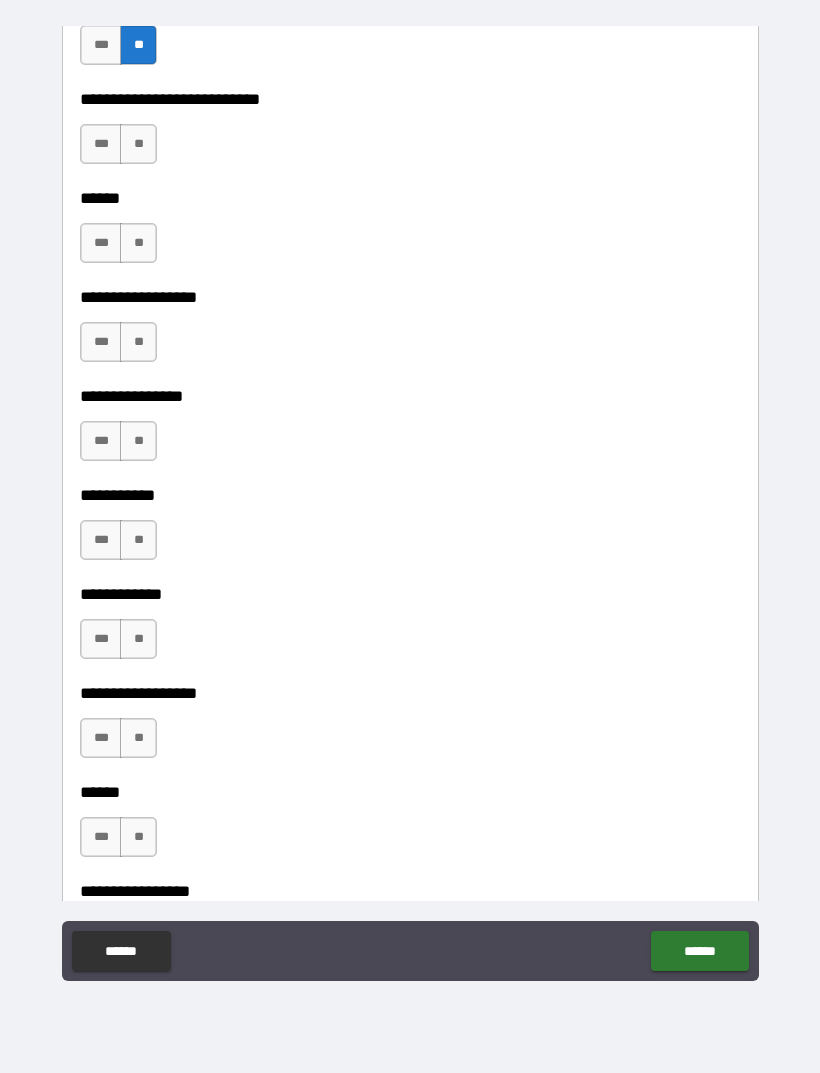 click on "**" at bounding box center (138, 144) 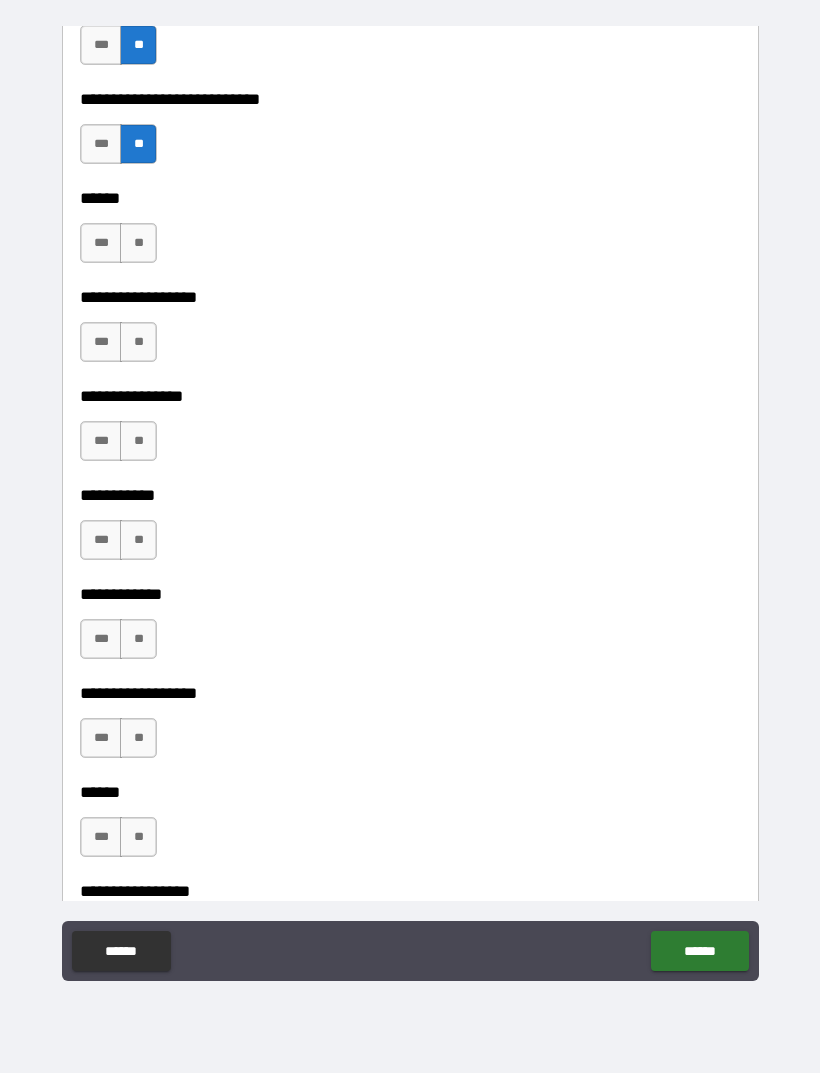 click on "**" at bounding box center [138, 243] 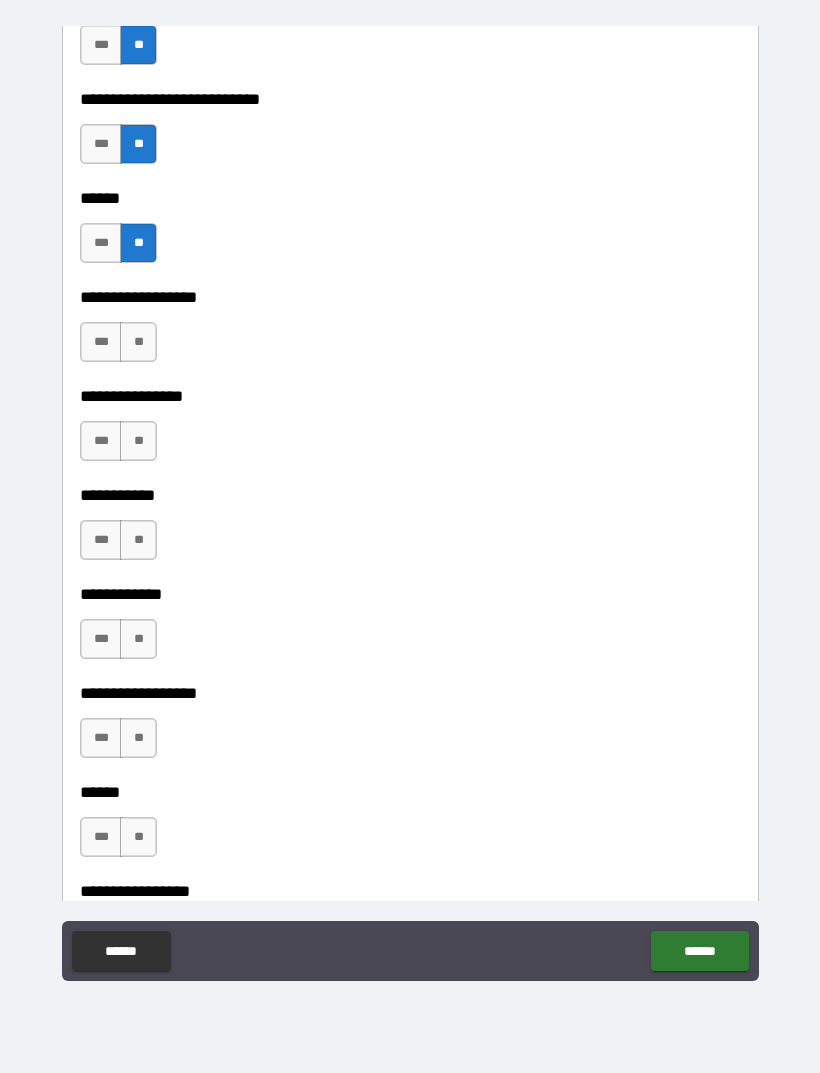 click on "**" at bounding box center [138, 342] 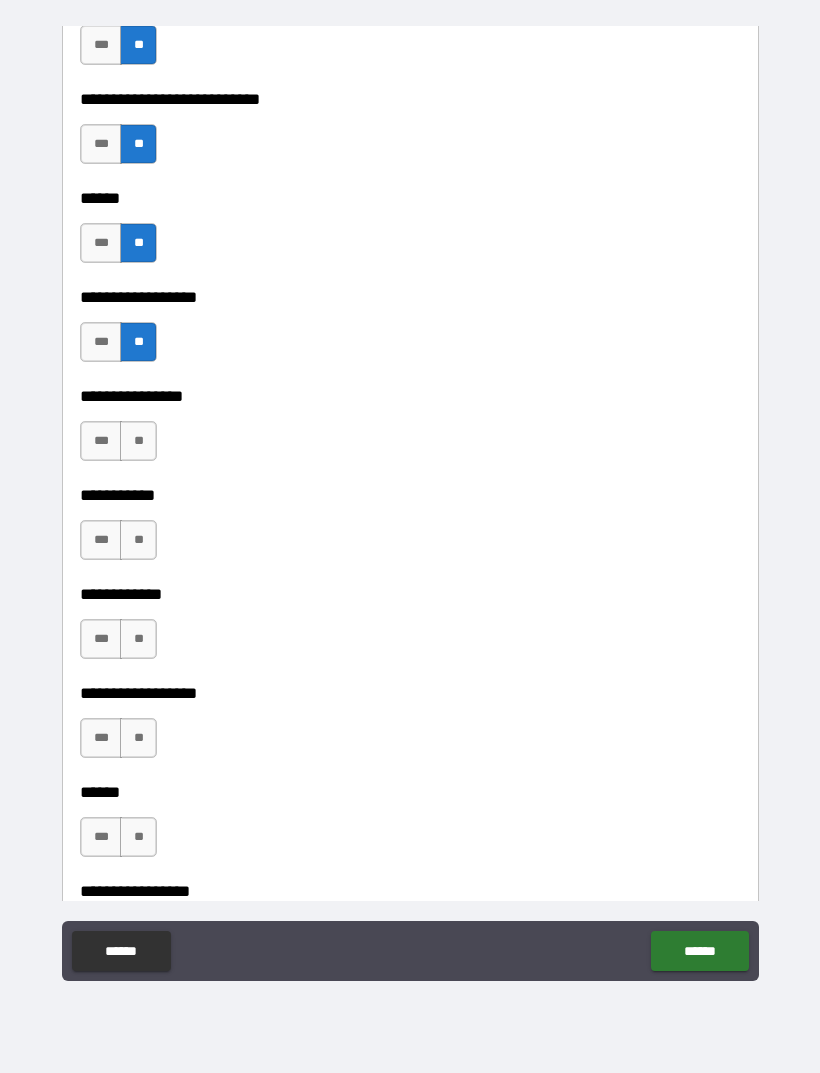 click on "**" at bounding box center [138, 441] 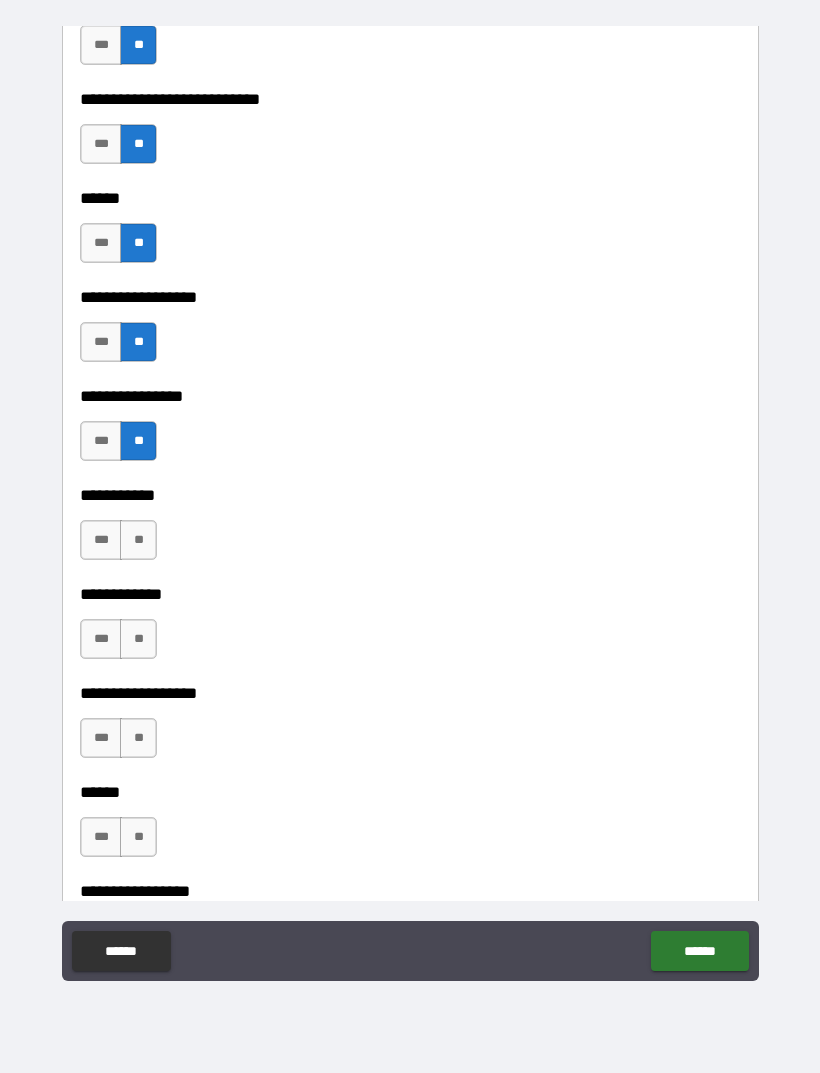 click on "**" at bounding box center [138, 540] 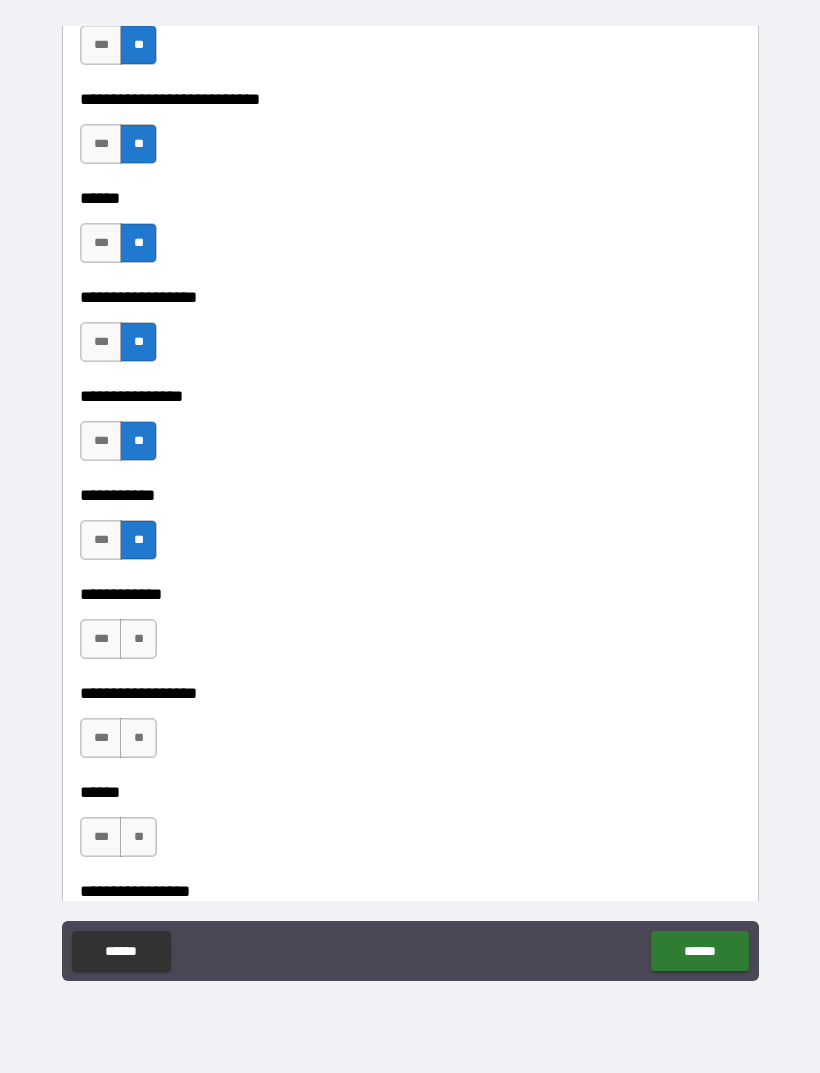click on "**" at bounding box center [138, 639] 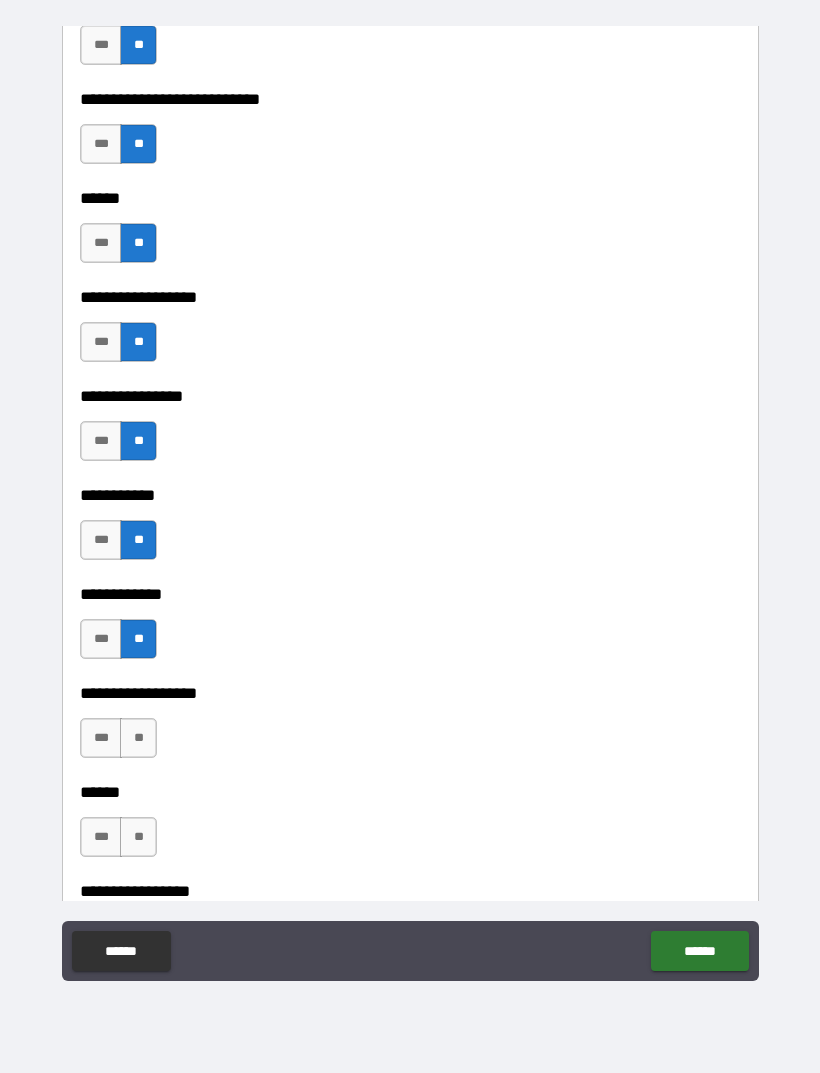 click on "**" at bounding box center (138, 738) 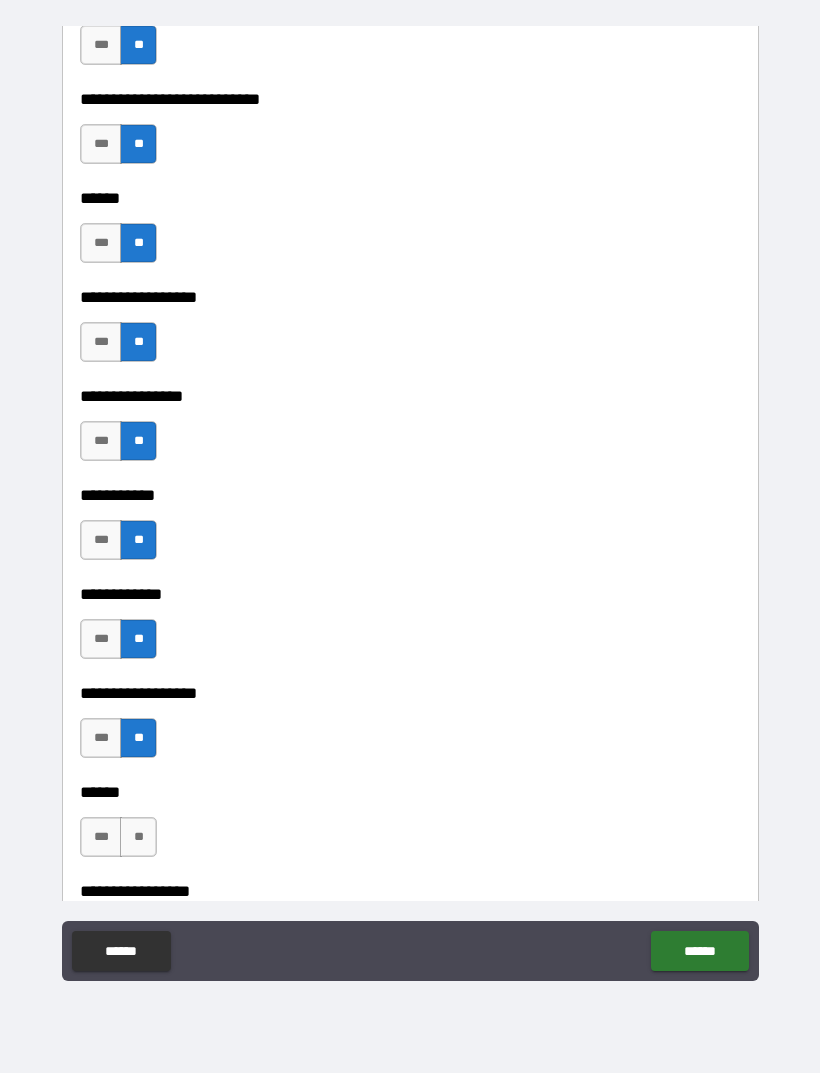click on "**" at bounding box center [138, 837] 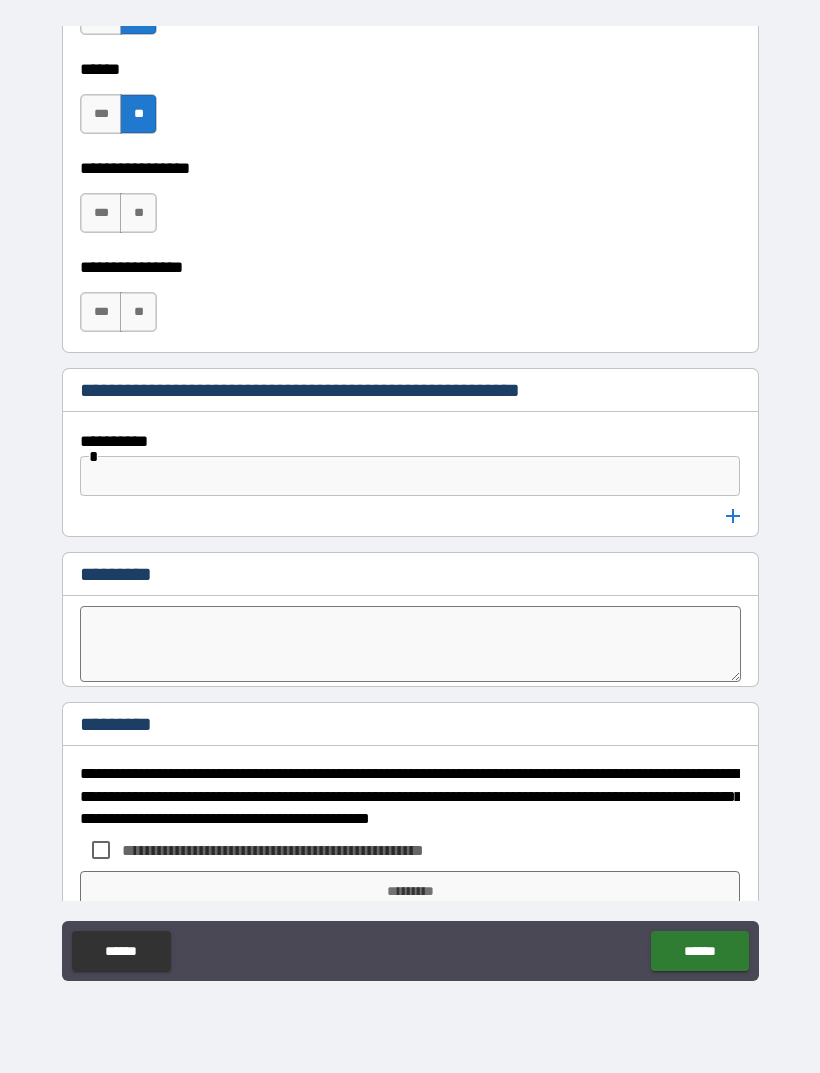 scroll, scrollTop: 10206, scrollLeft: 0, axis: vertical 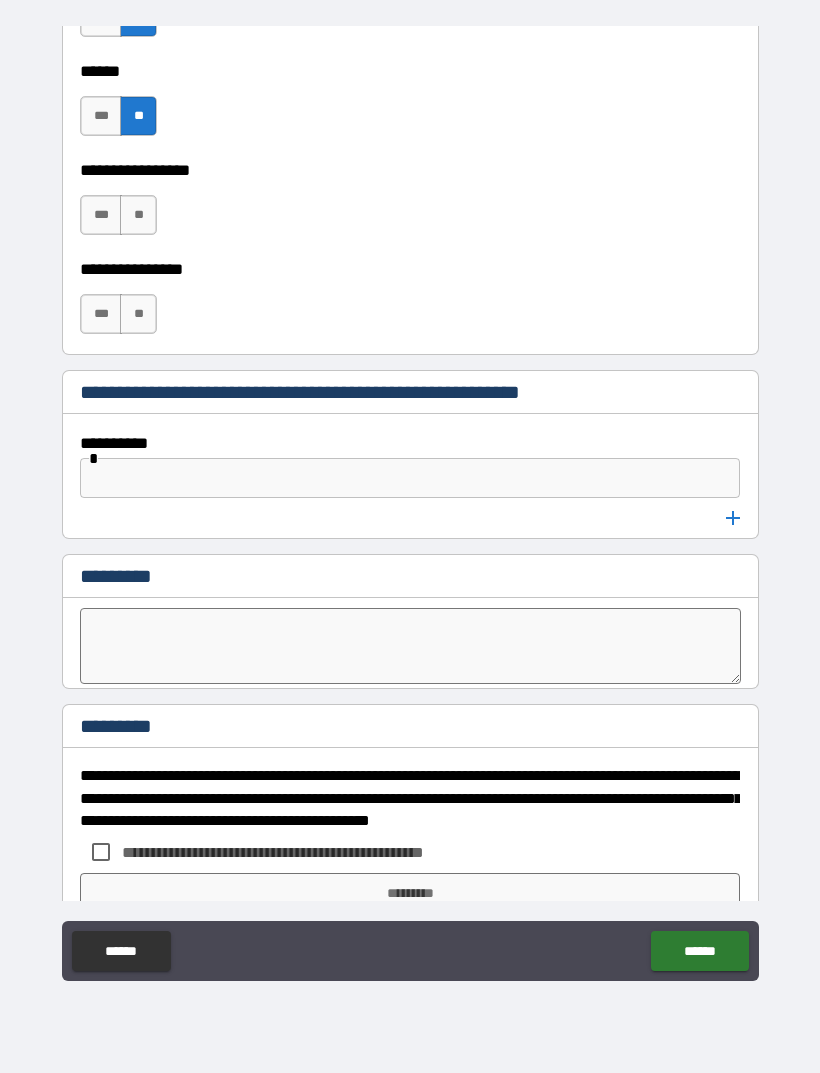click on "**" at bounding box center (138, 215) 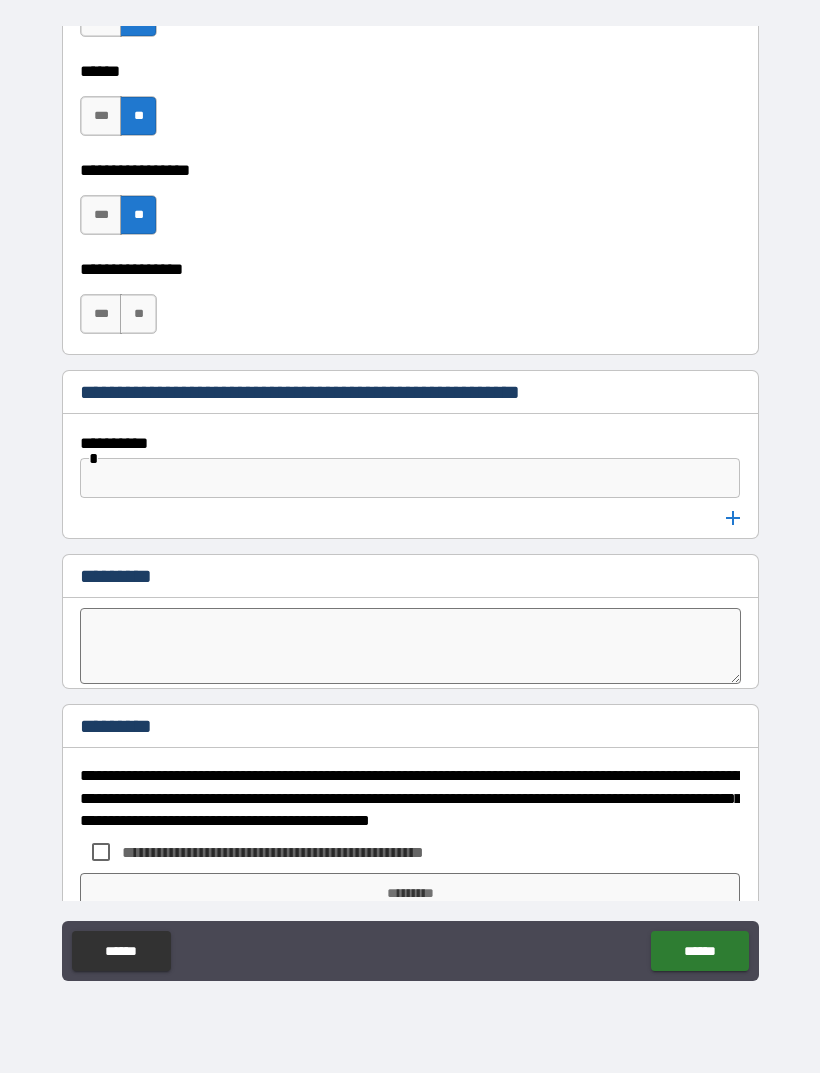 click on "**" at bounding box center [138, 314] 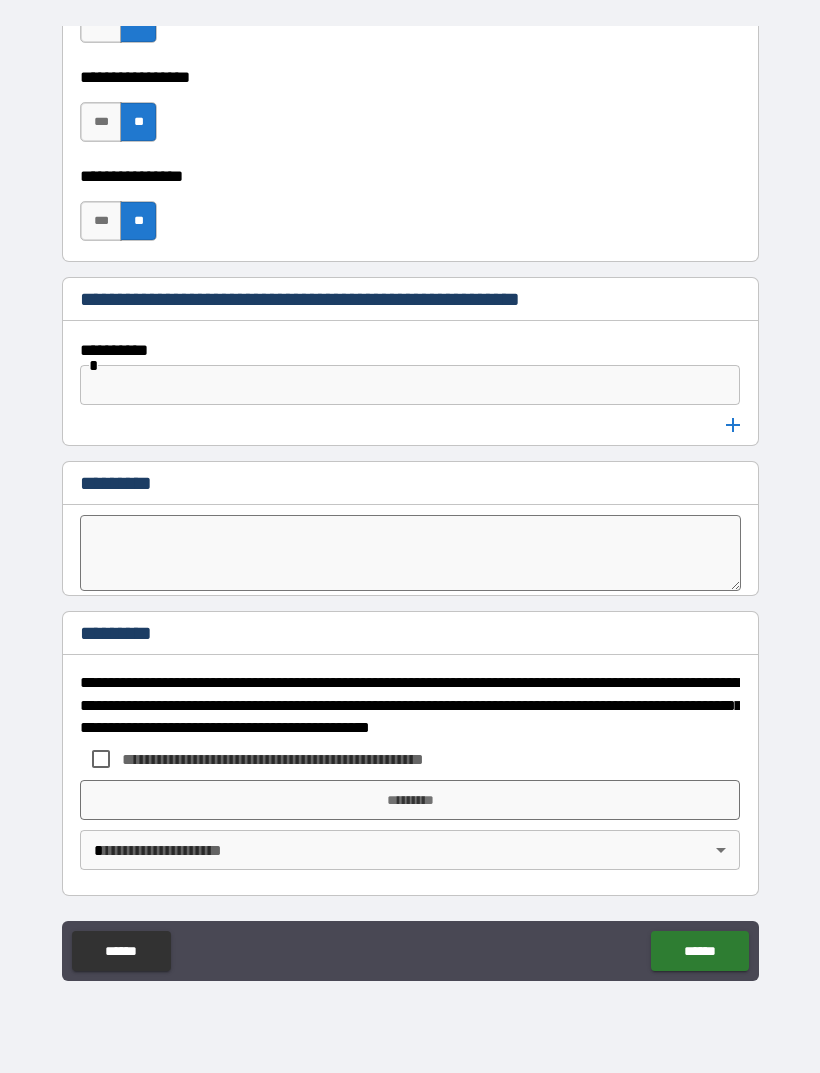 scroll, scrollTop: 10299, scrollLeft: 0, axis: vertical 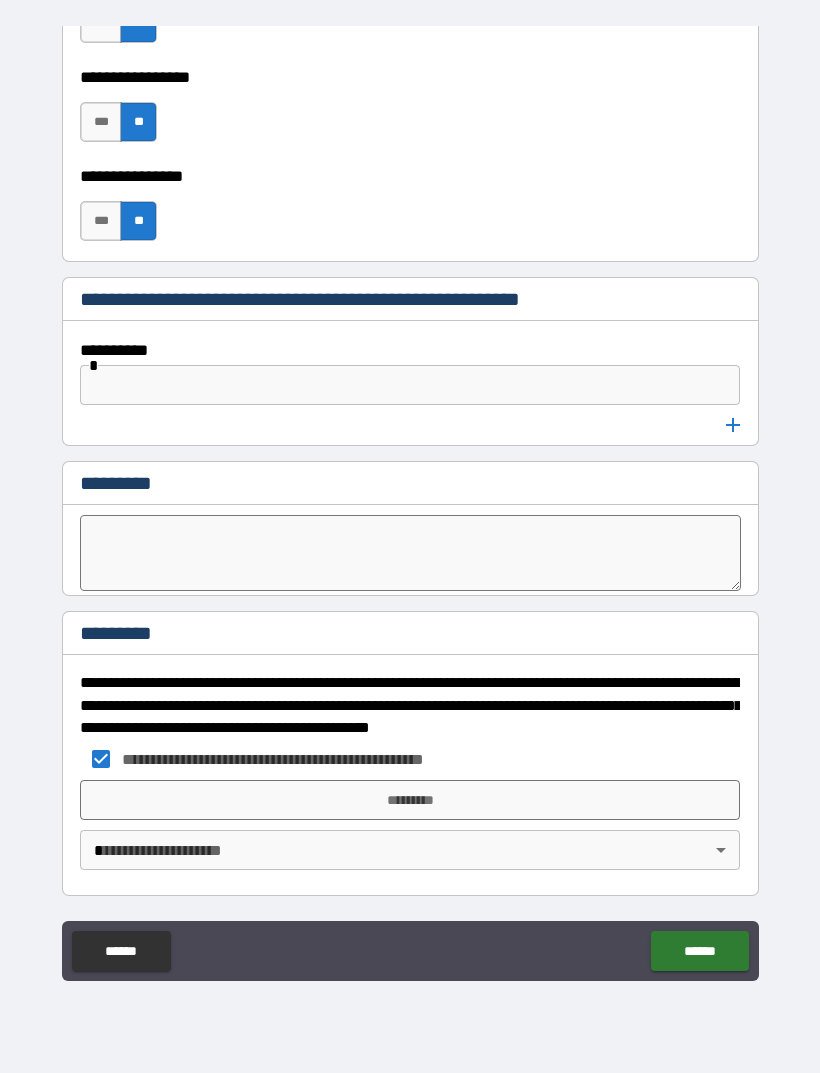 click on "*********" at bounding box center [410, 800] 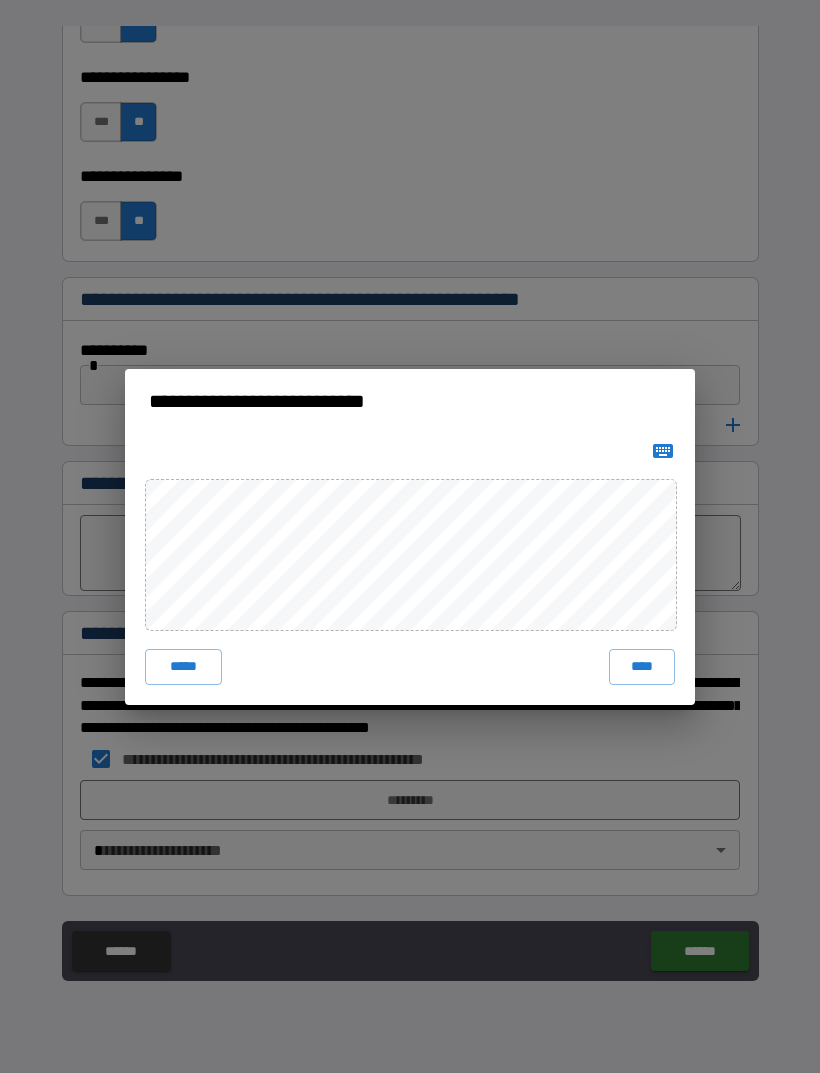 click on "****" at bounding box center (642, 667) 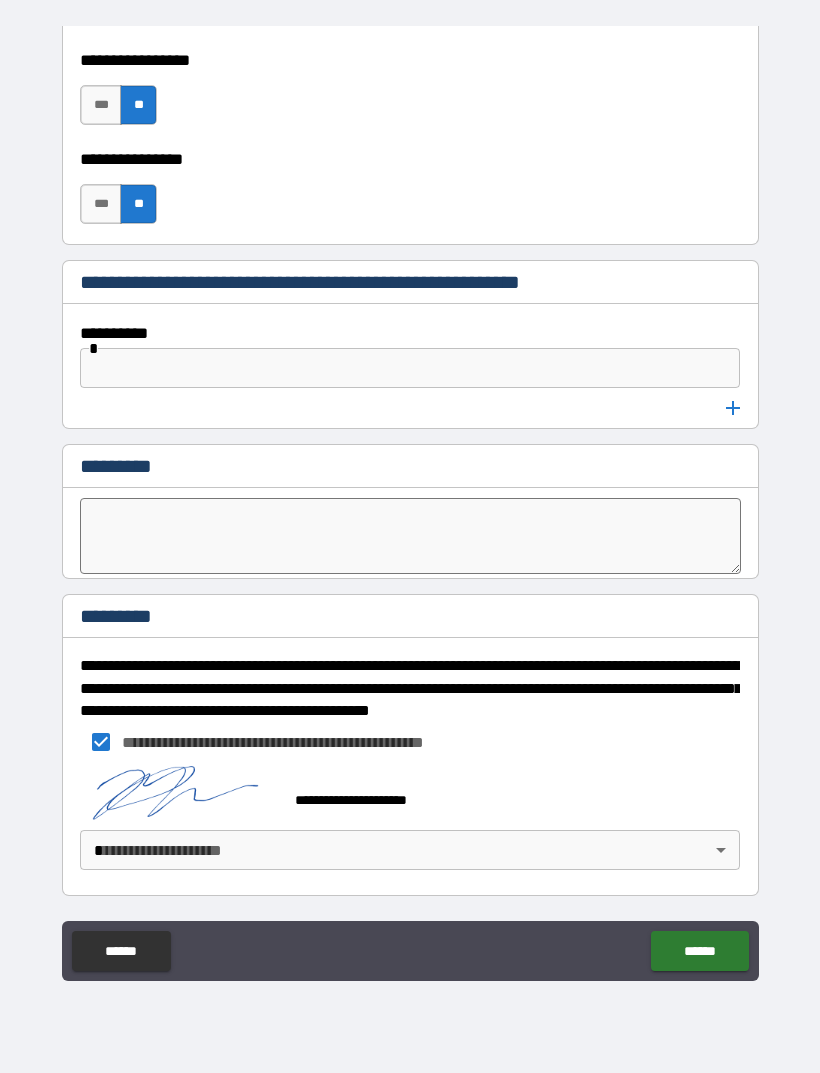scroll, scrollTop: 10316, scrollLeft: 0, axis: vertical 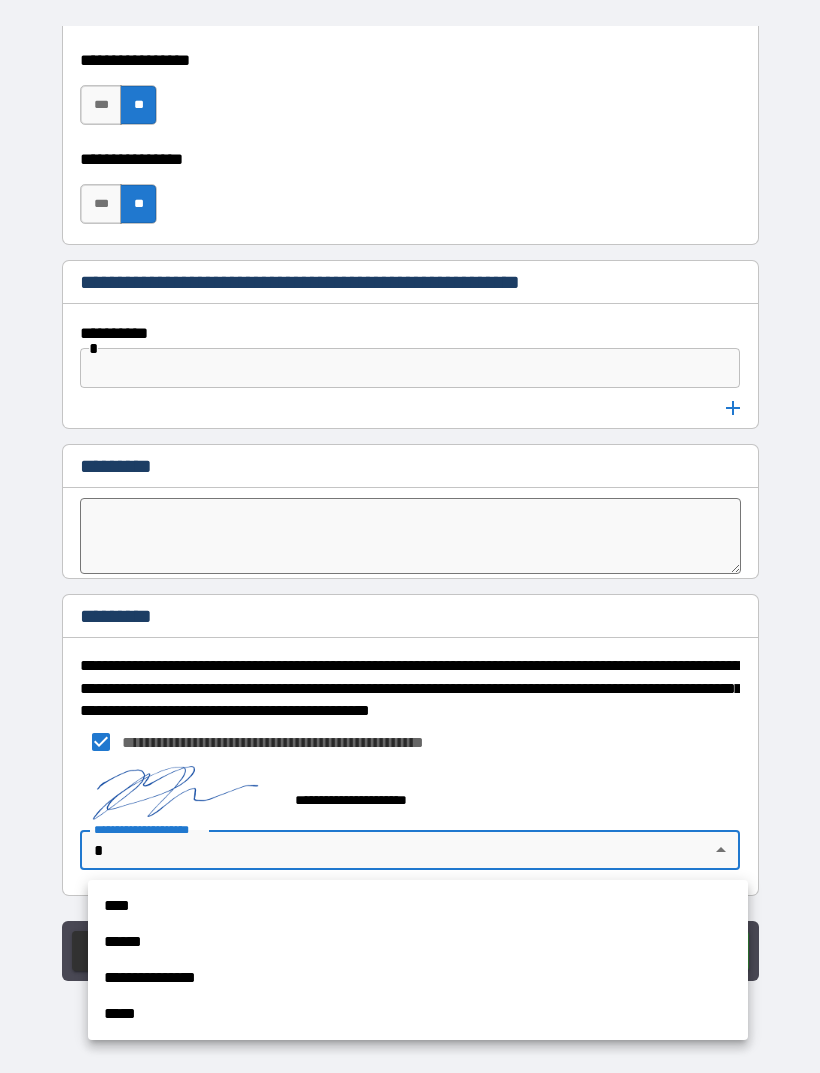 click on "****" at bounding box center (418, 906) 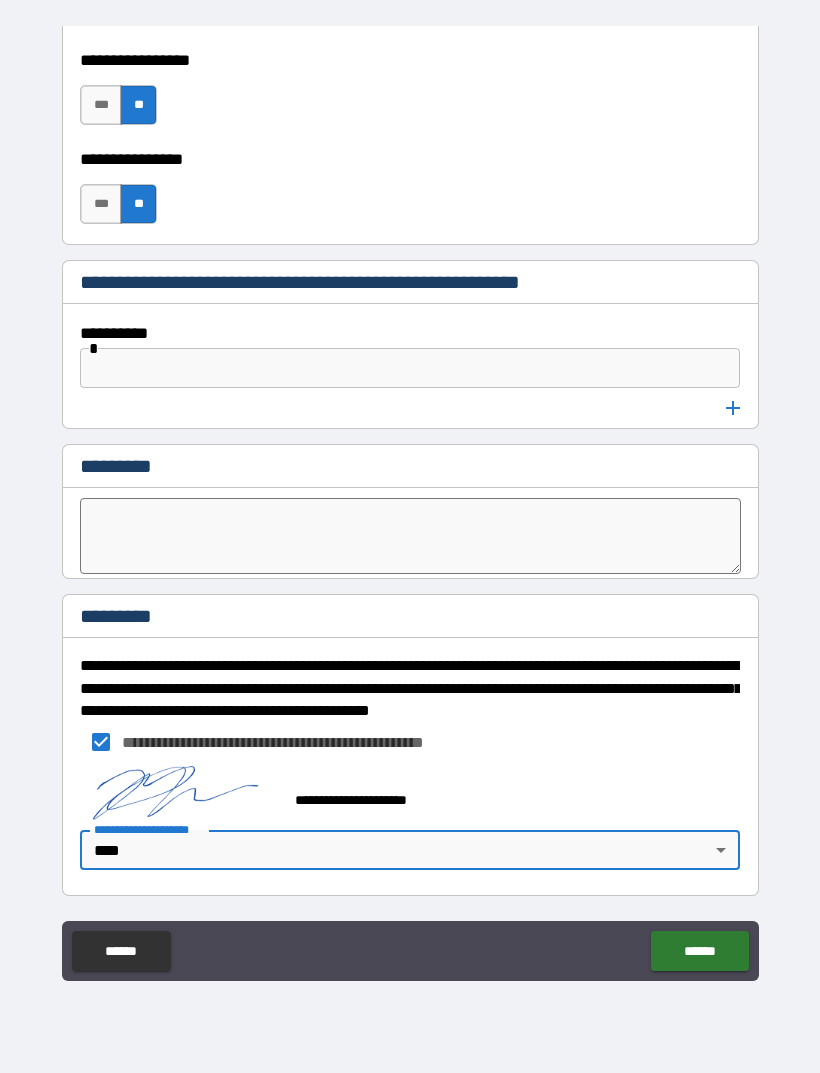 click on "******" at bounding box center (699, 951) 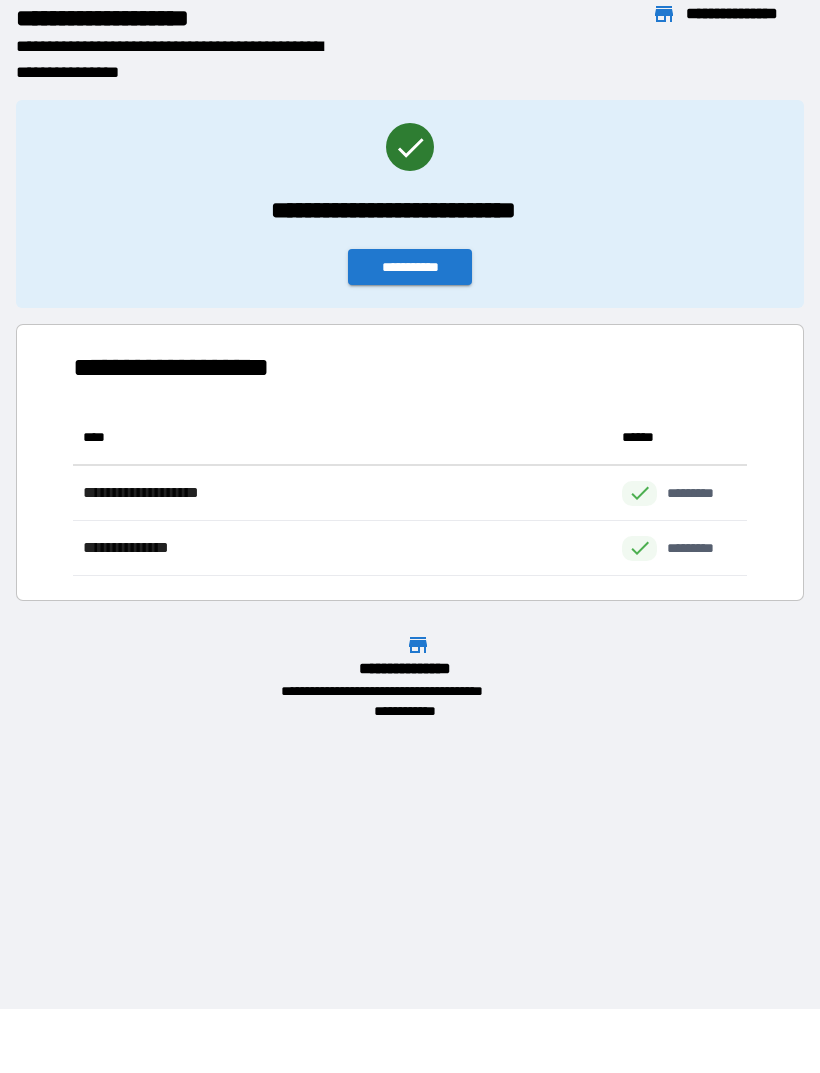 scroll, scrollTop: 1, scrollLeft: 1, axis: both 